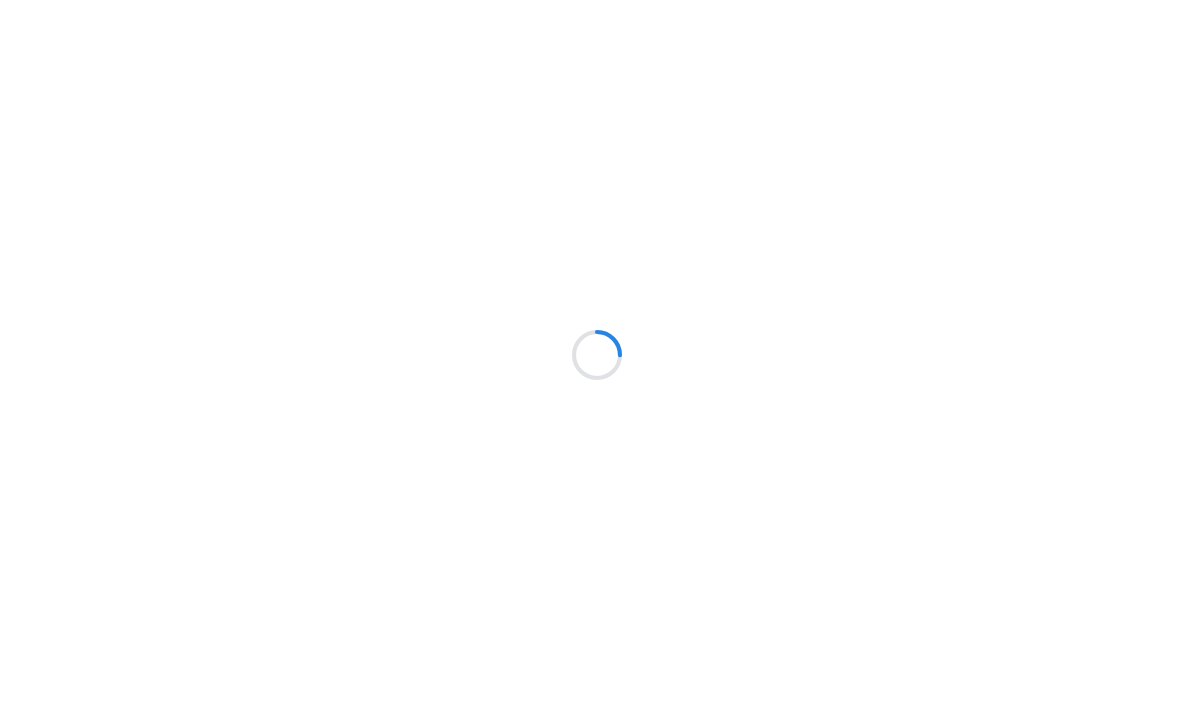 scroll, scrollTop: 0, scrollLeft: 0, axis: both 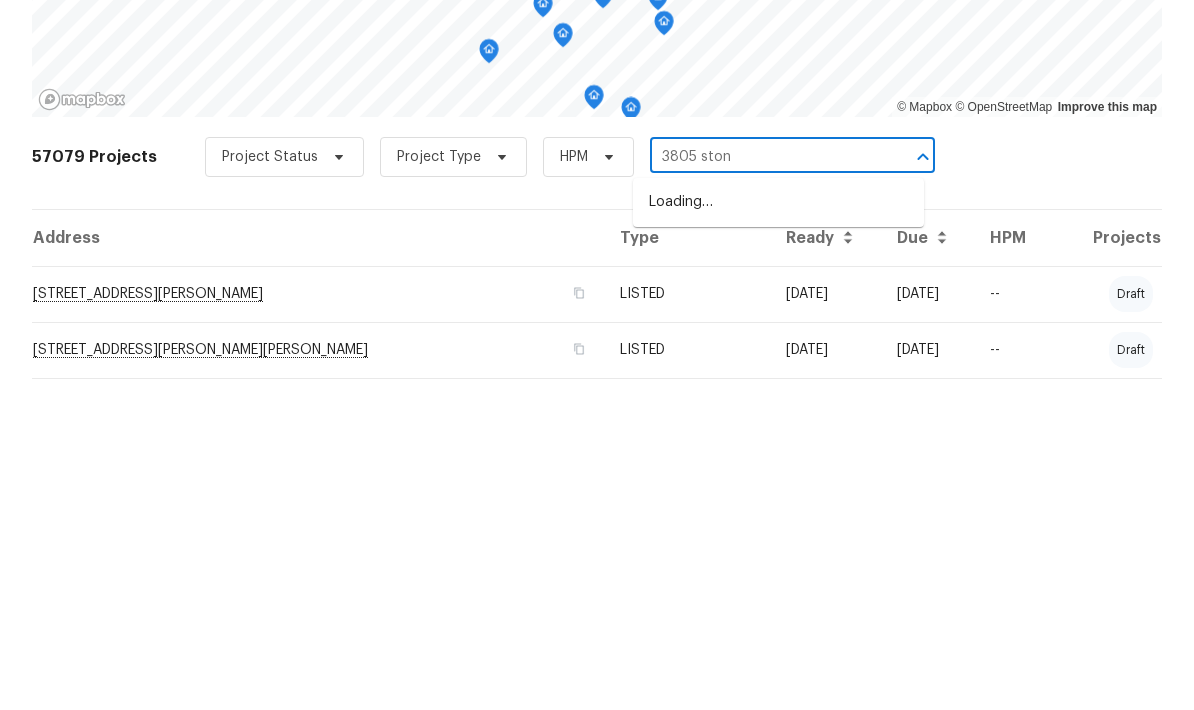type on "3805 stone" 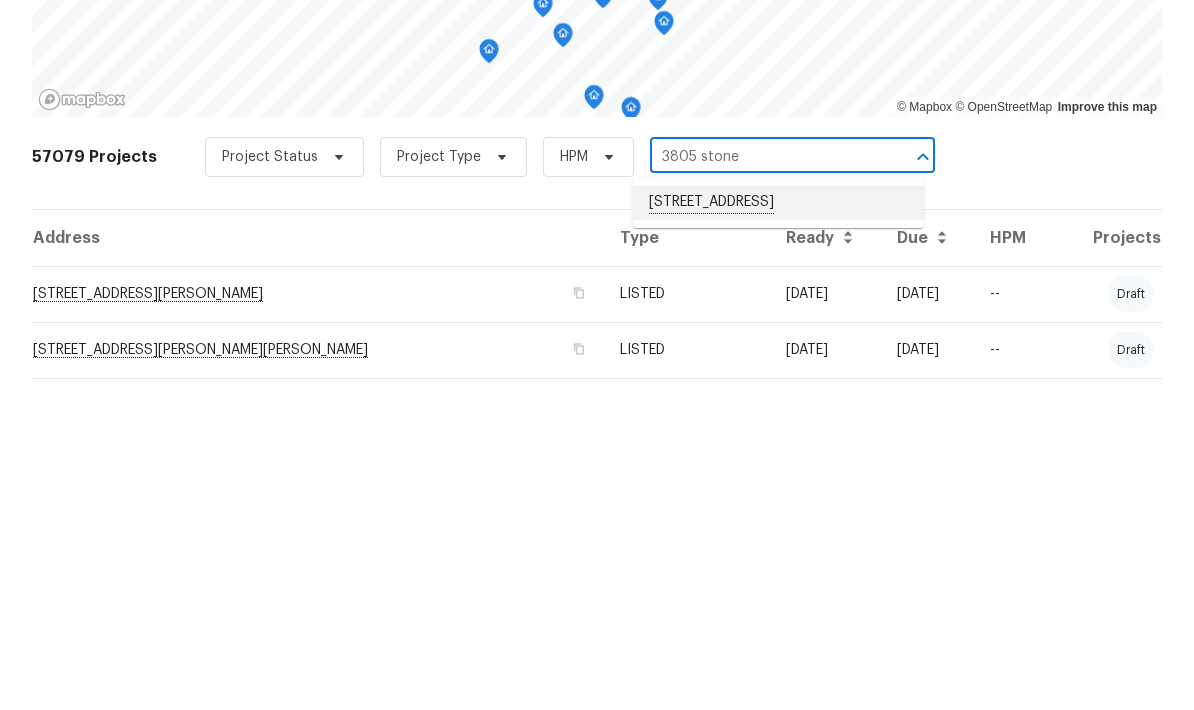 click on "[STREET_ADDRESS]" at bounding box center [778, 533] 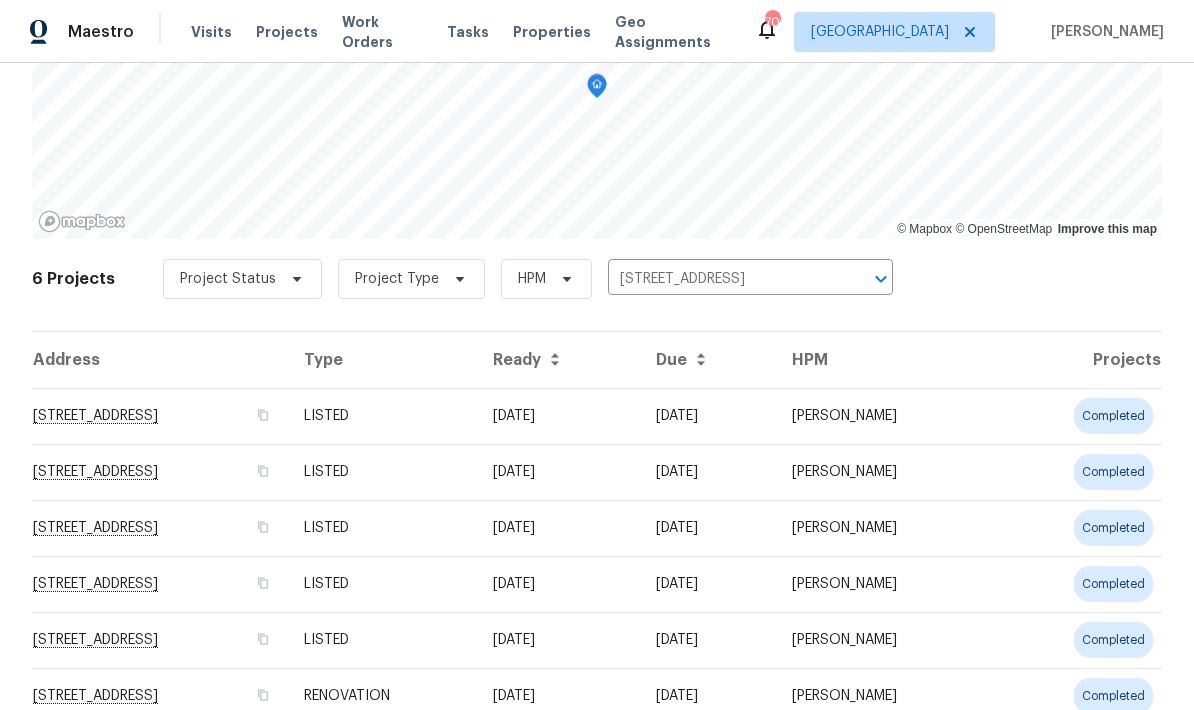 scroll, scrollTop: 207, scrollLeft: 0, axis: vertical 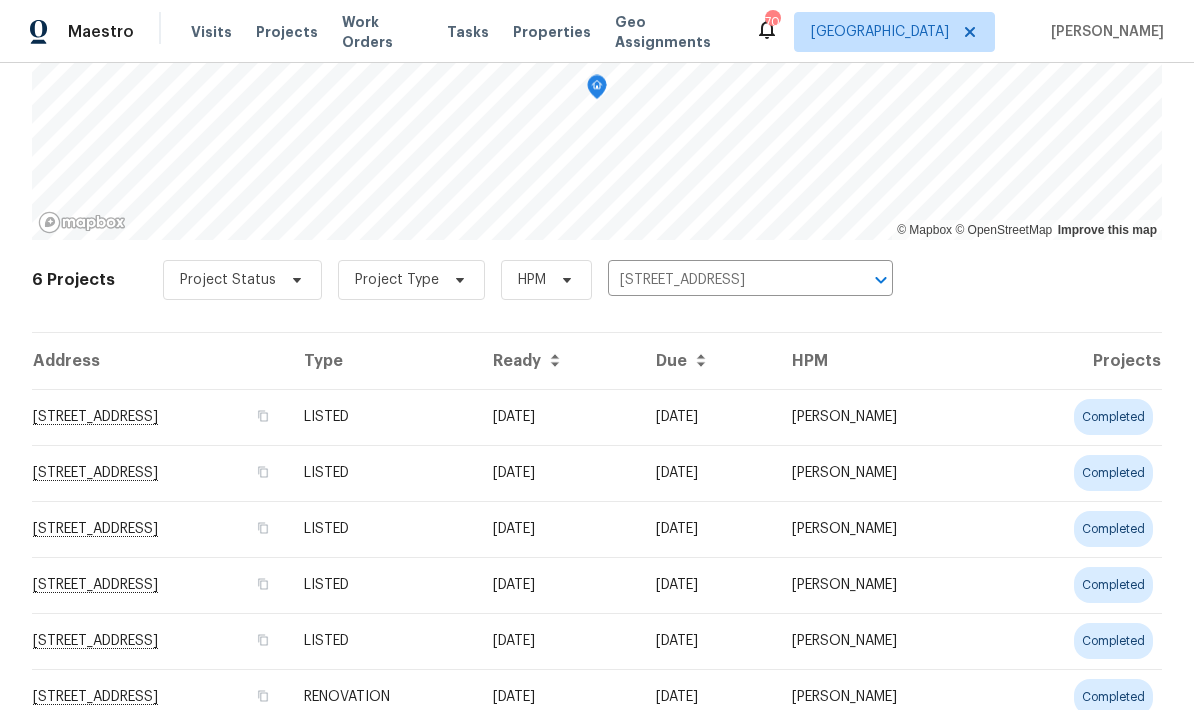 click on "3805 Stonewall Ter SE, Atlanta, GA 30339" at bounding box center (160, 417) 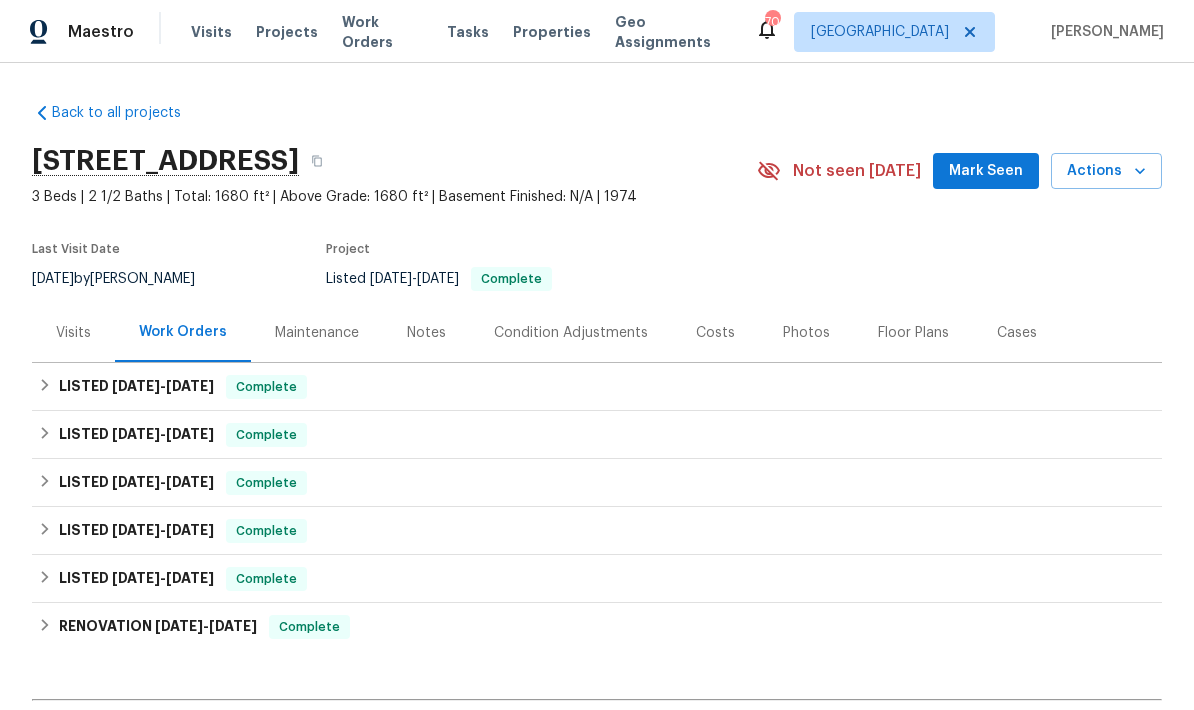 click 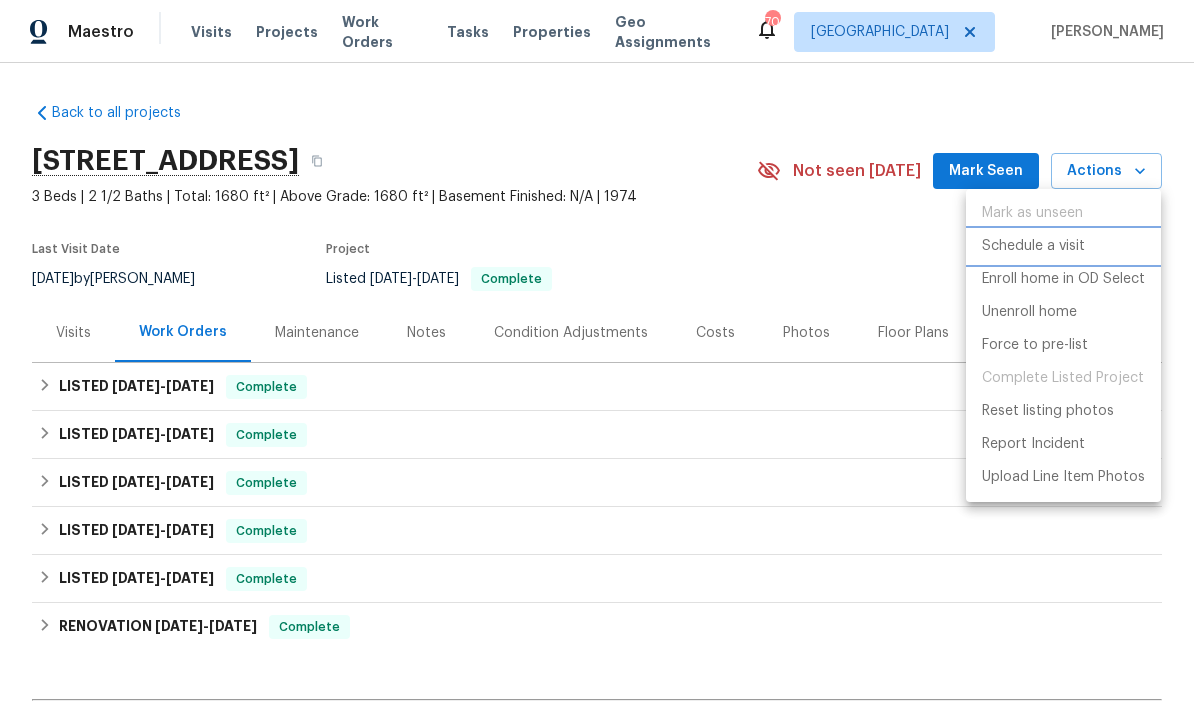 click on "Schedule a visit" at bounding box center [1033, 246] 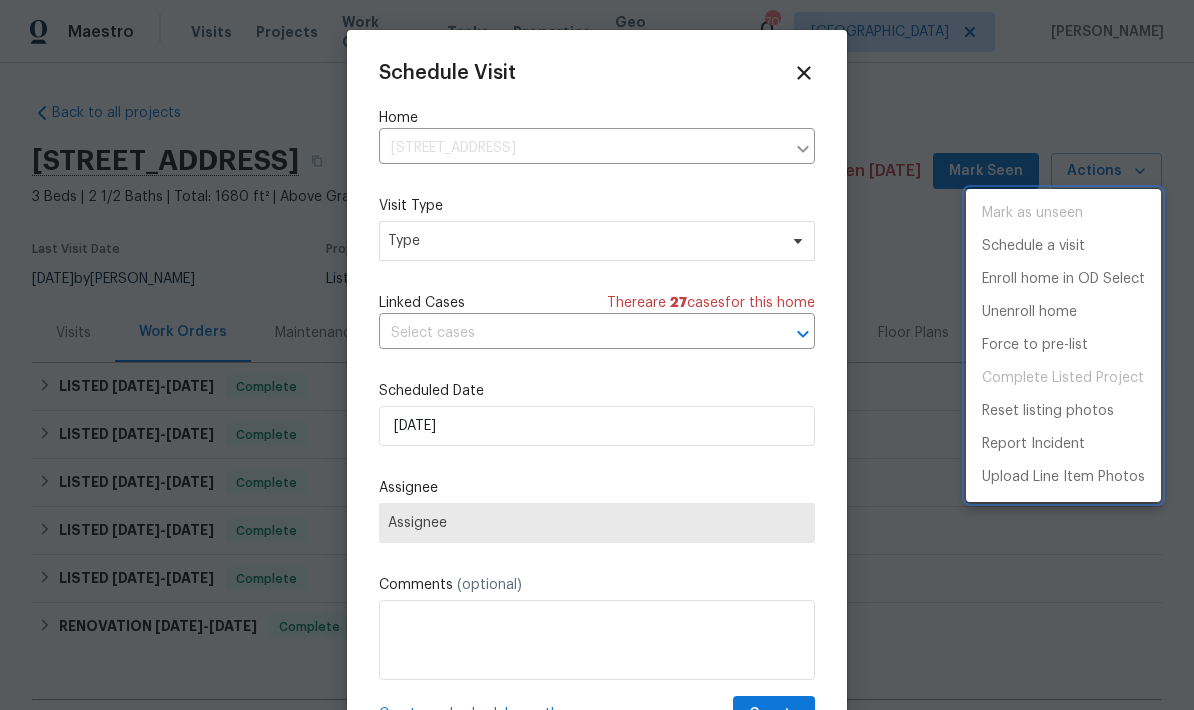 click at bounding box center (597, 355) 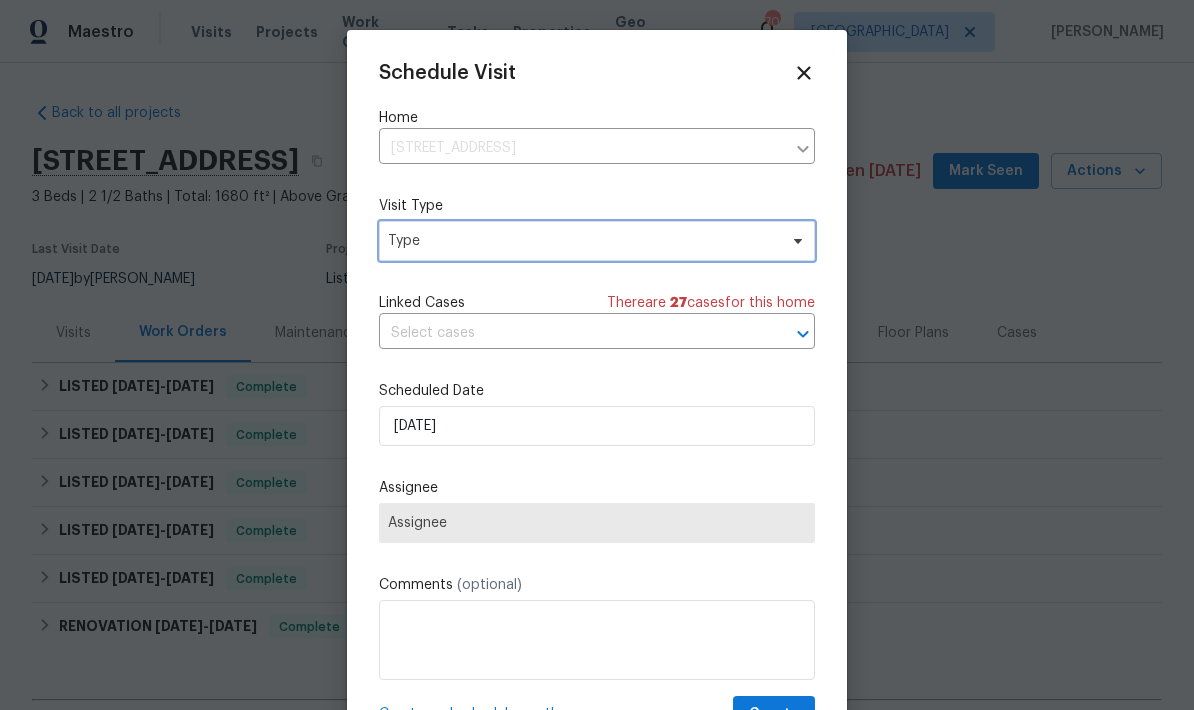 click on "Type" at bounding box center [582, 241] 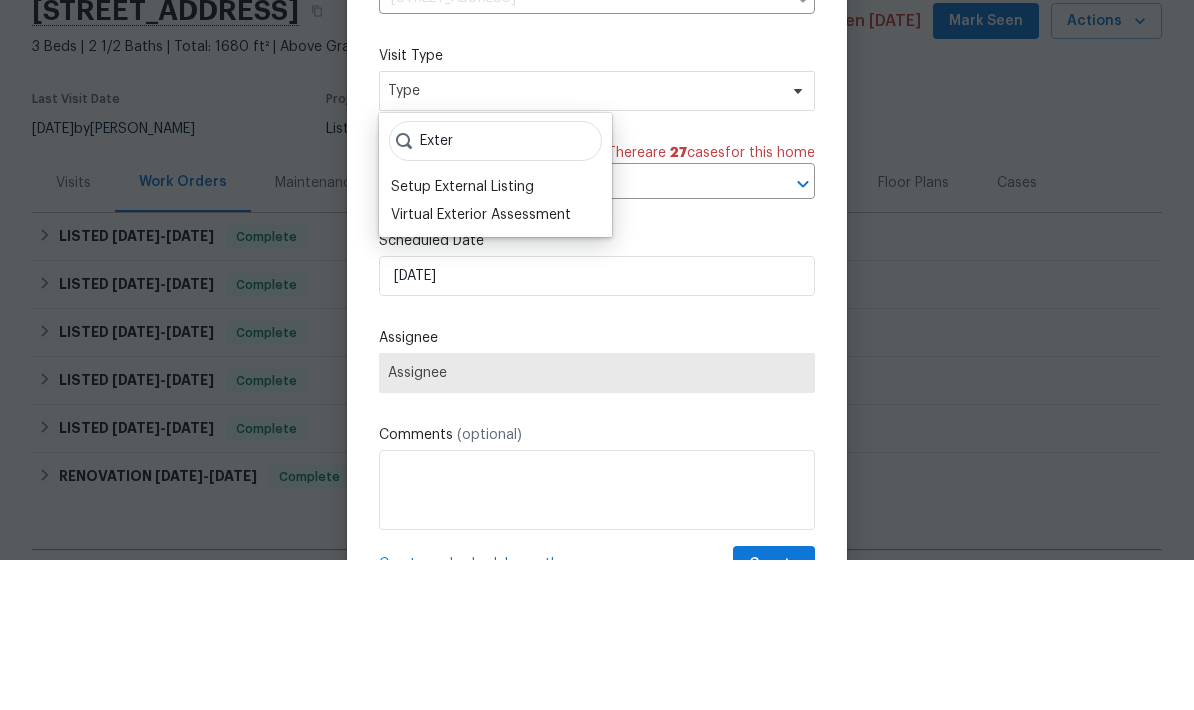 type on "Exter" 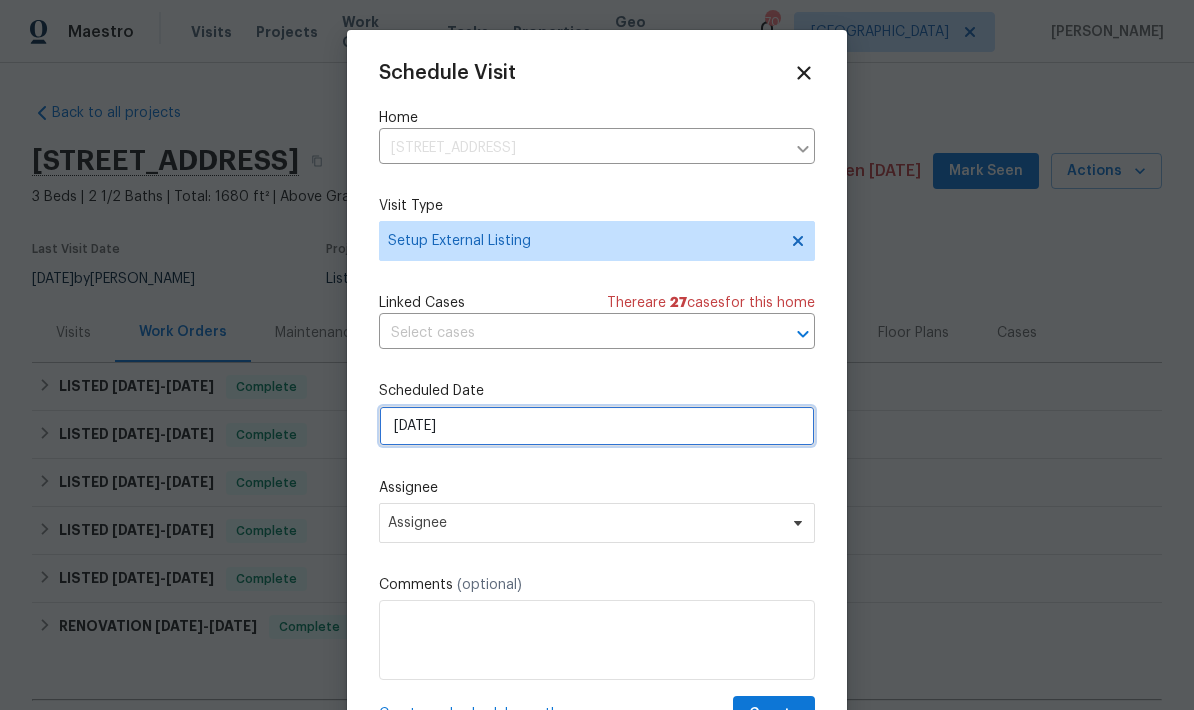 click on "7/21/2025" at bounding box center [597, 426] 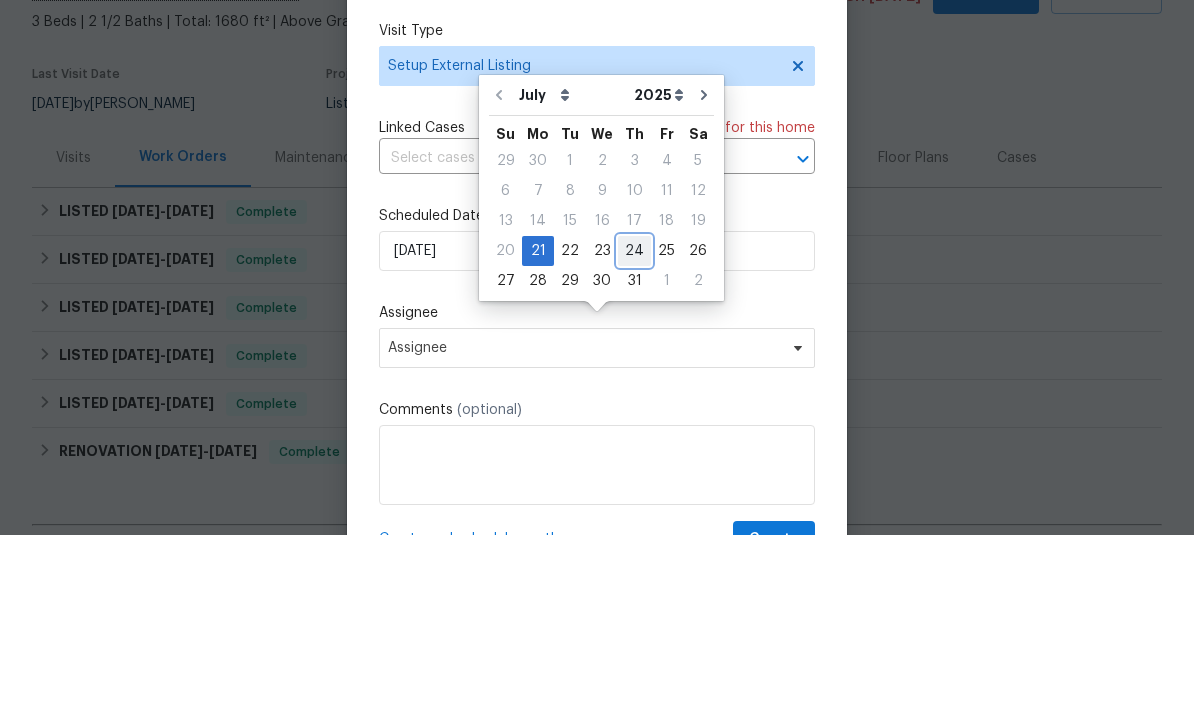 click on "24" at bounding box center [634, 426] 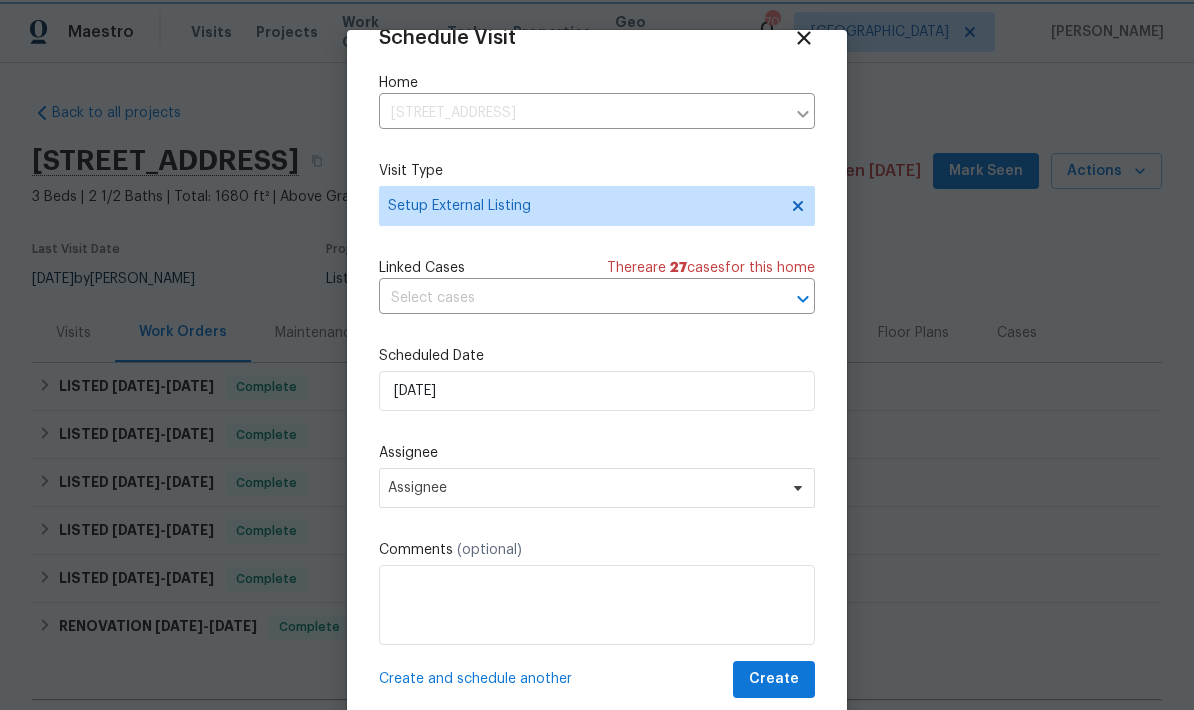 scroll, scrollTop: 39, scrollLeft: 0, axis: vertical 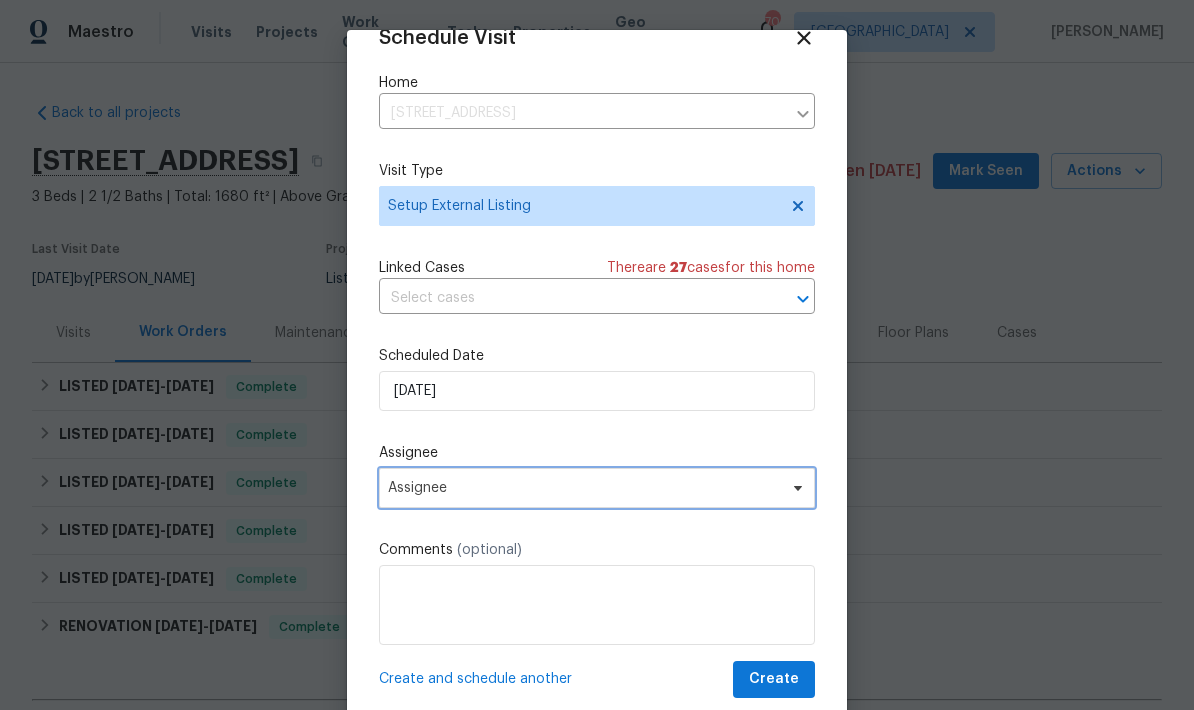 click on "Assignee" at bounding box center (584, 488) 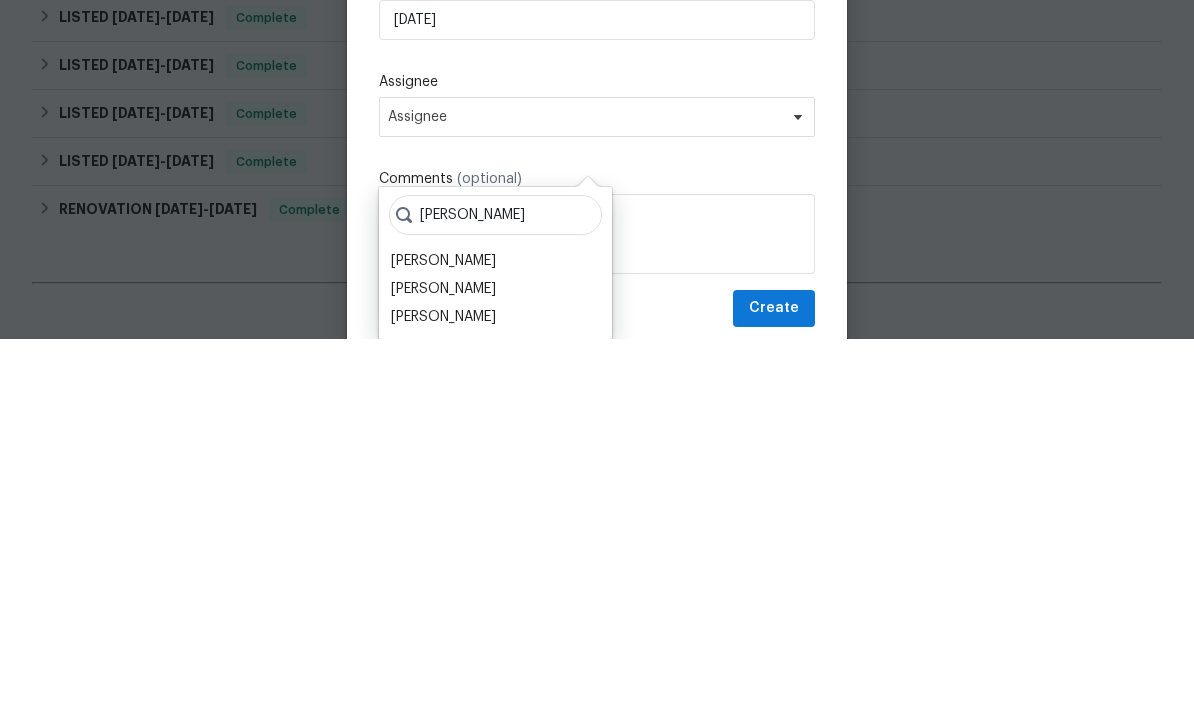 type on "Tim" 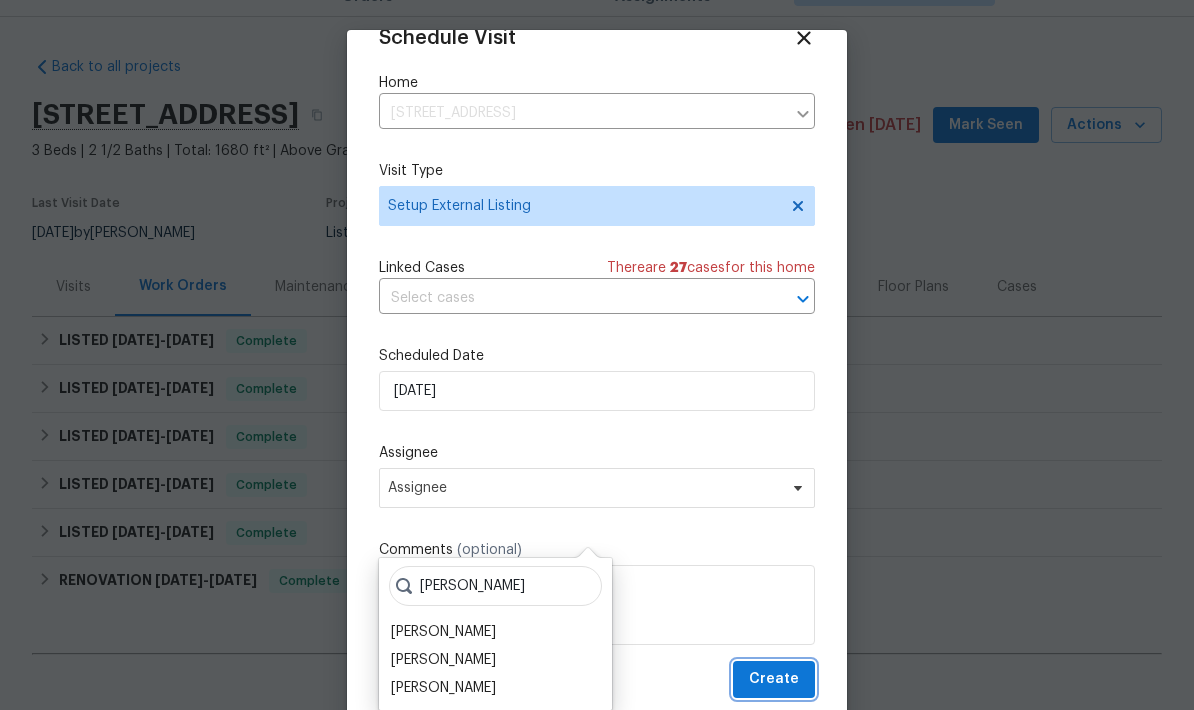 click on "Create" at bounding box center (774, 679) 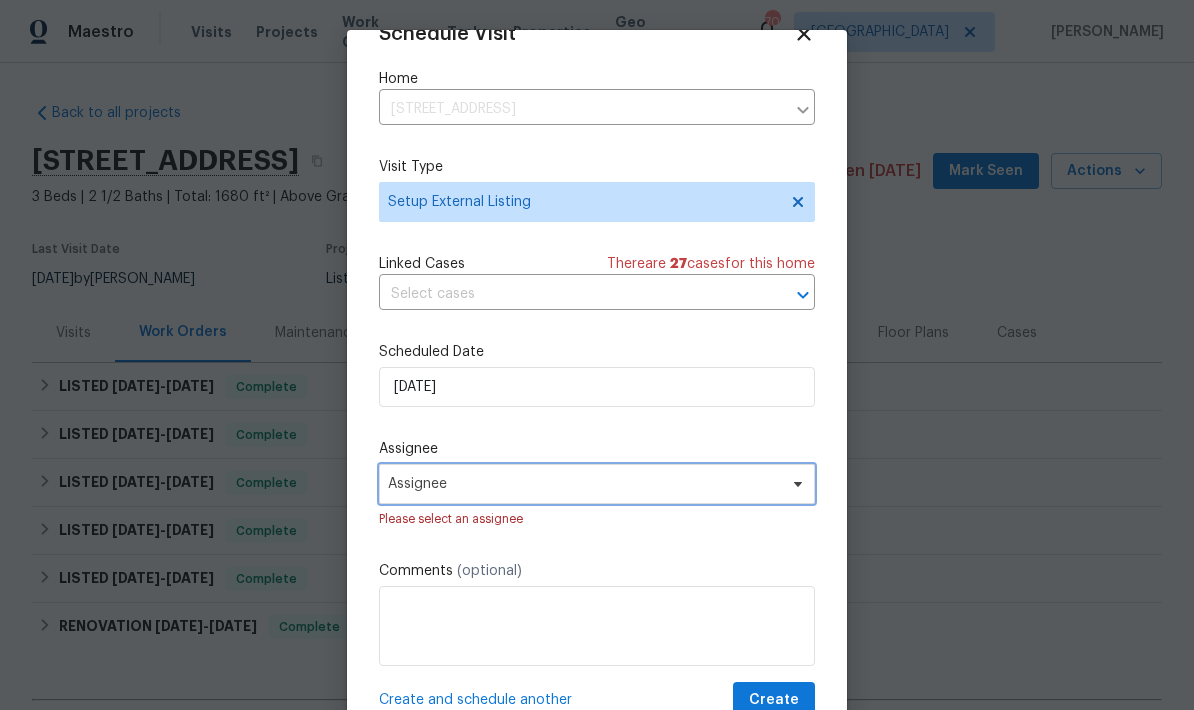 click on "Assignee" at bounding box center [584, 484] 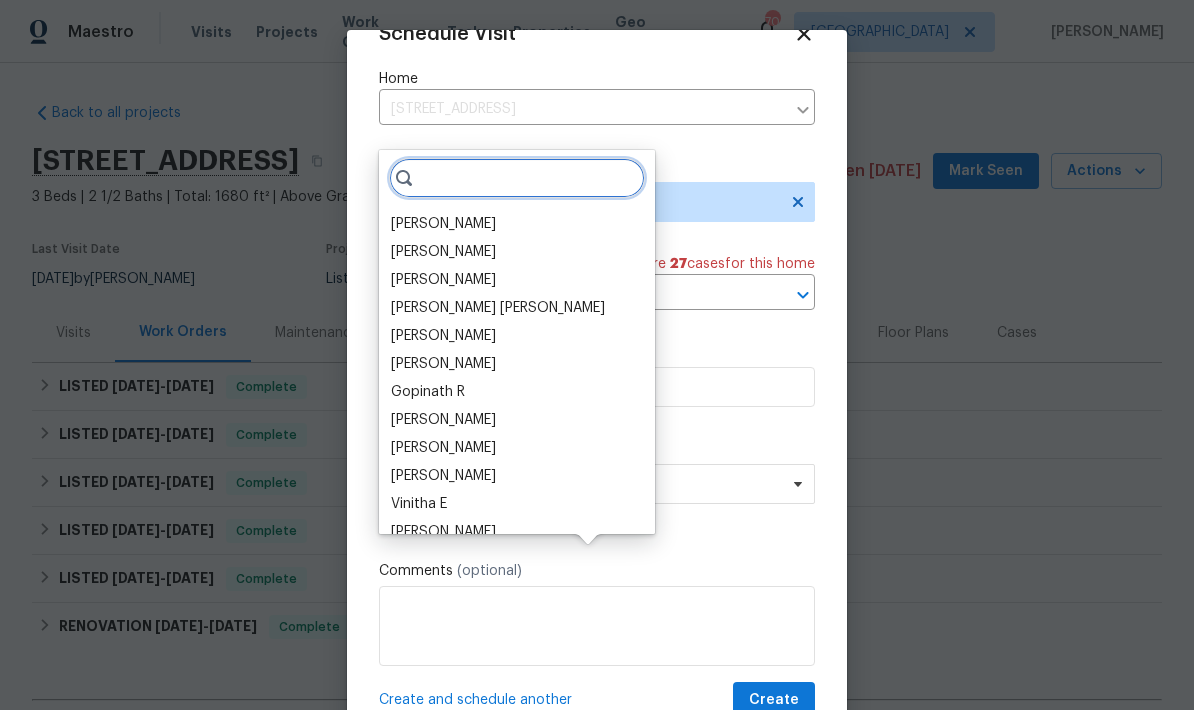 click at bounding box center [517, 178] 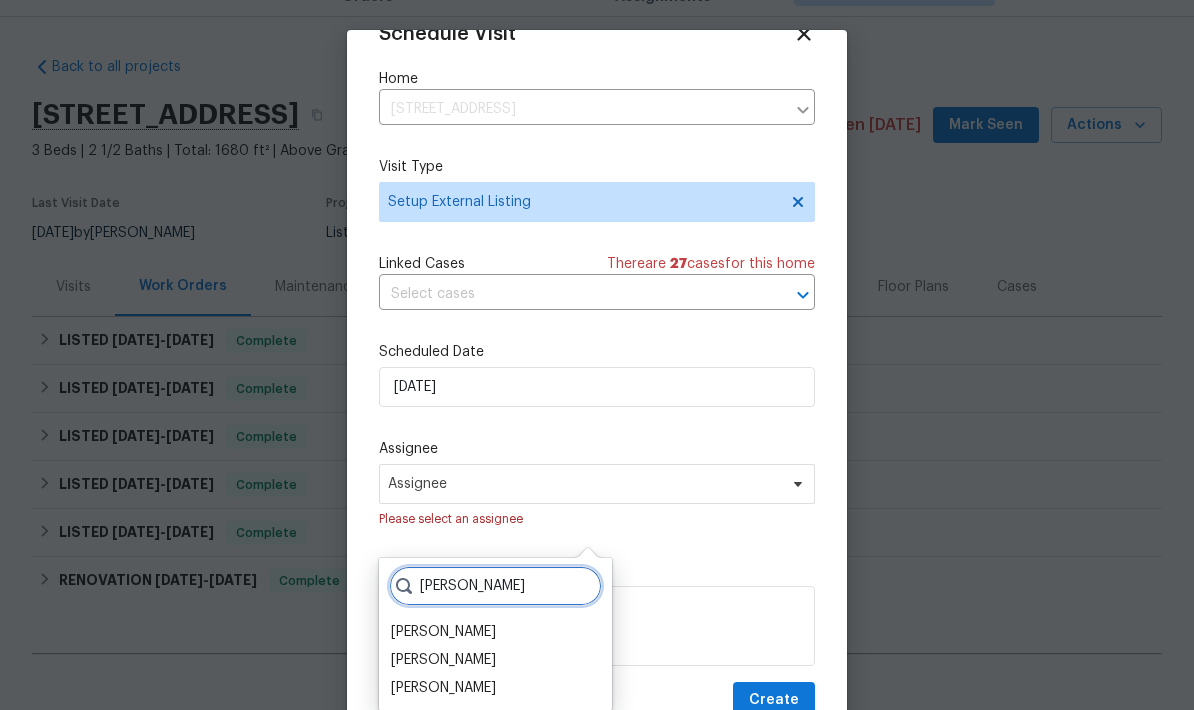 type on "Tim" 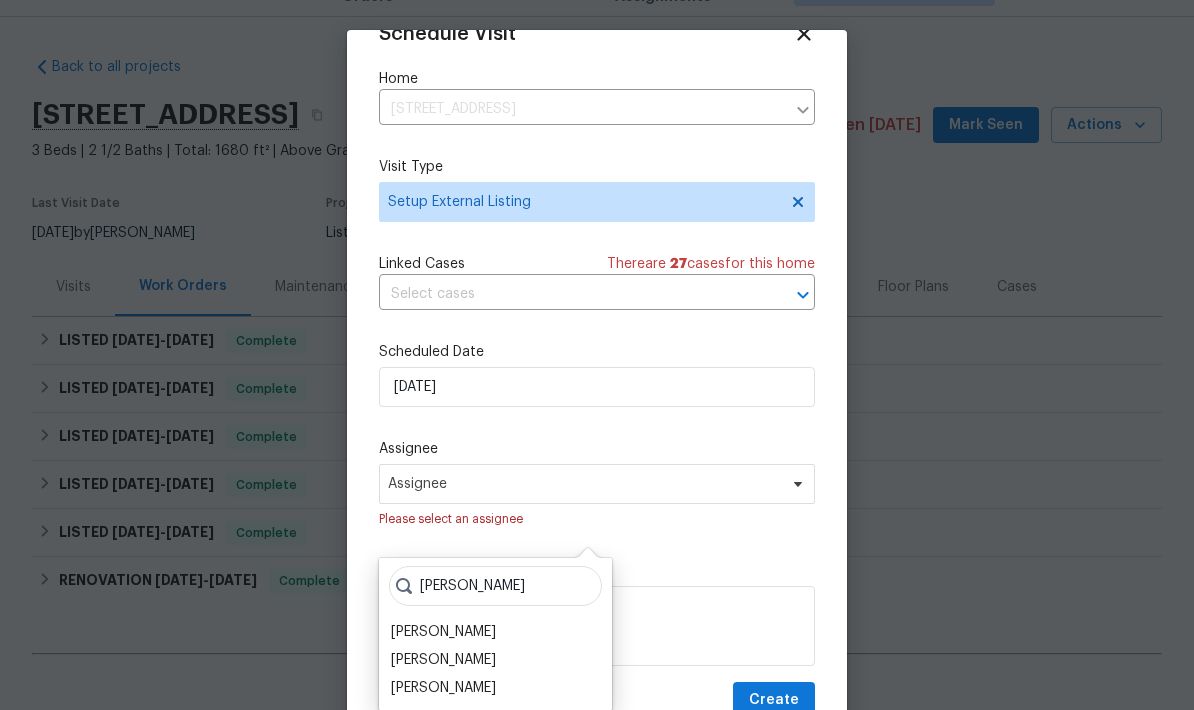 click on "[PERSON_NAME]" at bounding box center [443, 632] 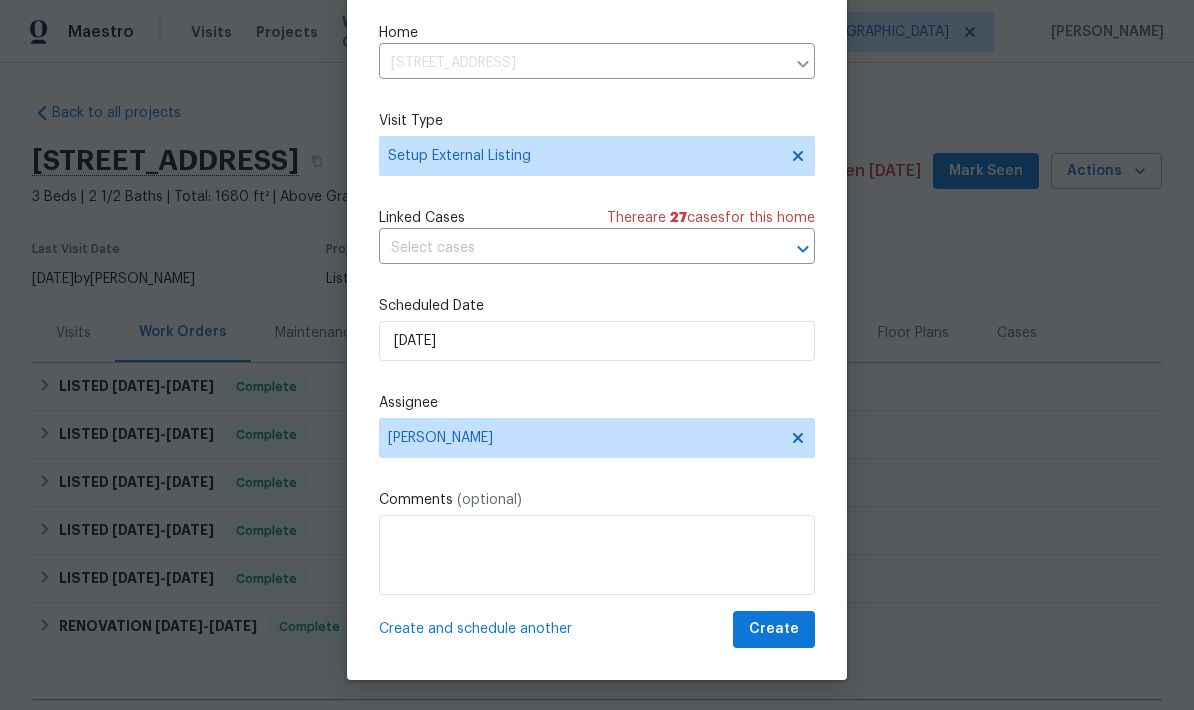 scroll, scrollTop: 50, scrollLeft: 0, axis: vertical 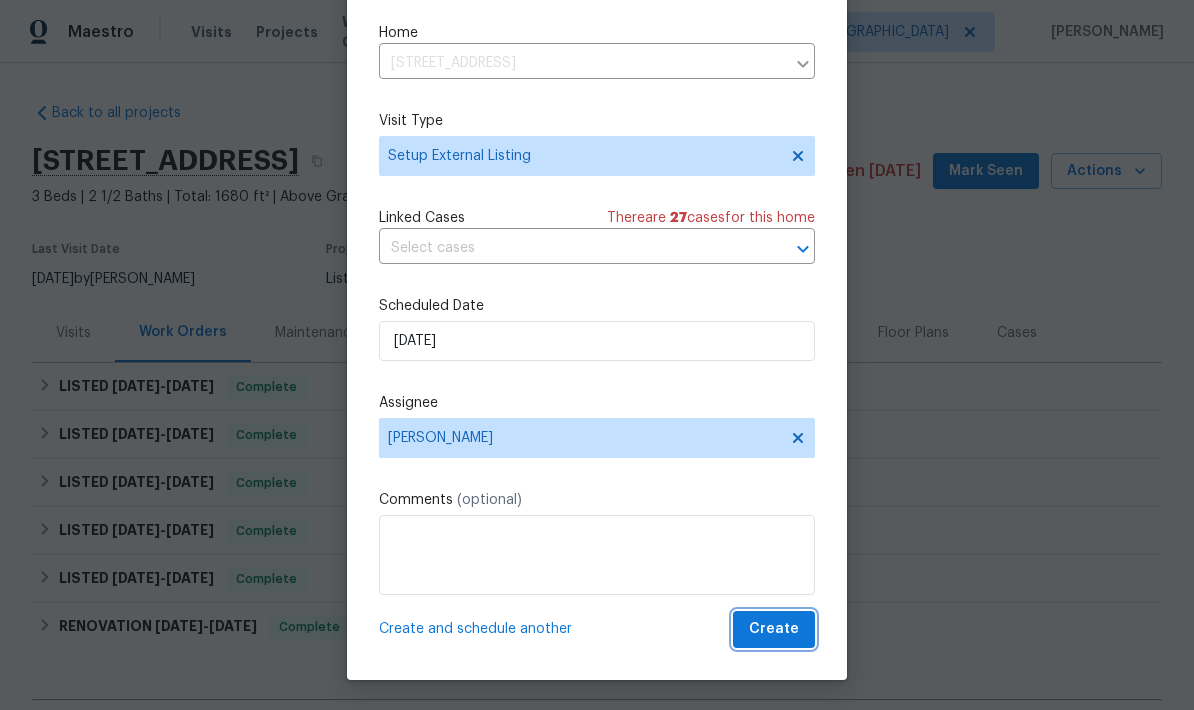 click on "Create" at bounding box center (774, 629) 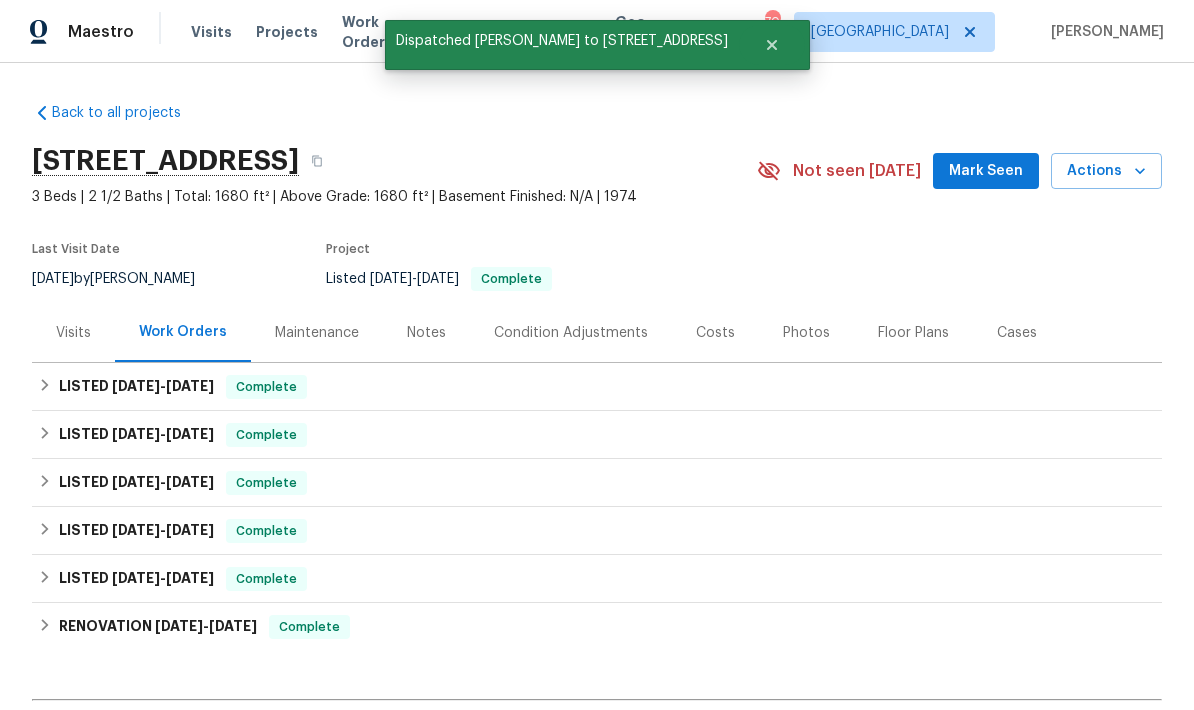 scroll, scrollTop: 0, scrollLeft: 0, axis: both 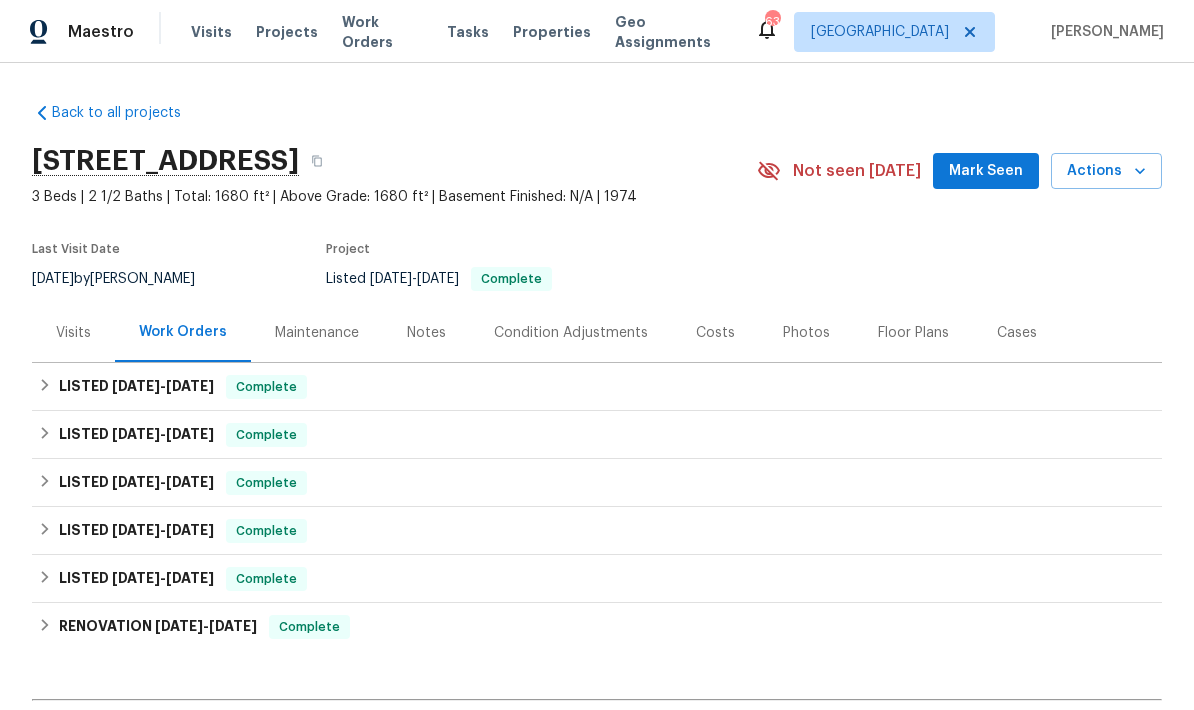 click 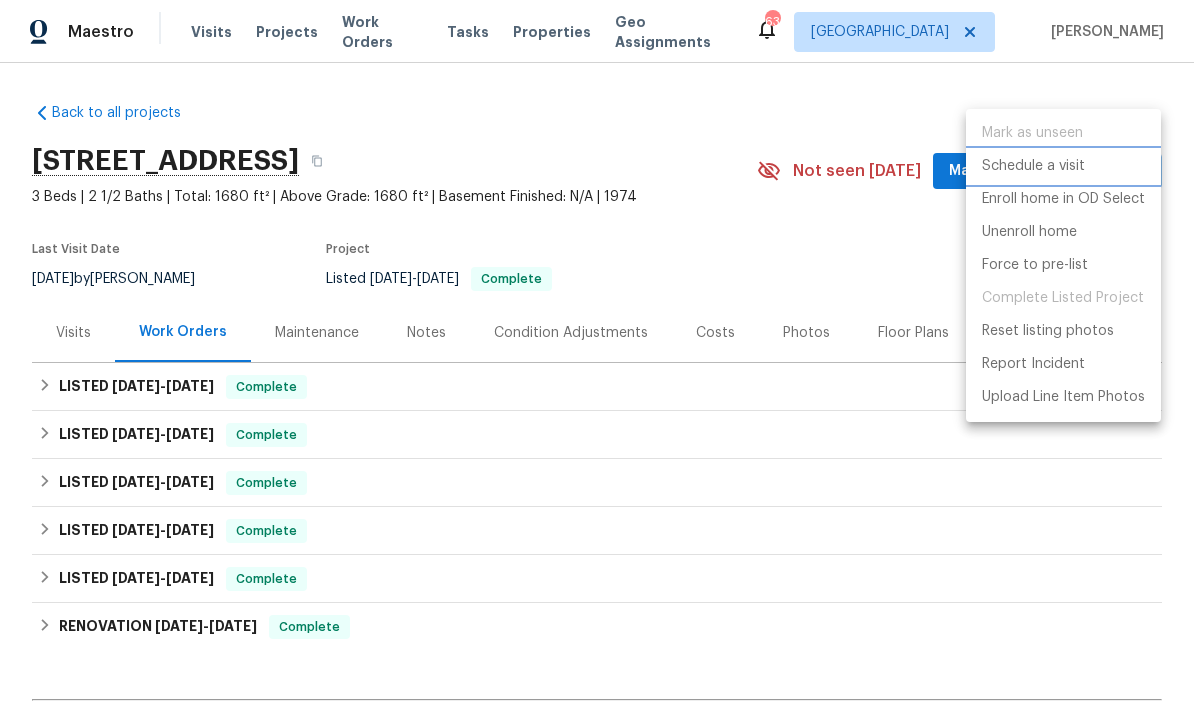 click on "Schedule a visit" at bounding box center (1033, 166) 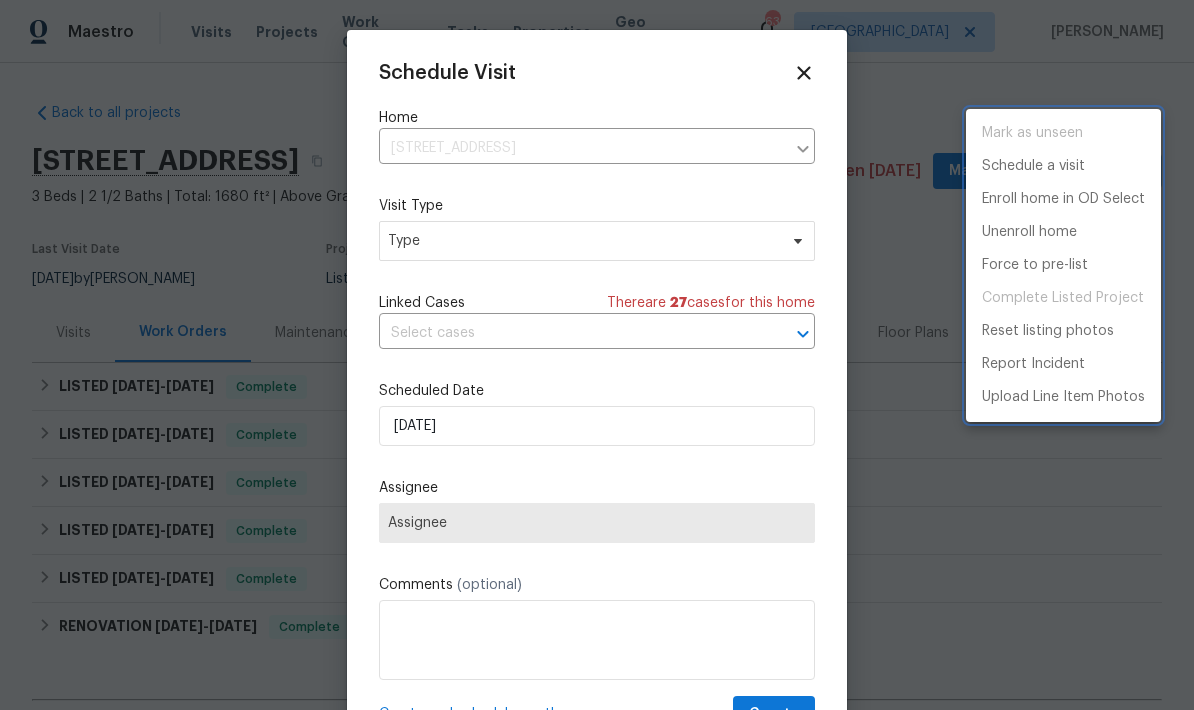 click at bounding box center [597, 355] 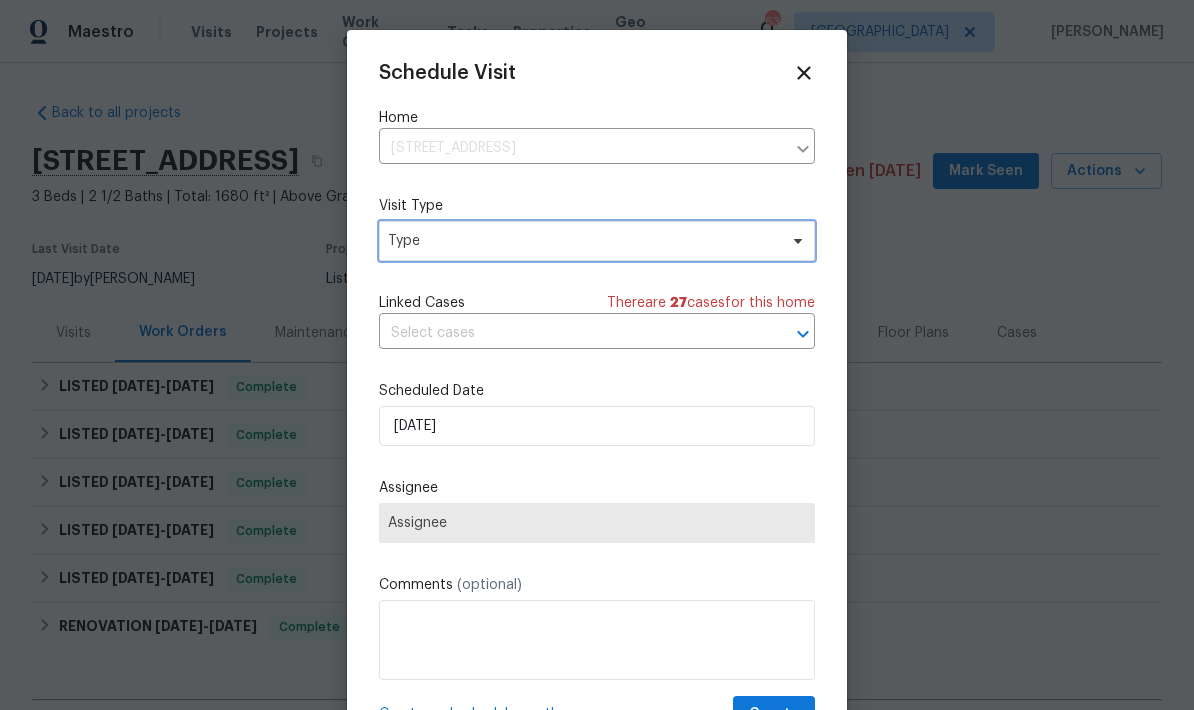 click on "Type" at bounding box center [582, 241] 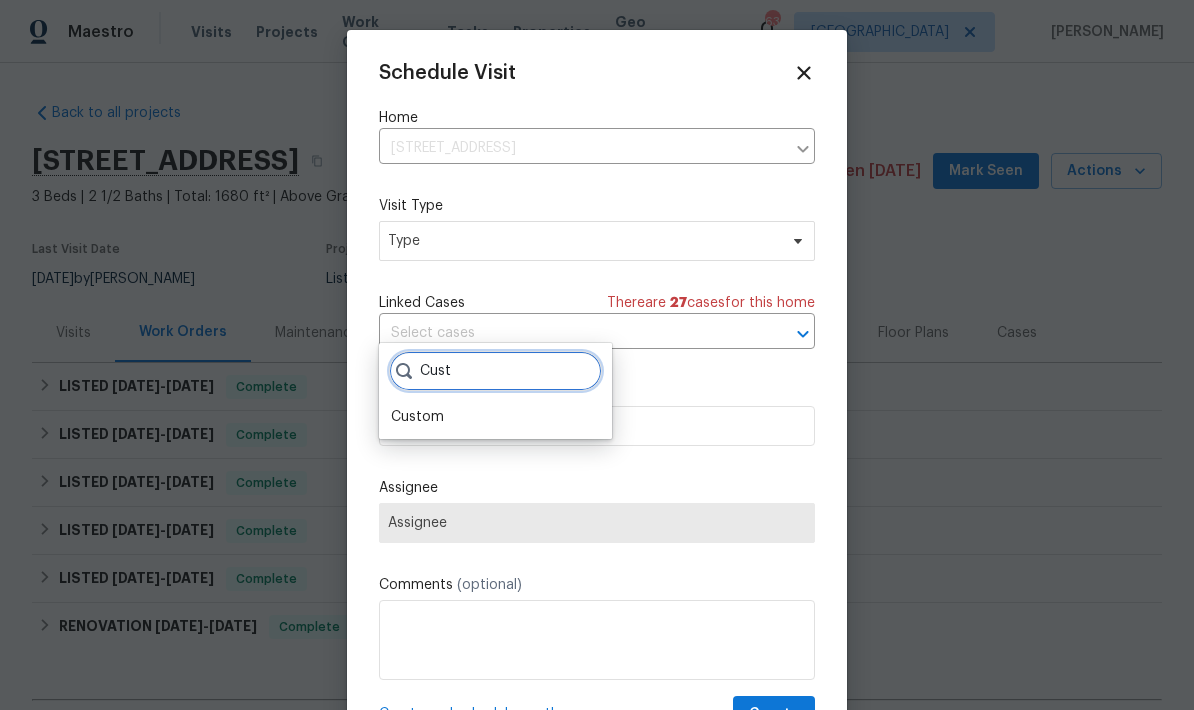 type on "Cust" 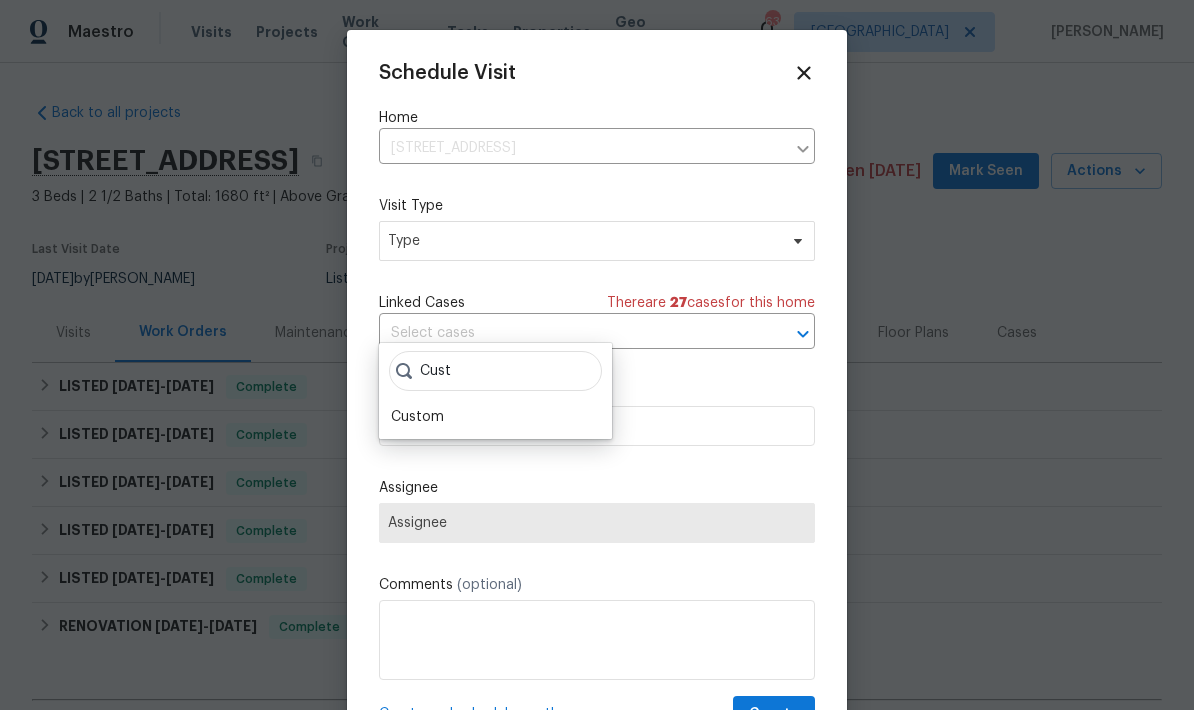 click on "Custom" at bounding box center (417, 417) 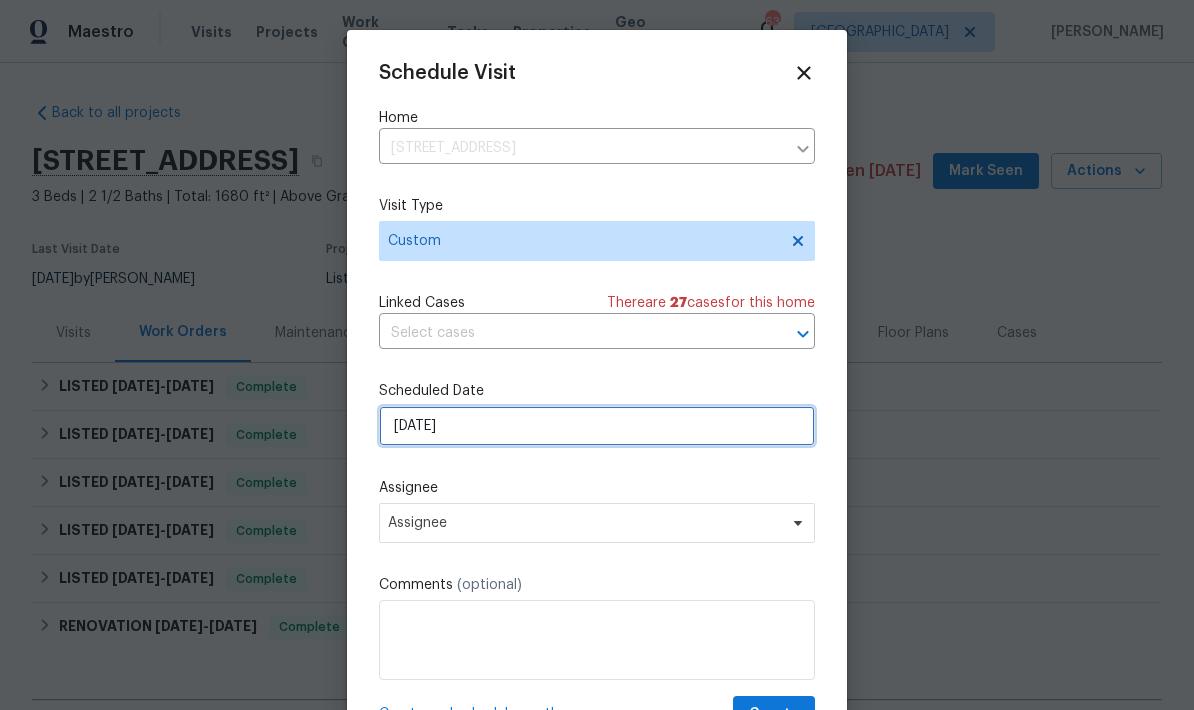 click on "7/21/2025" at bounding box center (597, 426) 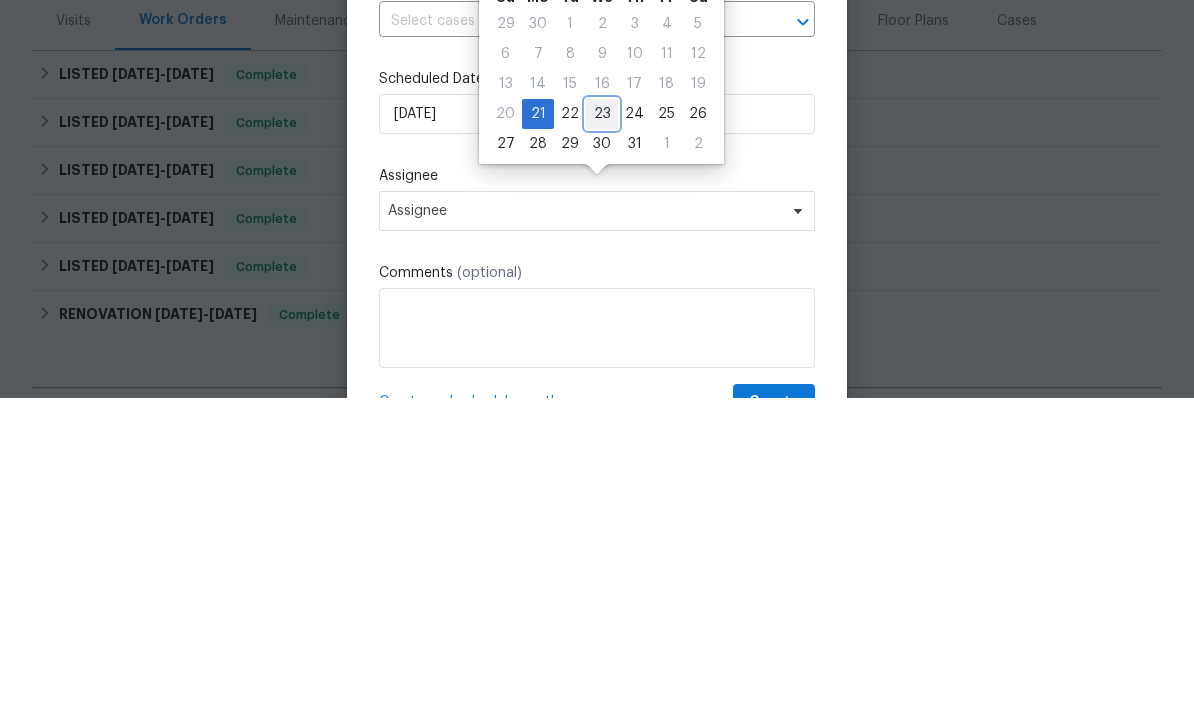click on "23" at bounding box center (602, 426) 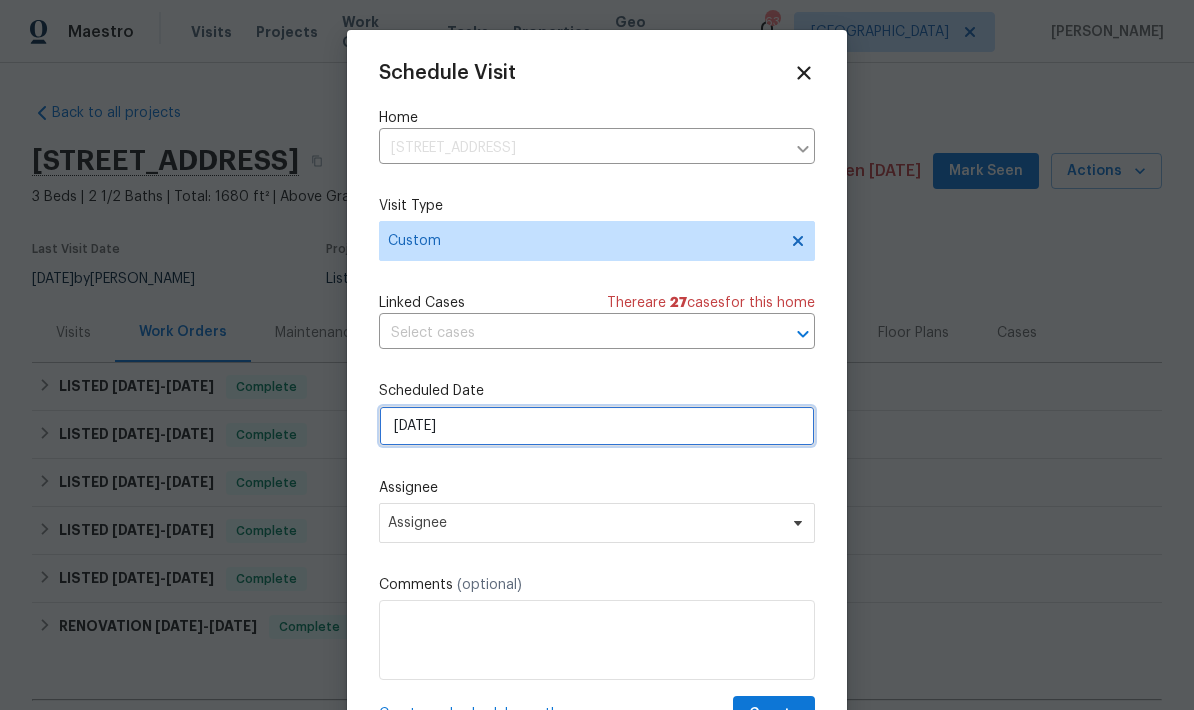 click on "7/23/2025" at bounding box center (597, 426) 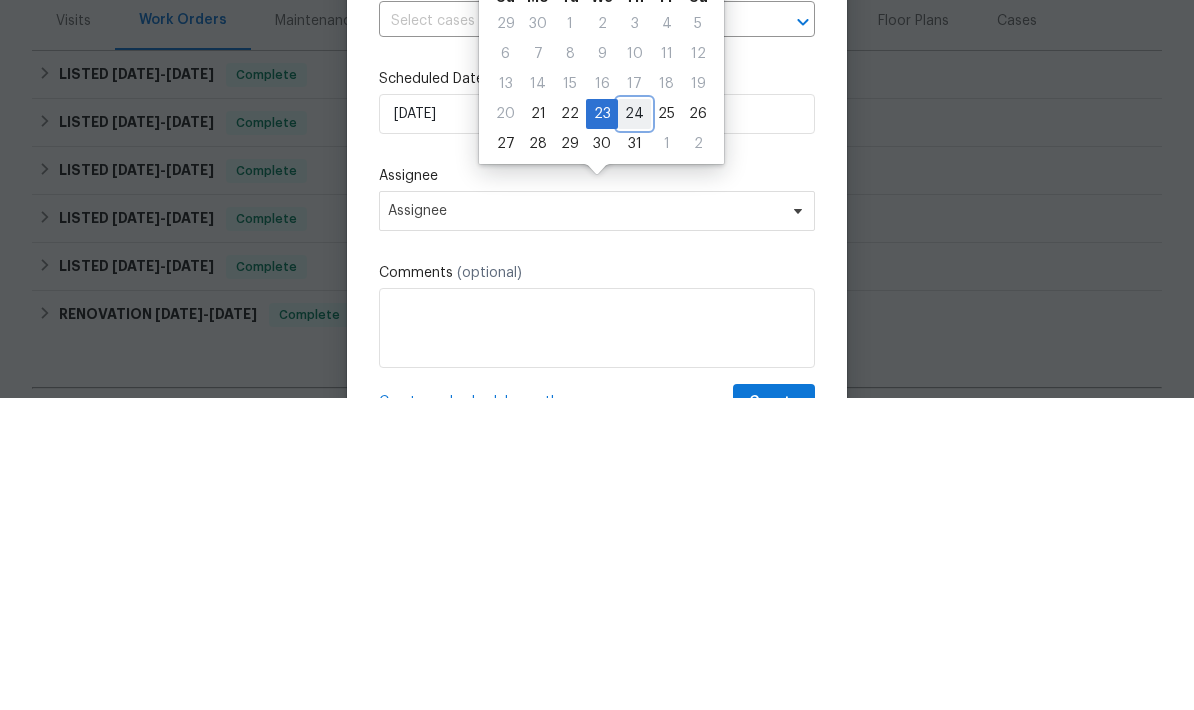 click on "24" at bounding box center (634, 426) 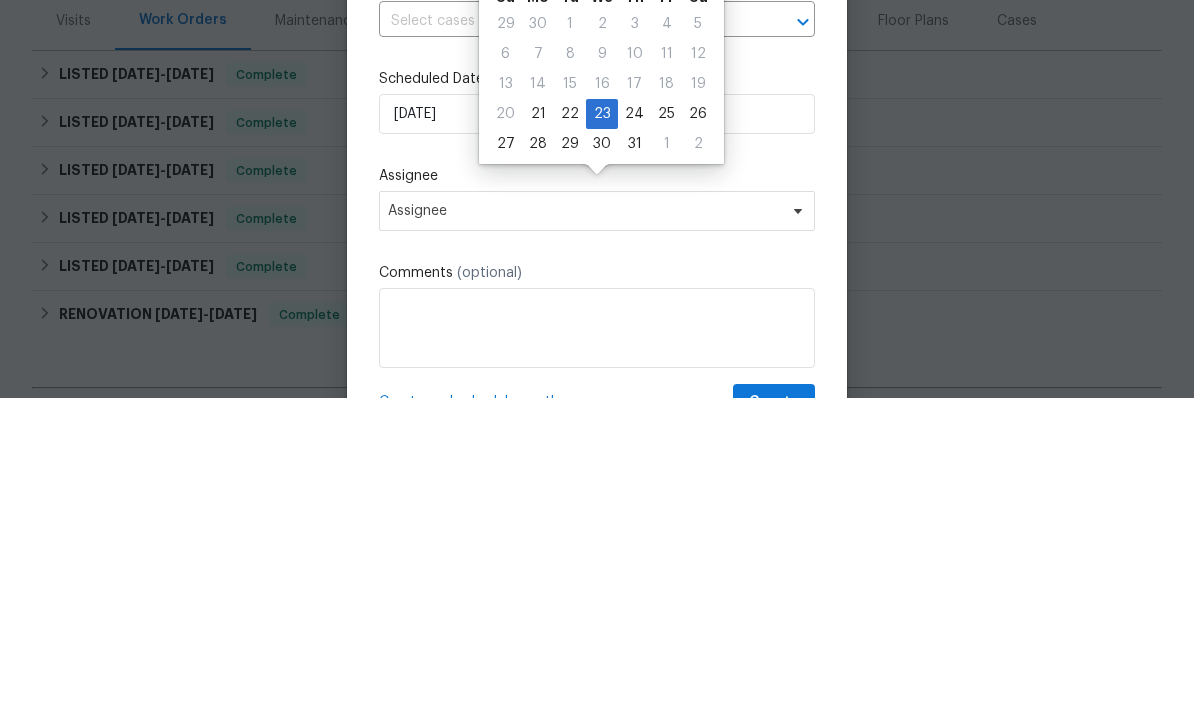 type on "7/24/2025" 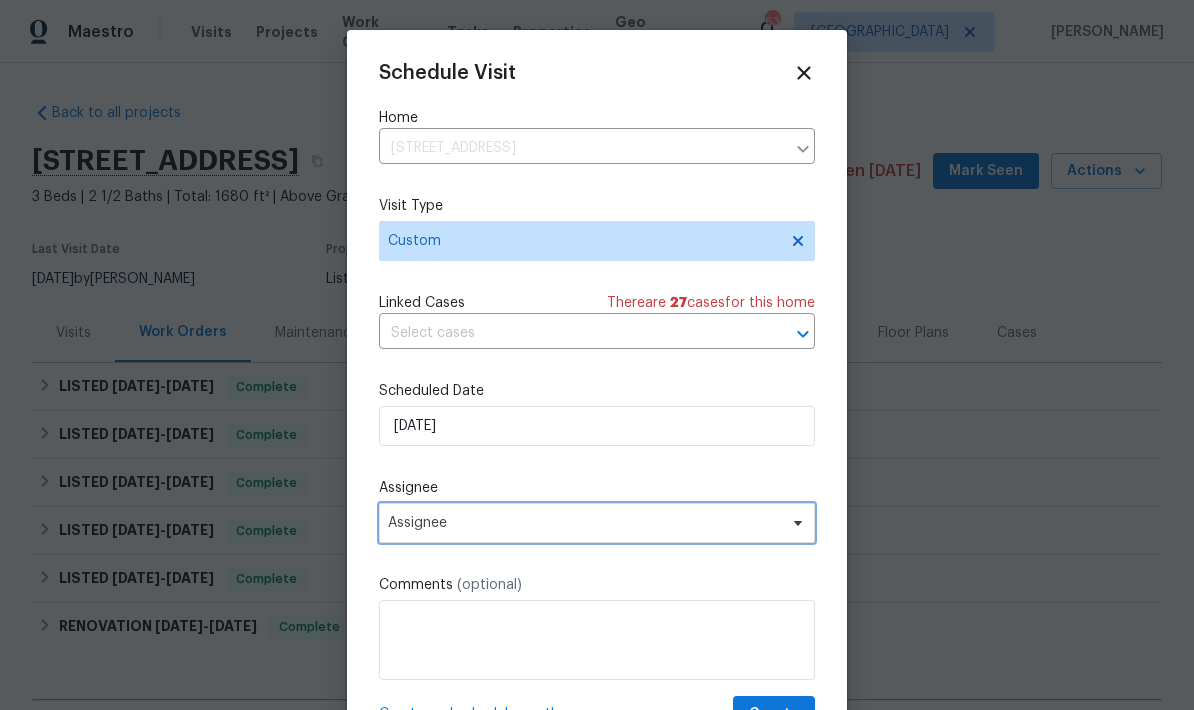 click on "Assignee" at bounding box center (584, 523) 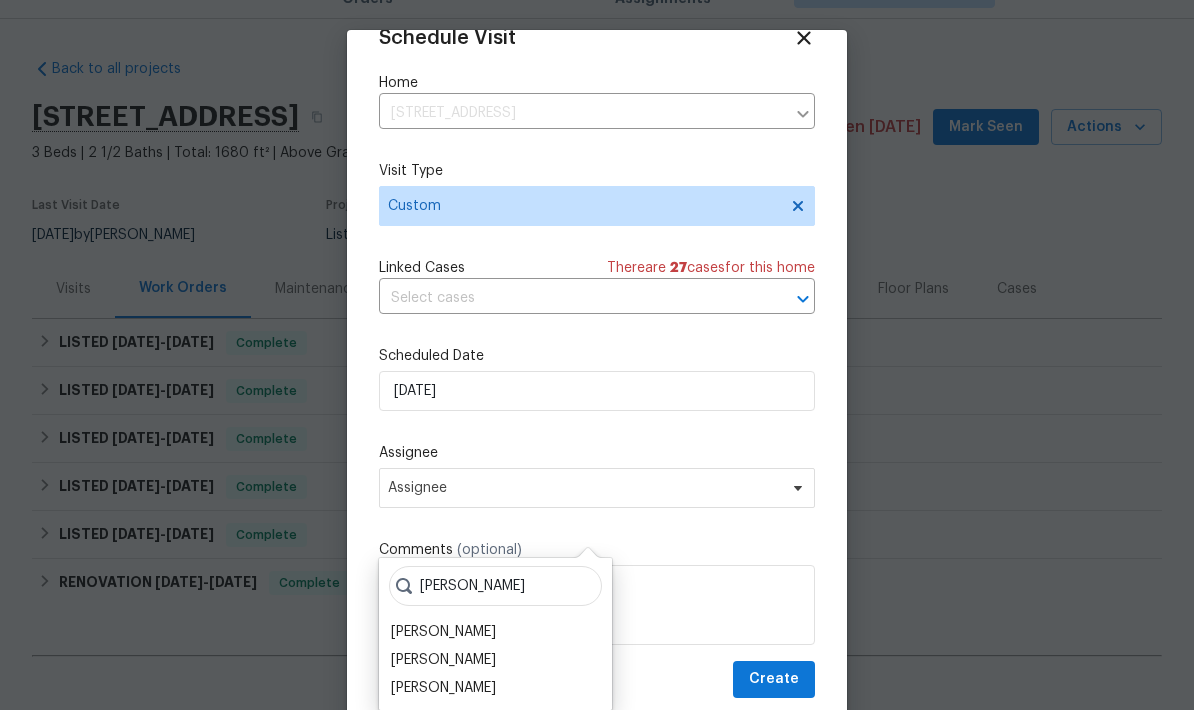 scroll, scrollTop: 39, scrollLeft: 0, axis: vertical 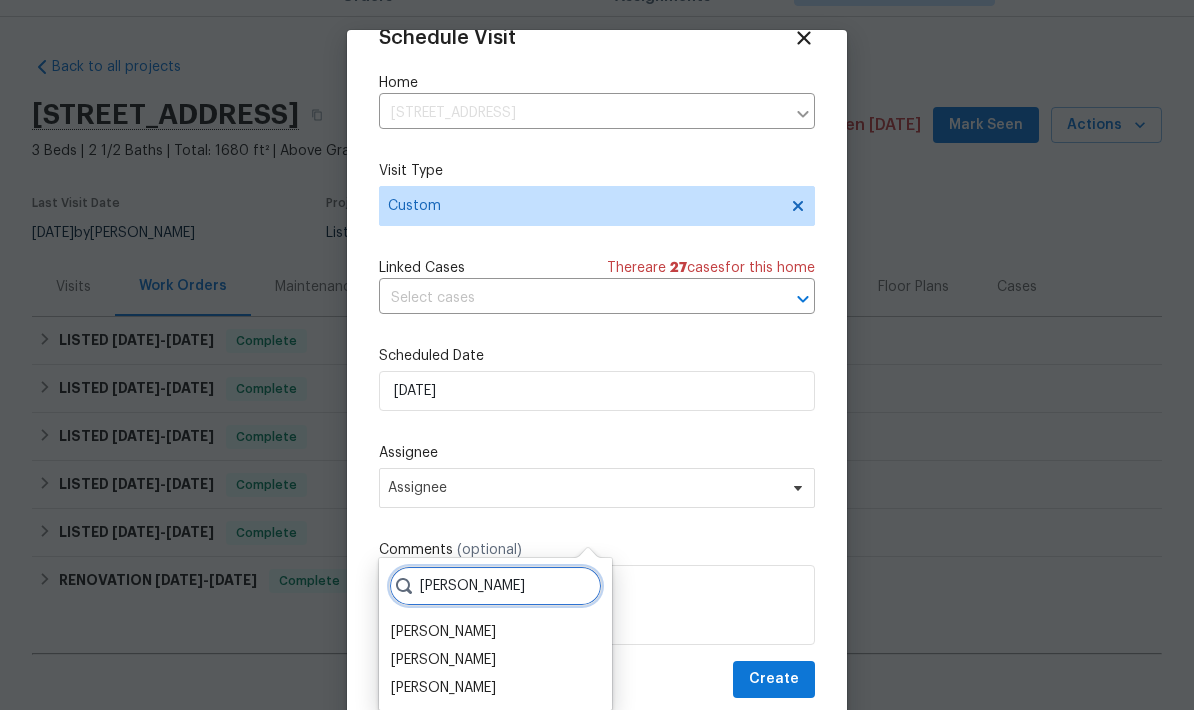 type on "Tim" 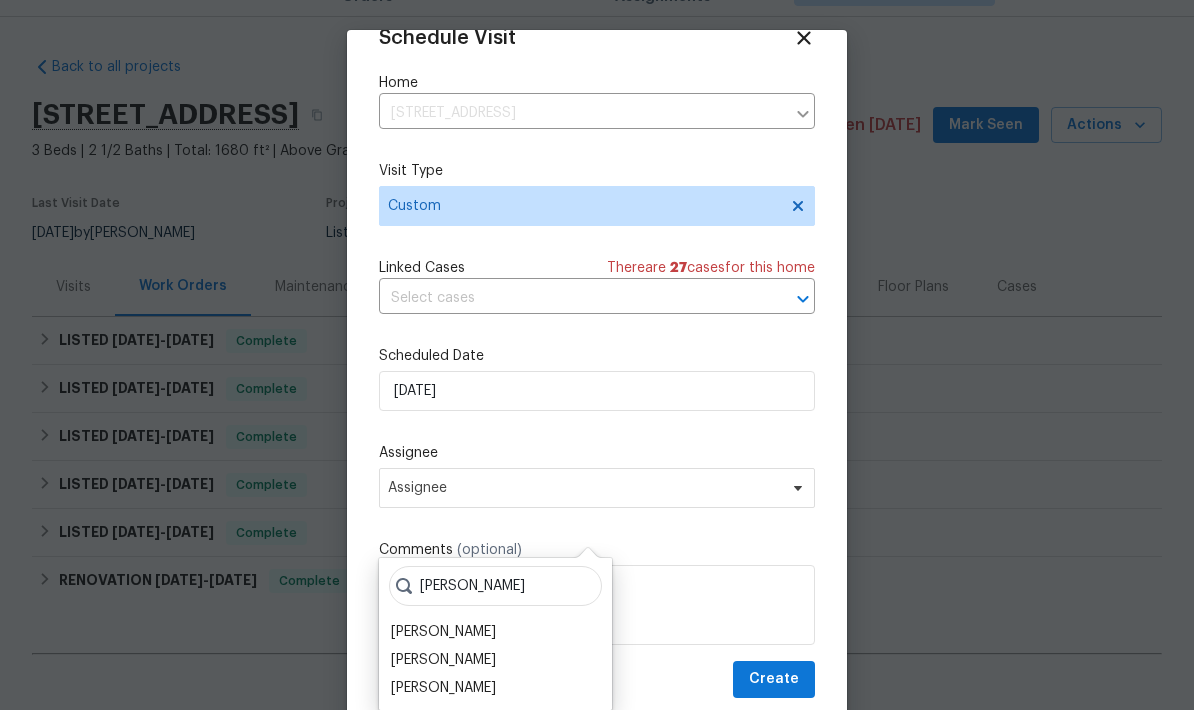 click on "[PERSON_NAME]" at bounding box center [443, 632] 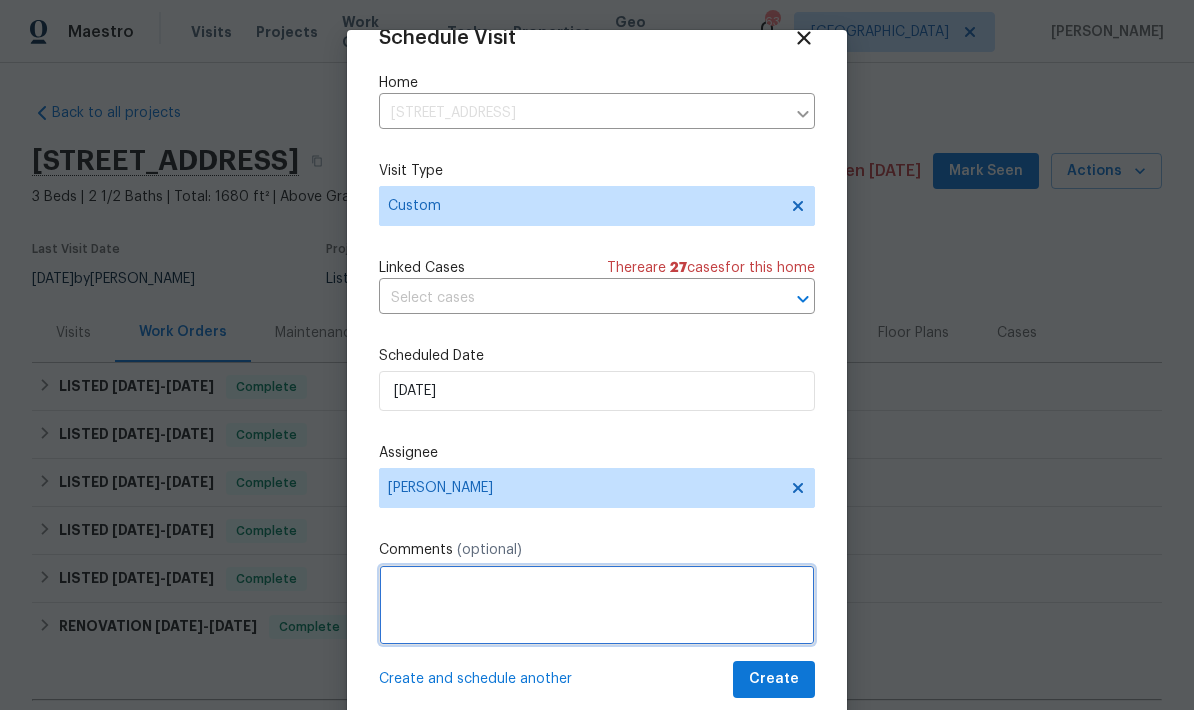 click at bounding box center (597, 605) 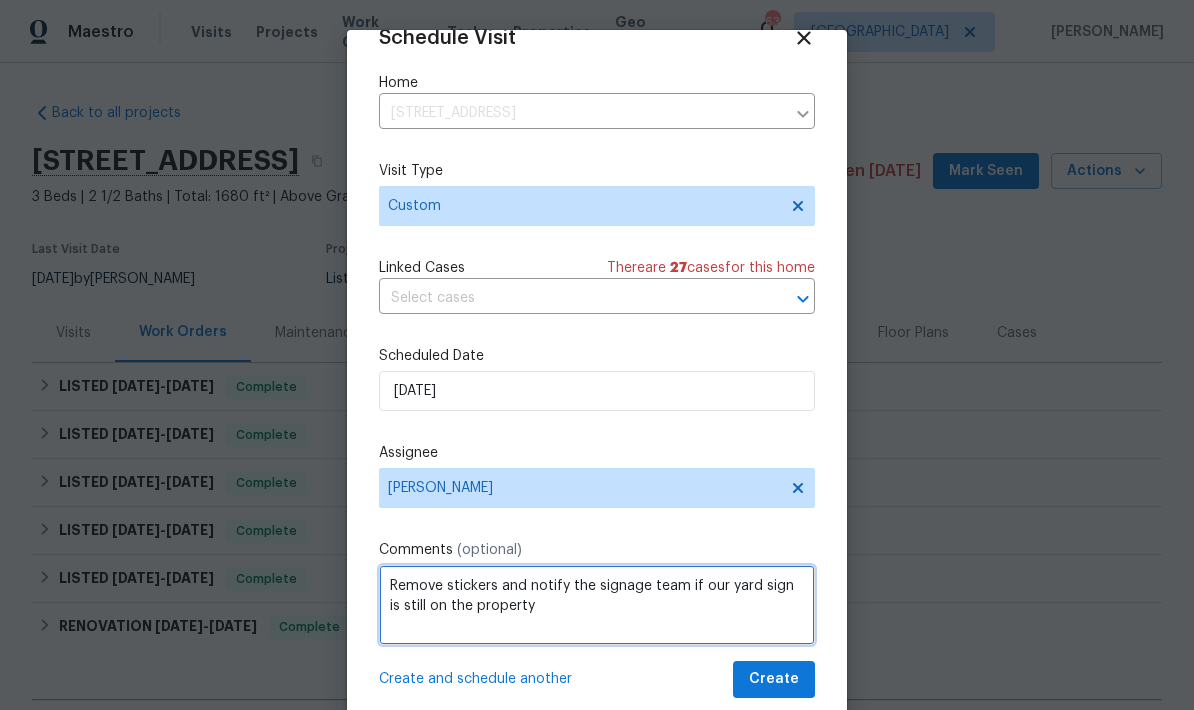 type on "Remove stickers and notify the signage team if our yard sign is still on the property" 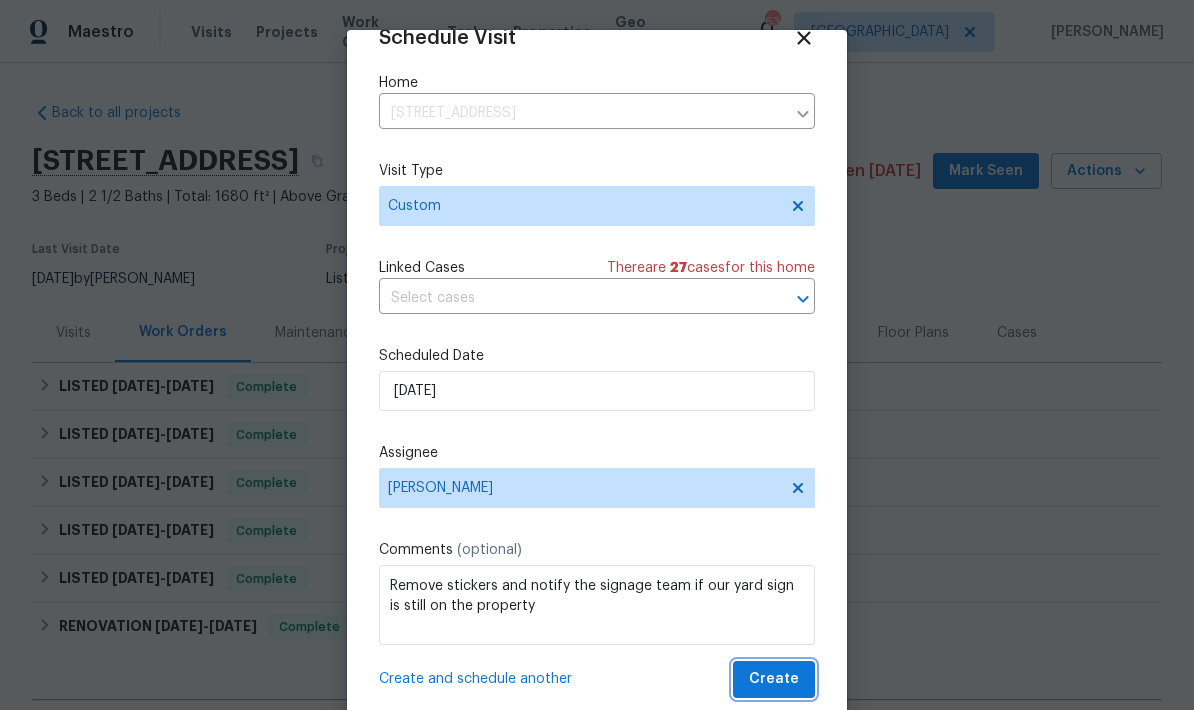 click on "Create" at bounding box center [774, 679] 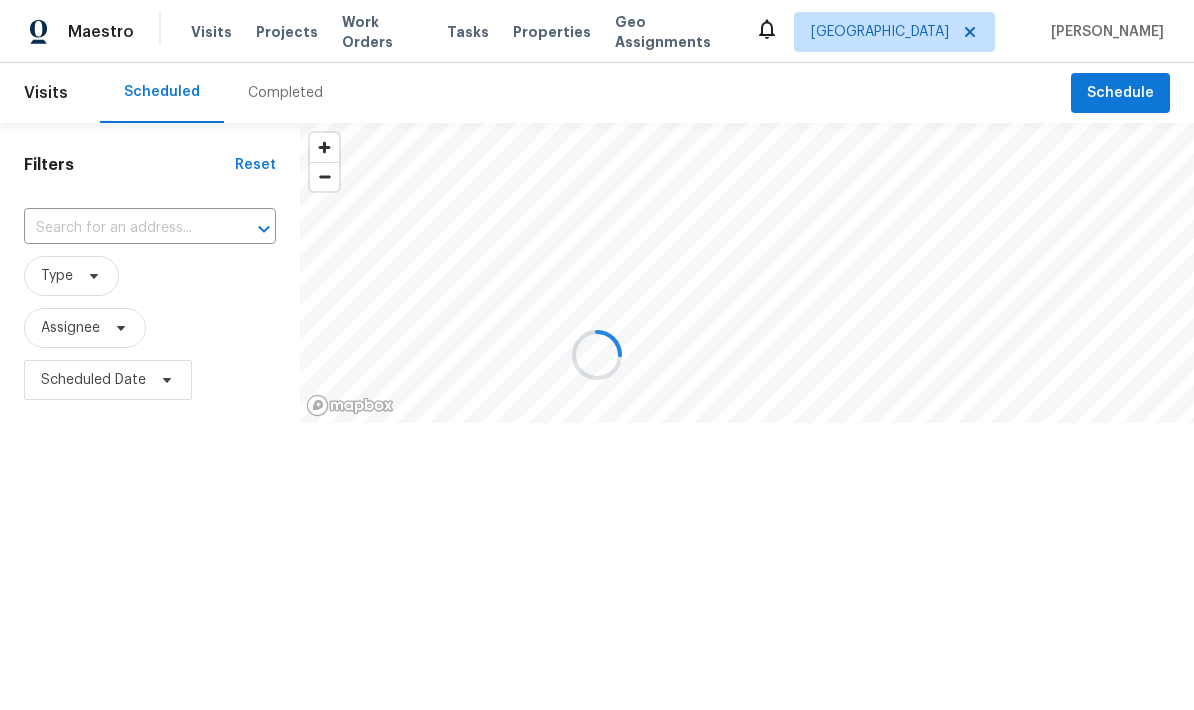 scroll, scrollTop: 0, scrollLeft: 0, axis: both 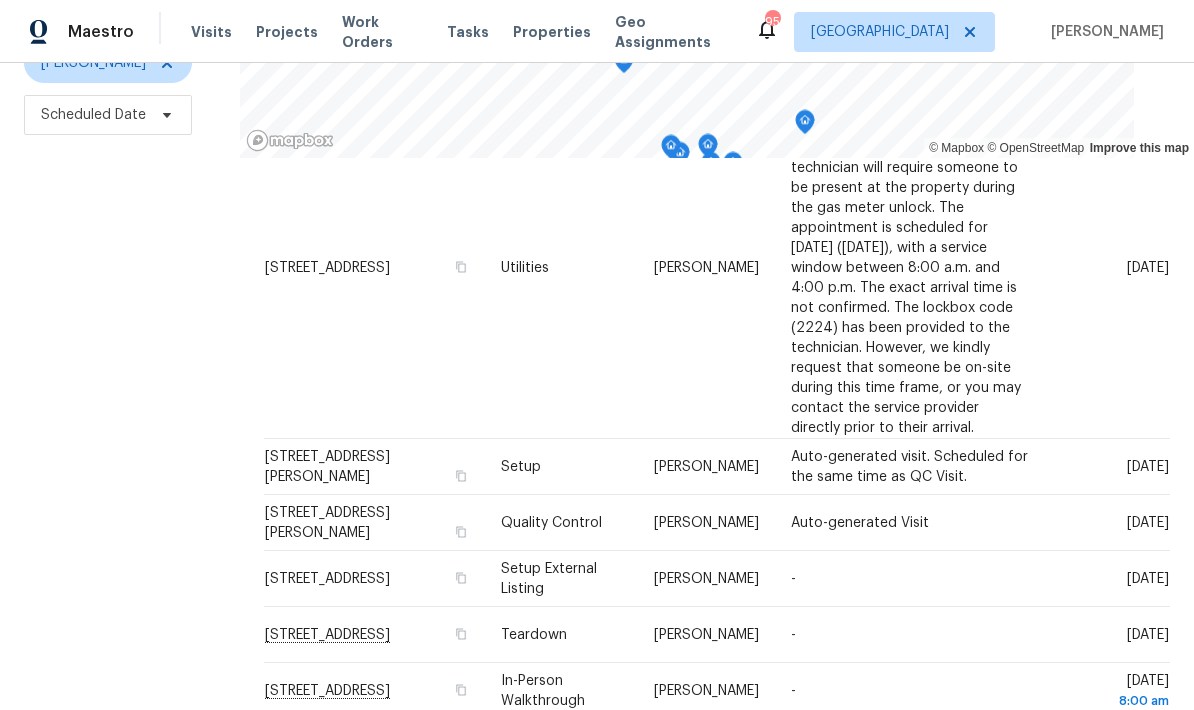 click 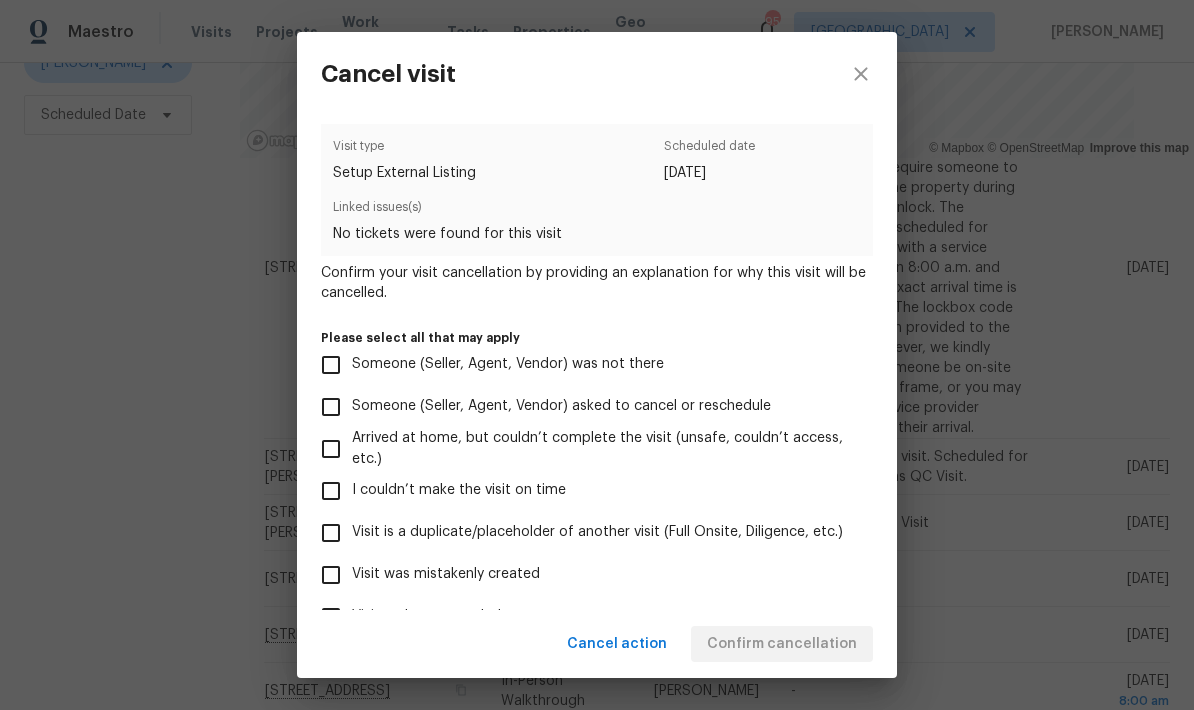 click on "Visit no longer needed" at bounding box center [331, 617] 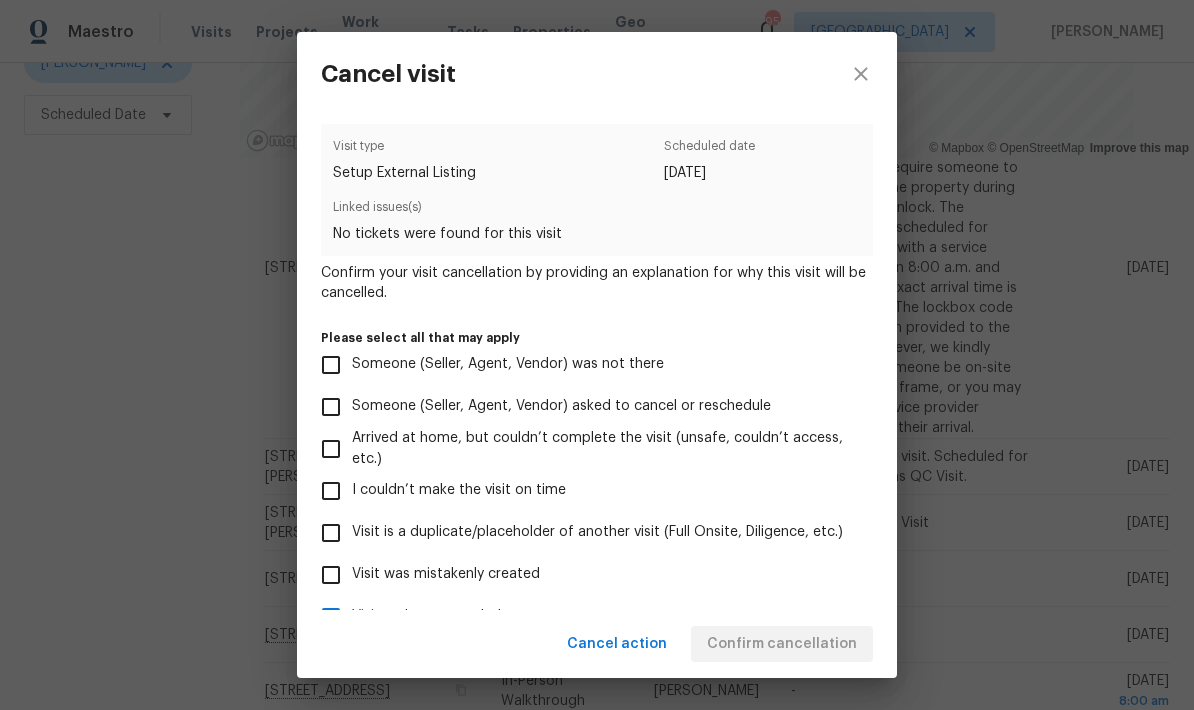 click on "Visit was mistakenly created" at bounding box center [331, 575] 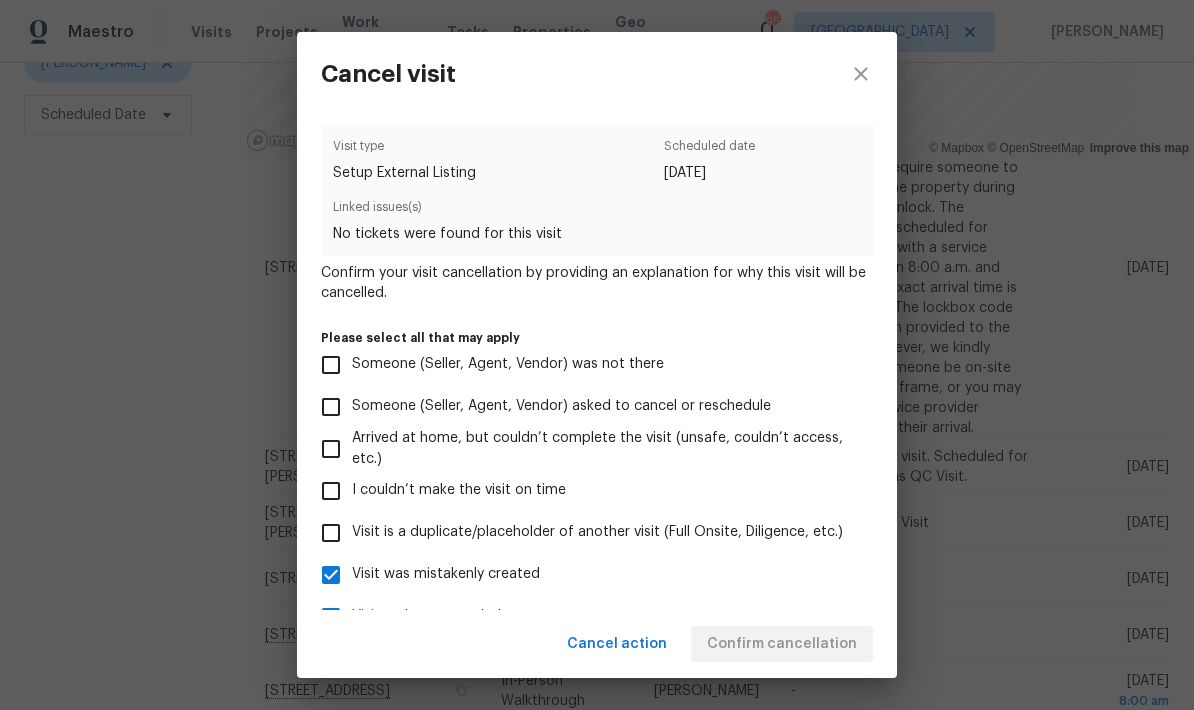 click on "Cancel action Confirm cancellation" at bounding box center (597, 644) 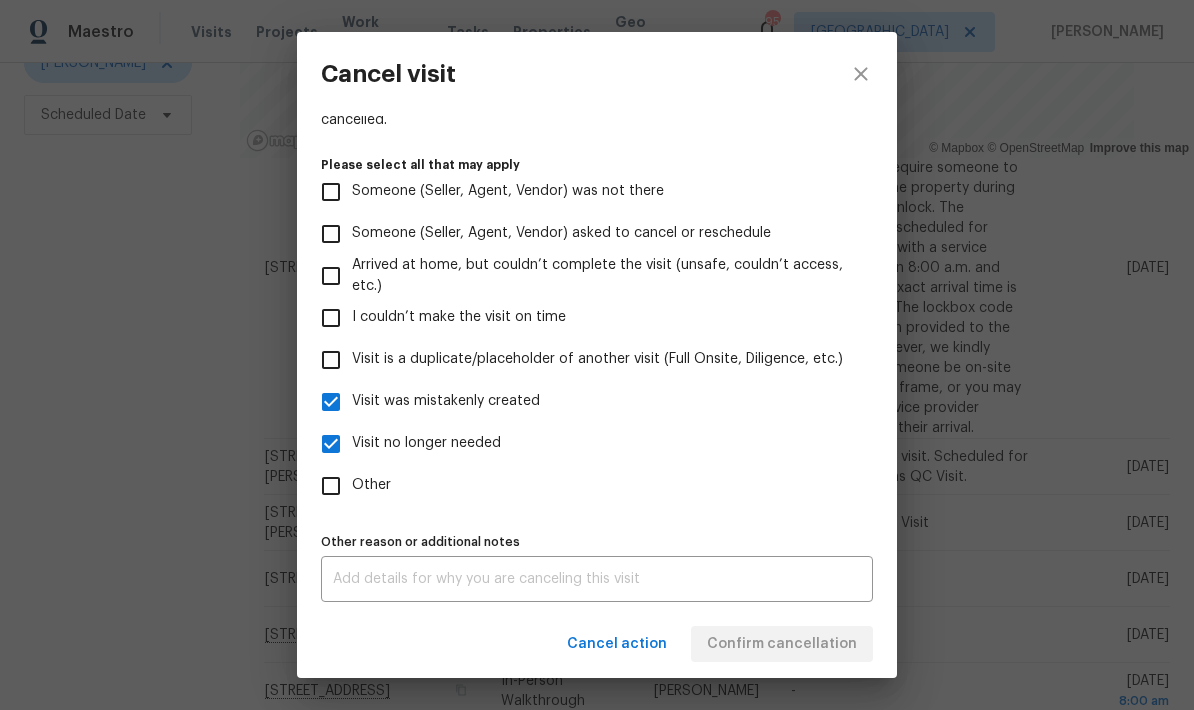 scroll, scrollTop: 183, scrollLeft: 0, axis: vertical 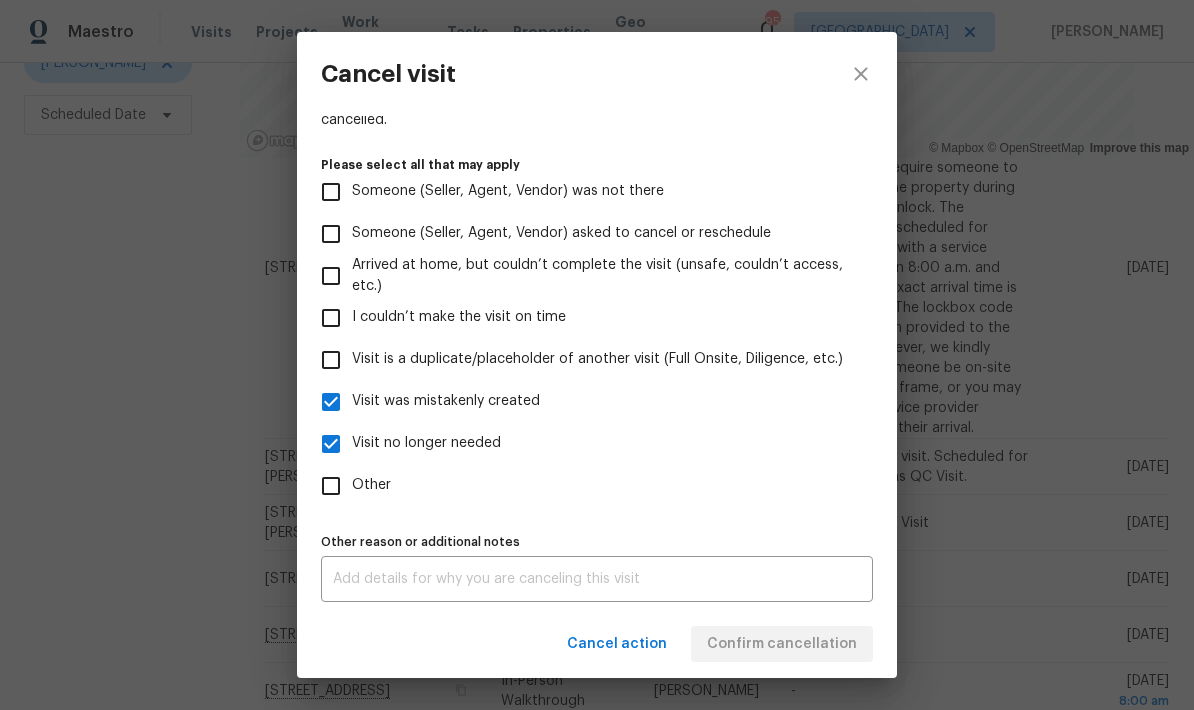 click at bounding box center [597, 579] 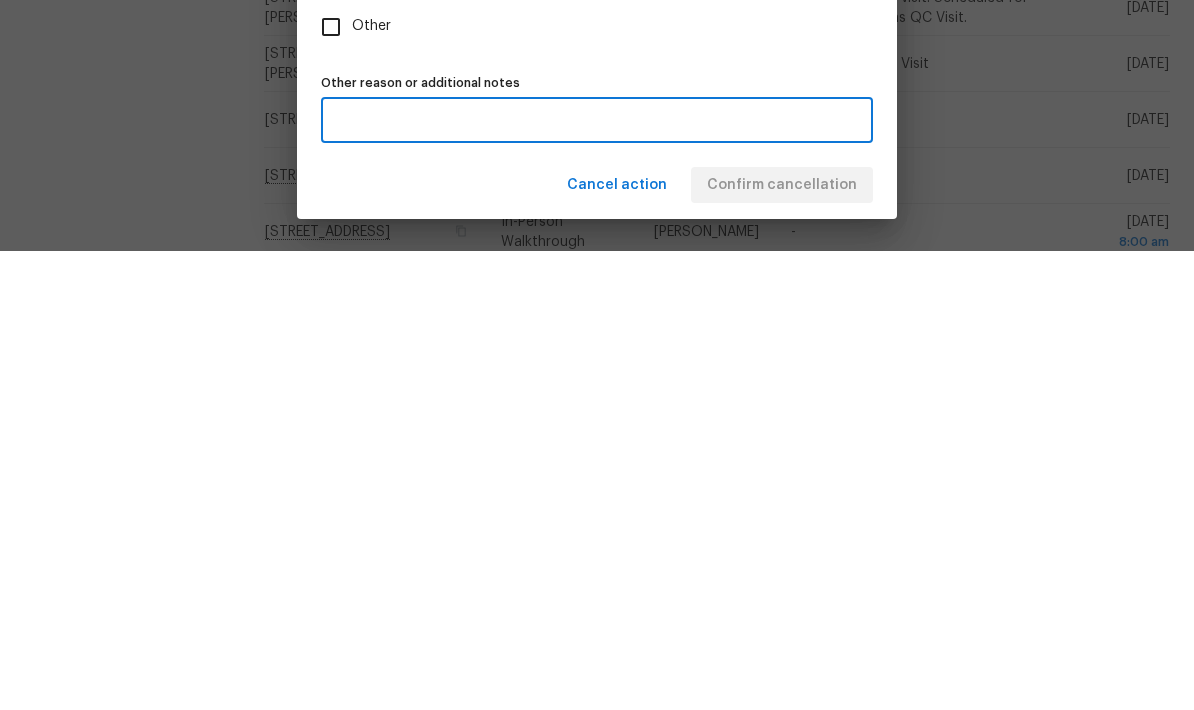 type 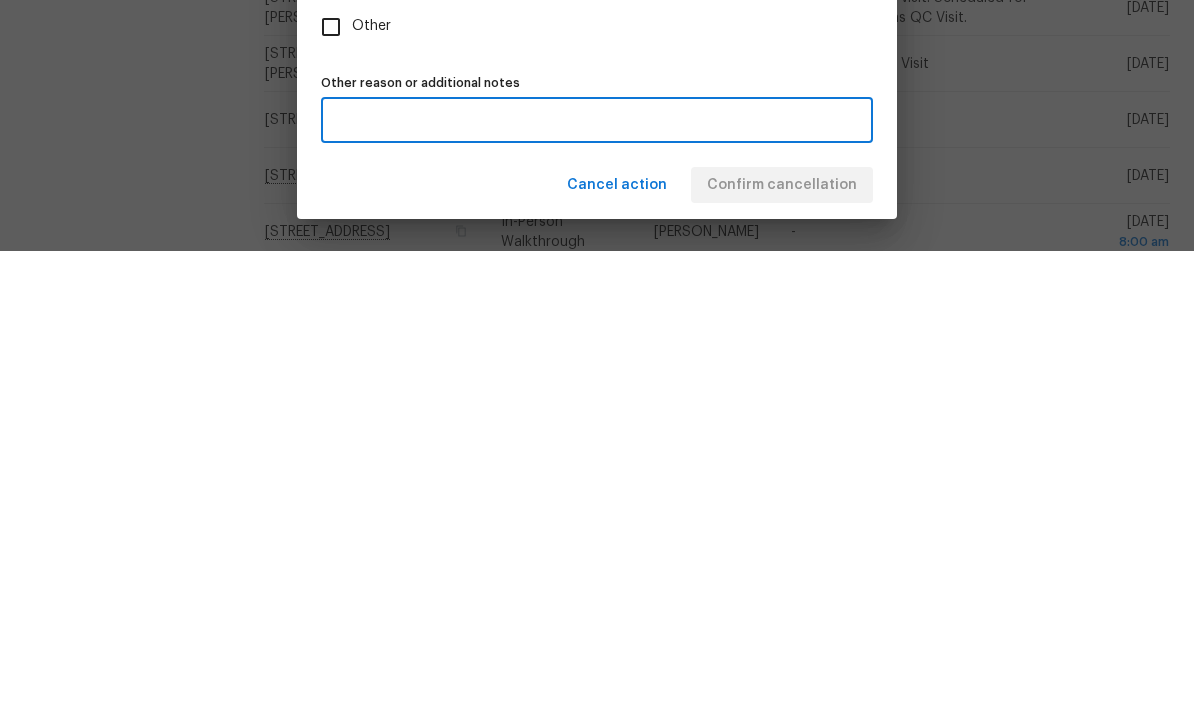click on "Cancel action Confirm cancellation" at bounding box center [597, 644] 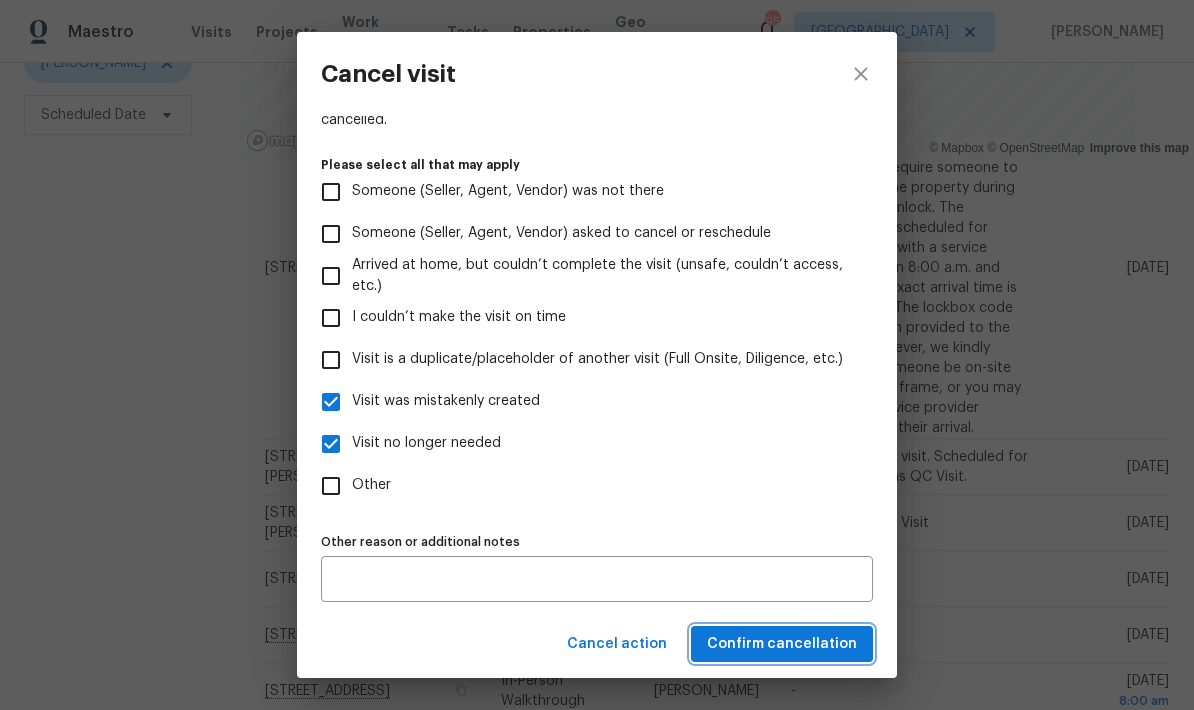 click on "Confirm cancellation" at bounding box center (782, 644) 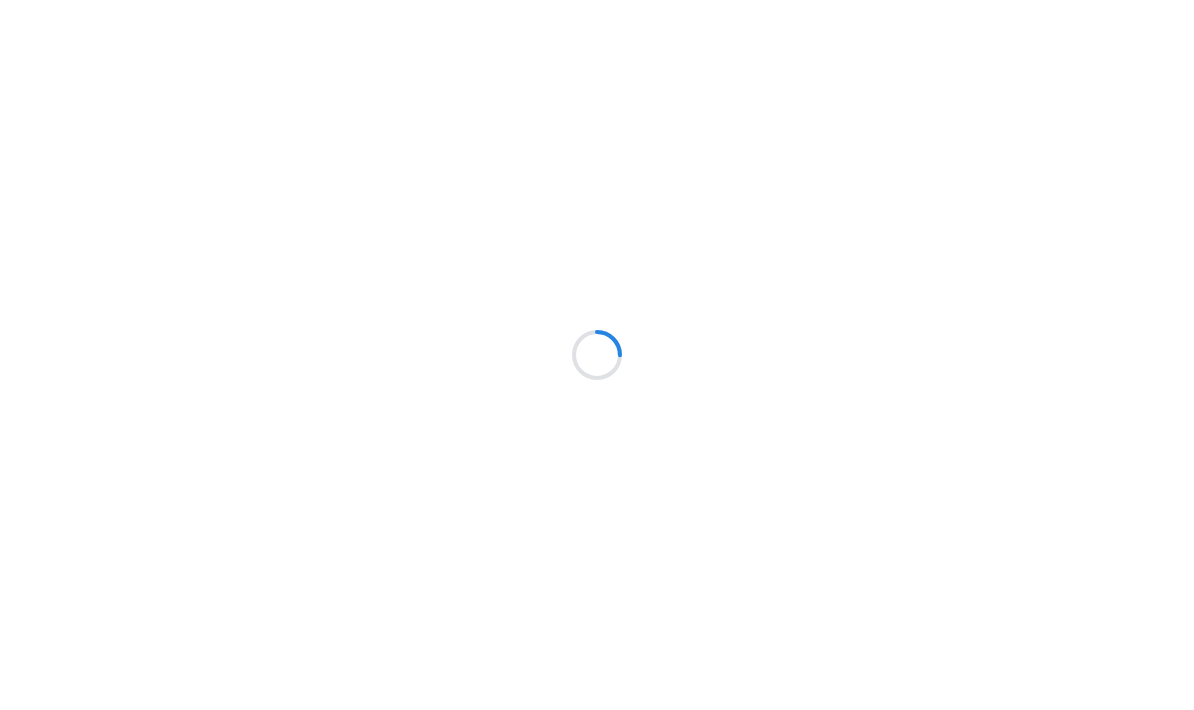 scroll, scrollTop: 0, scrollLeft: 0, axis: both 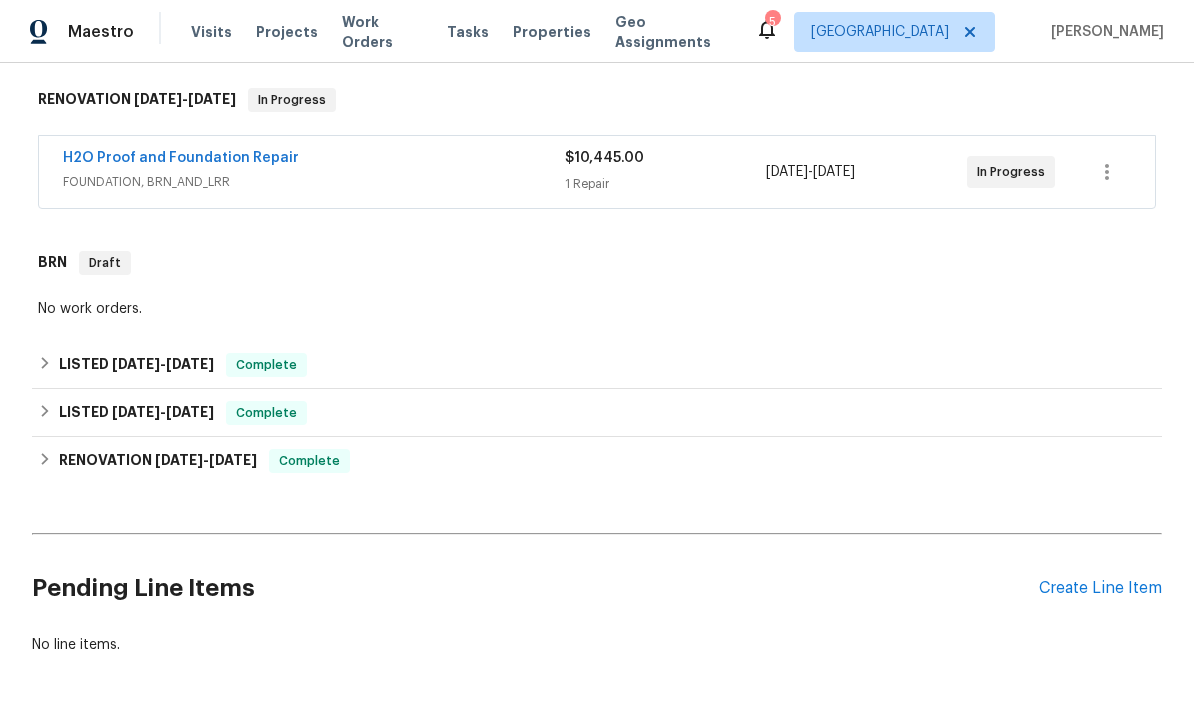 click on "Create Line Item" at bounding box center (1100, 588) 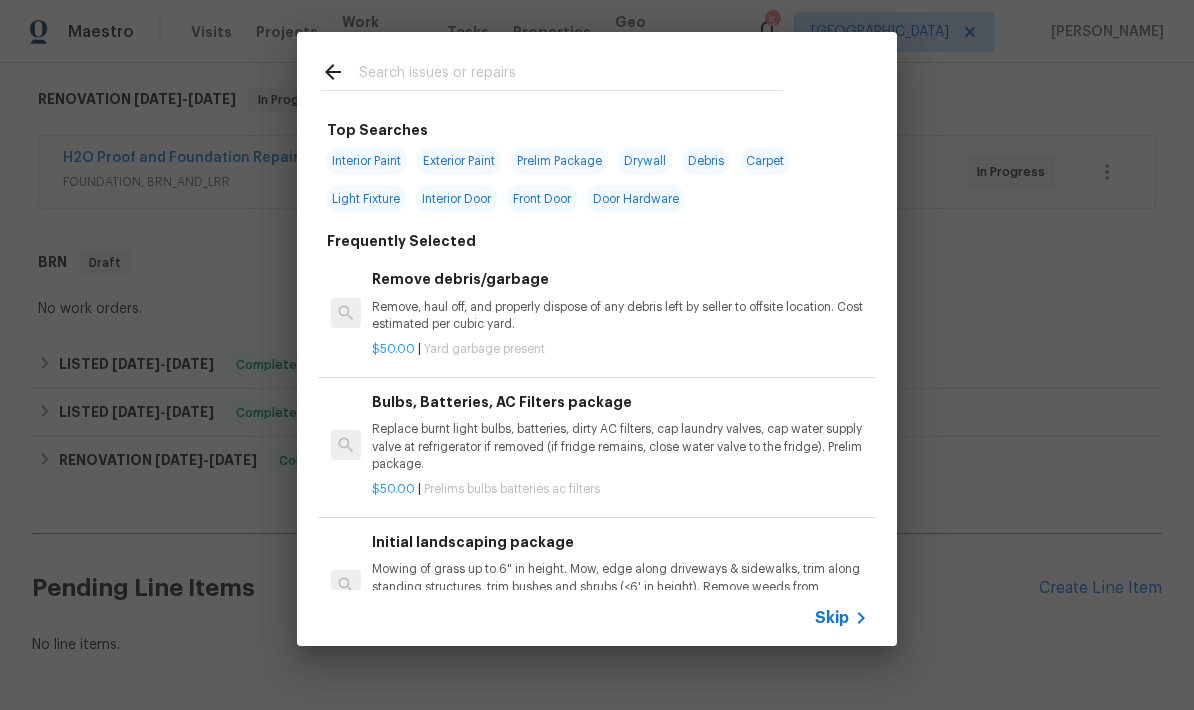 click at bounding box center (571, 75) 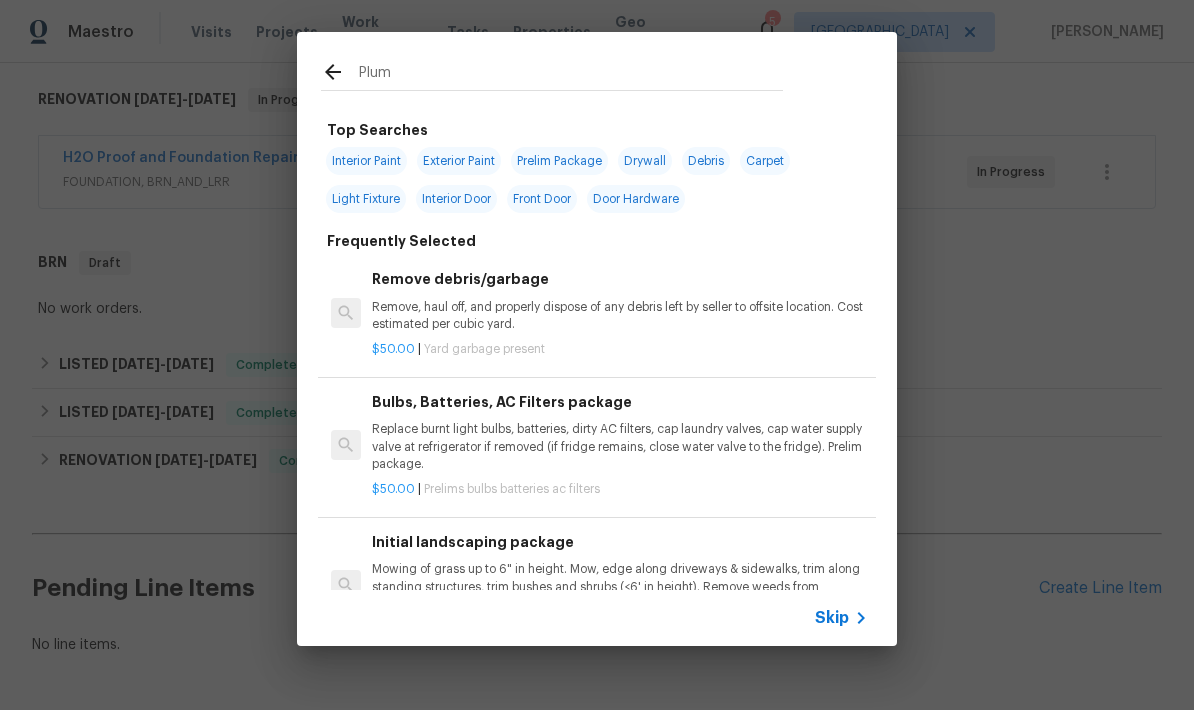type on "Plumb" 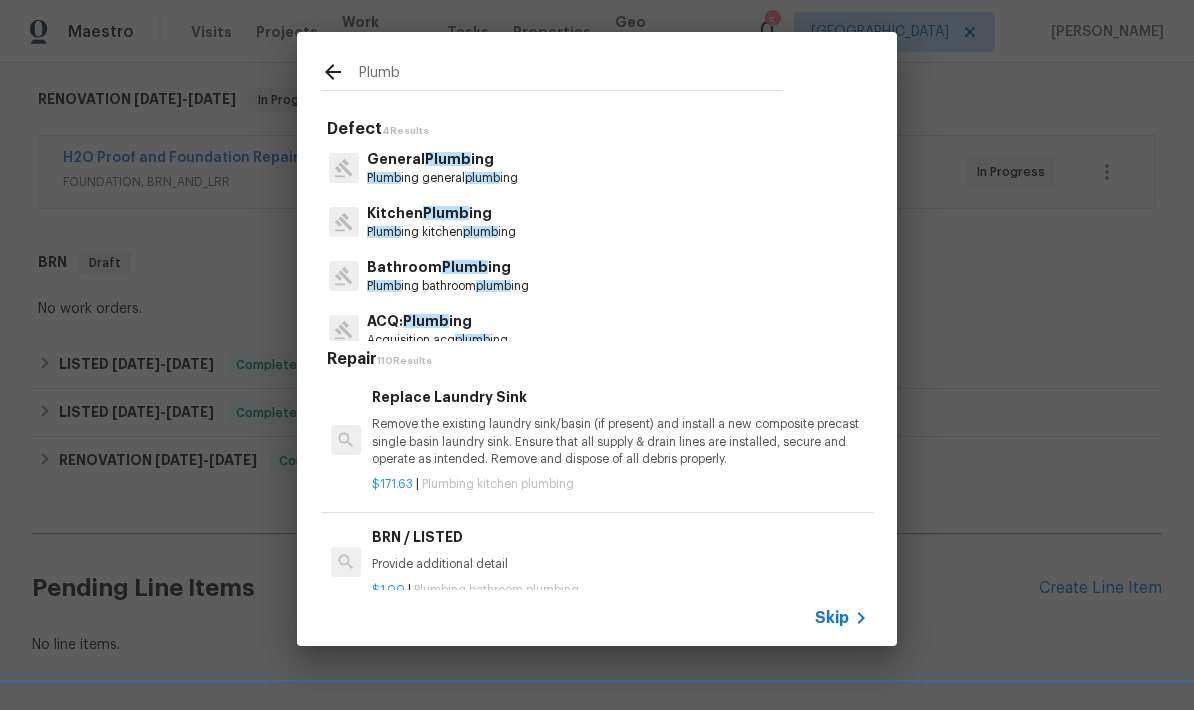 click on "Plumb ing general  plumb ing" at bounding box center [442, 178] 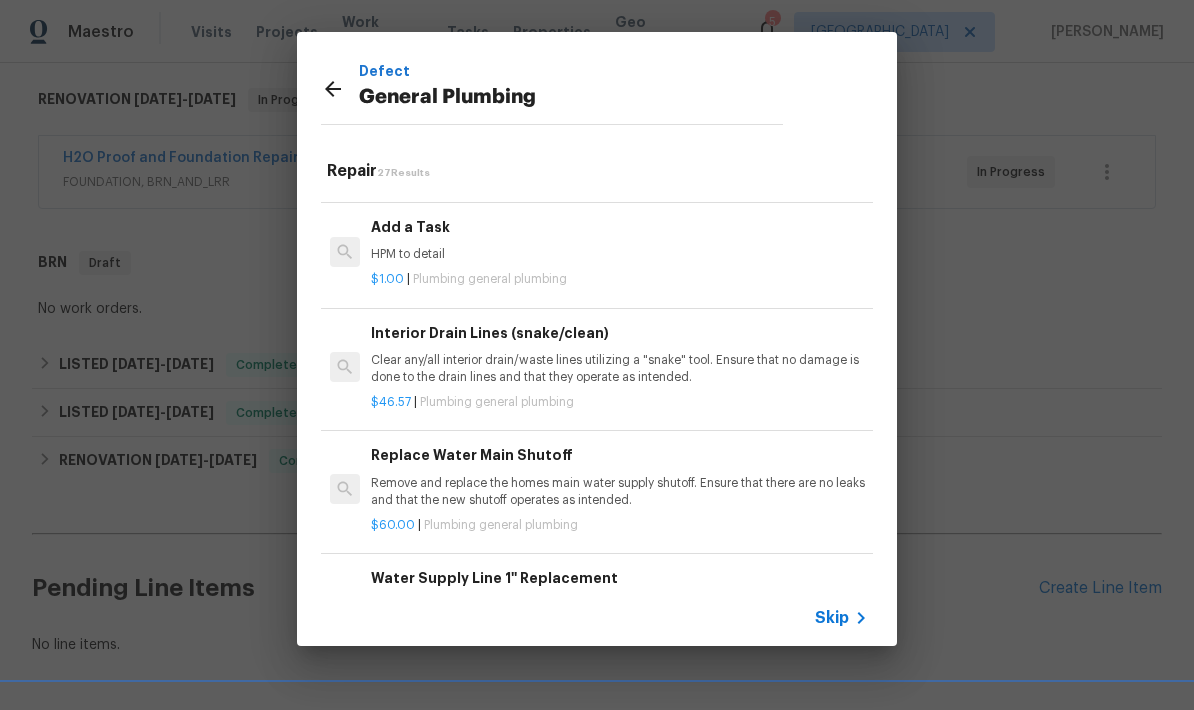 scroll, scrollTop: 2240, scrollLeft: 3, axis: both 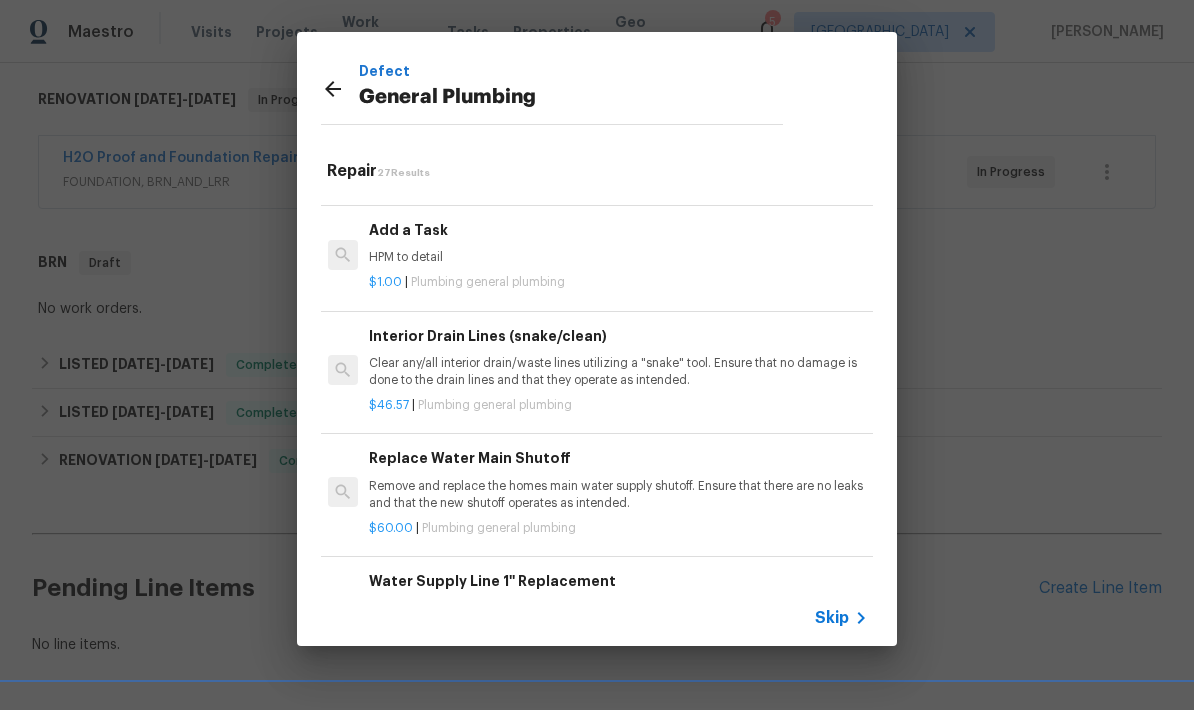 click on "Plumbing general plumbing" at bounding box center [488, 282] 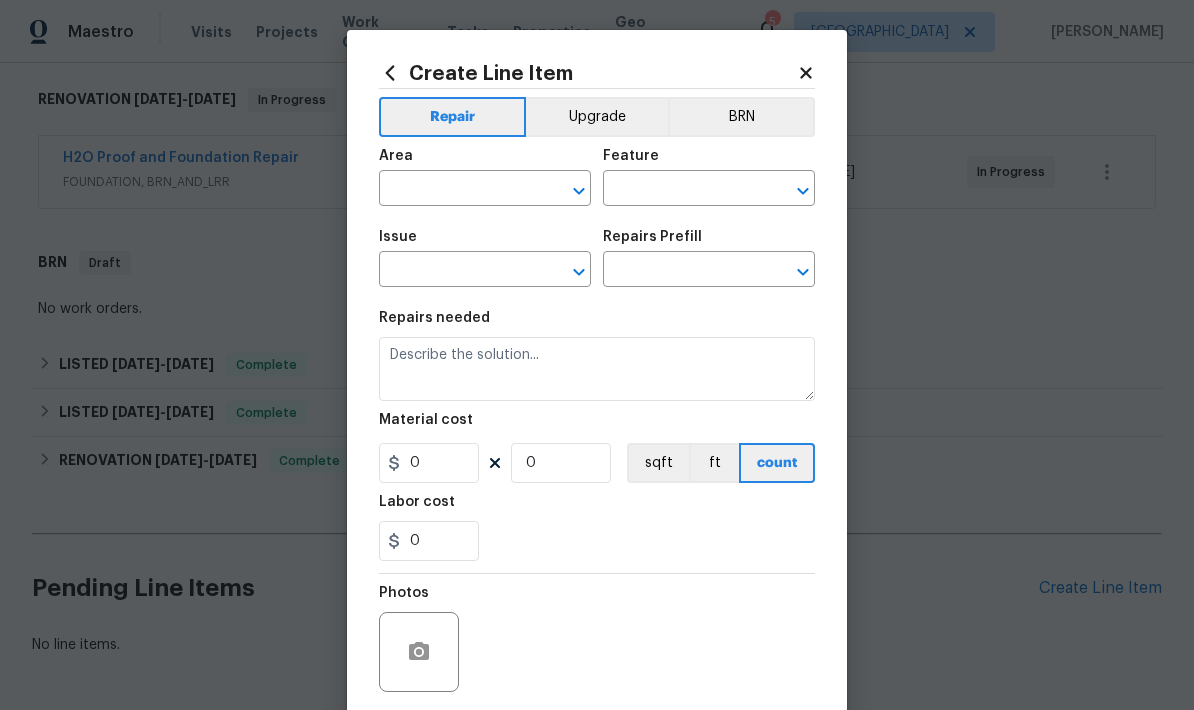 type on "Plumbing" 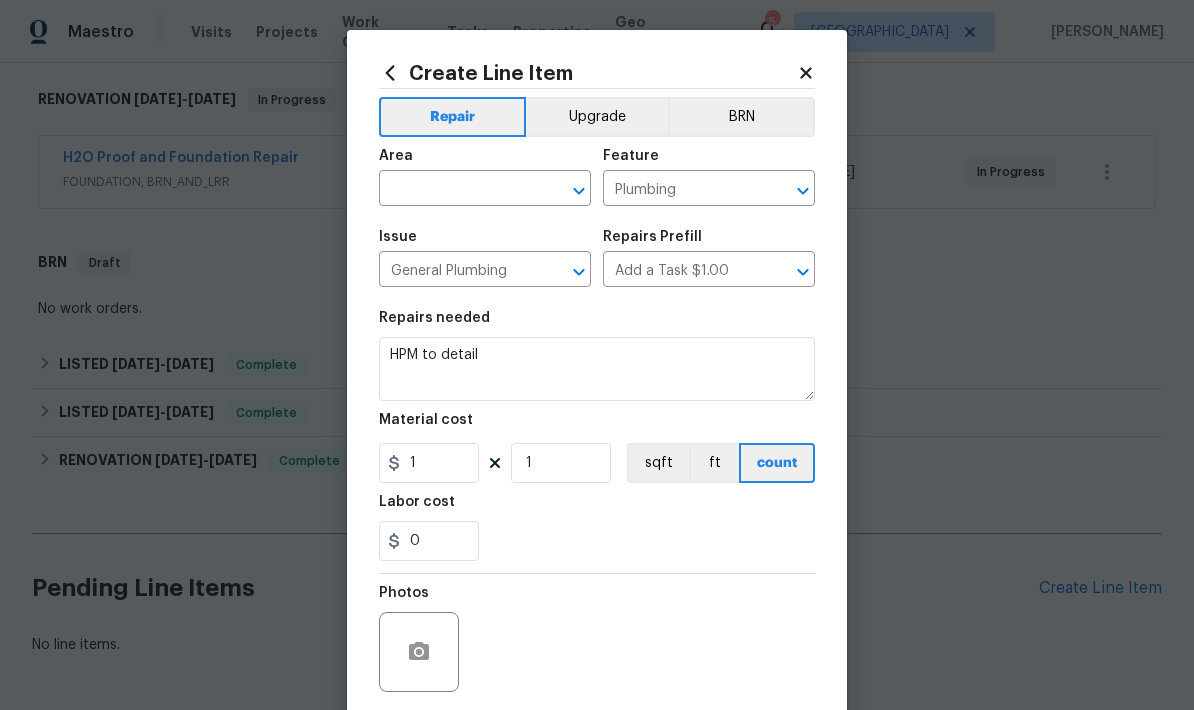 click at bounding box center [457, 190] 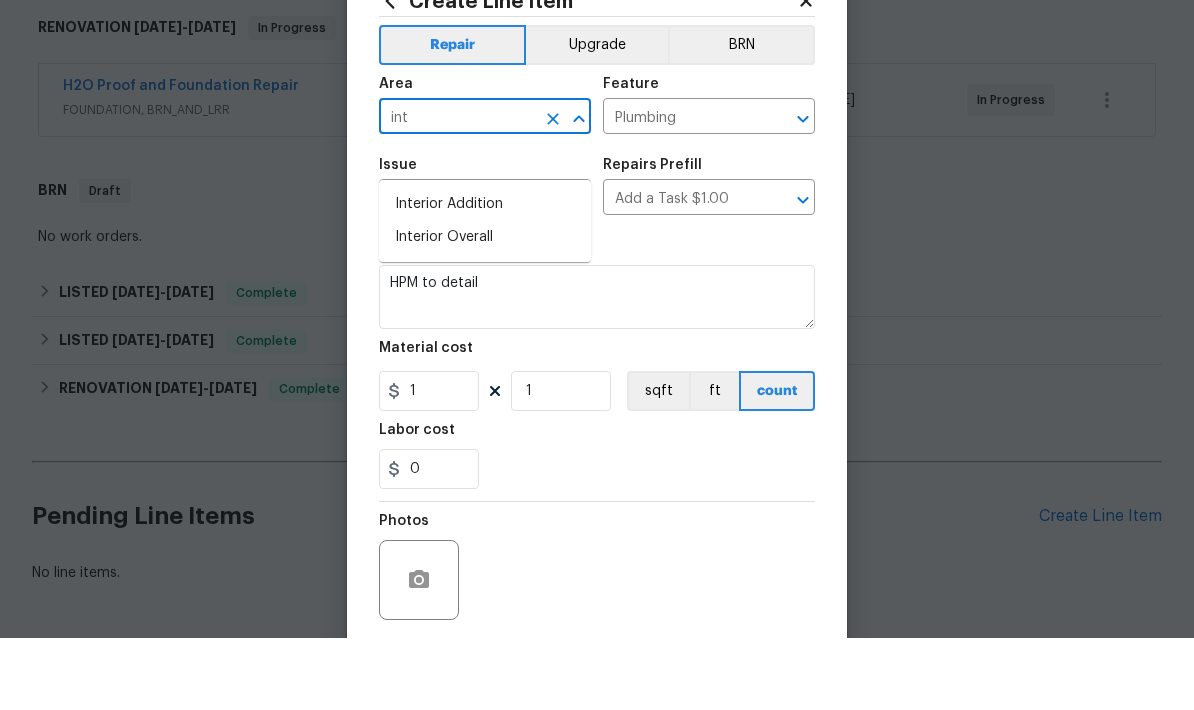 click on "Interior Overall" at bounding box center (485, 309) 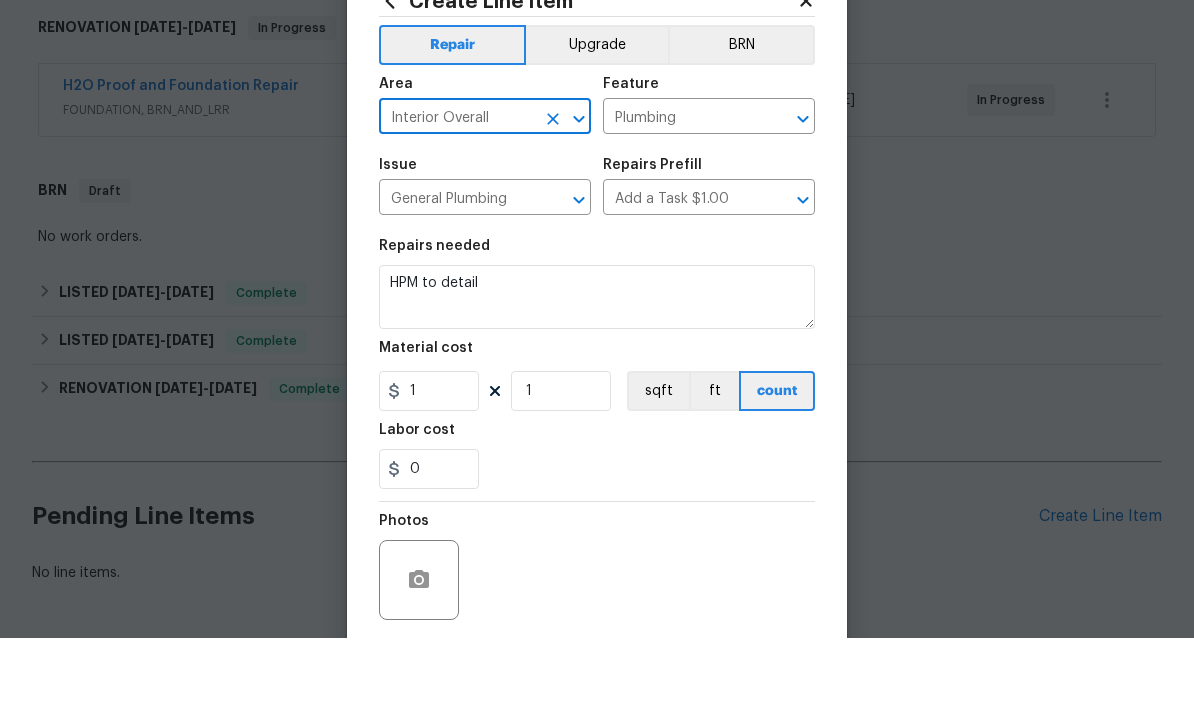 click on "General Plumbing" at bounding box center [457, 271] 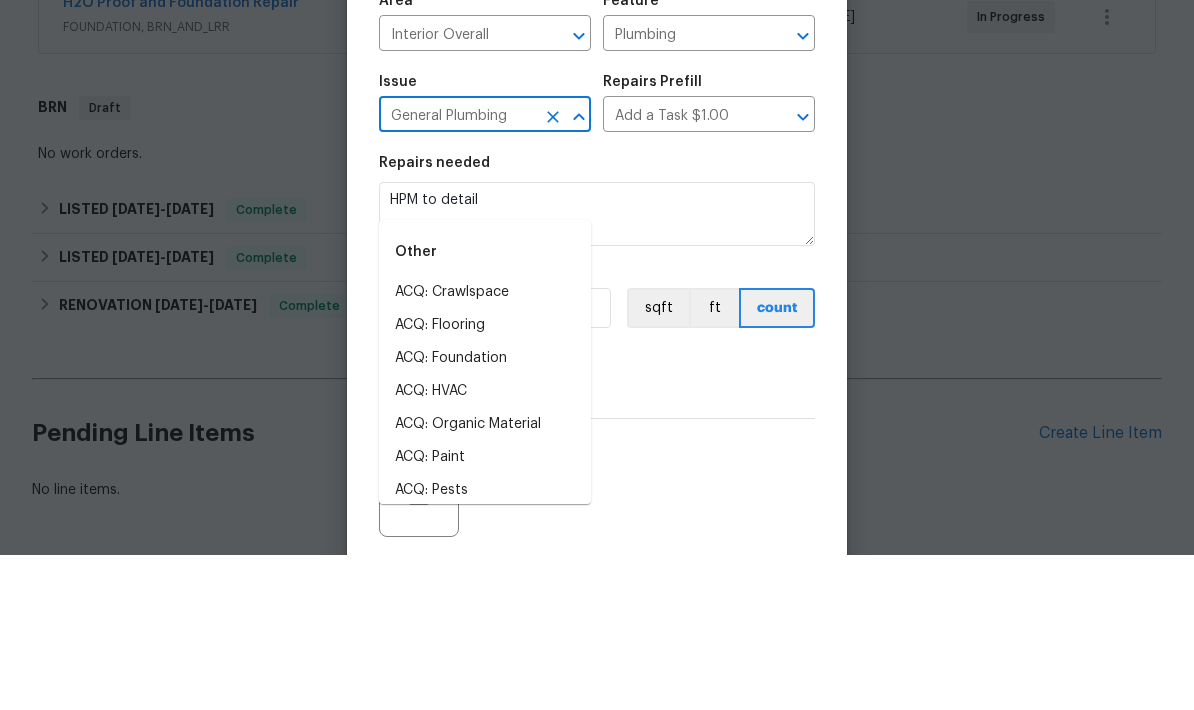 scroll, scrollTop: 80, scrollLeft: 0, axis: vertical 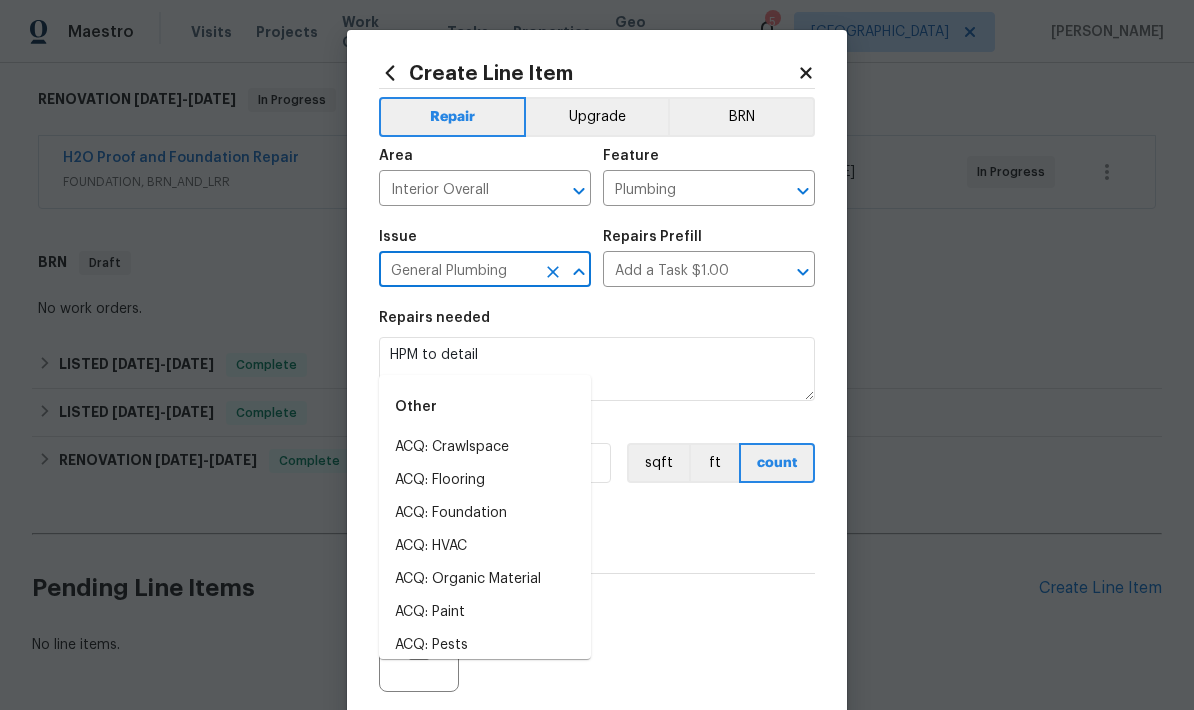 click on "Repairs needed" at bounding box center (597, 324) 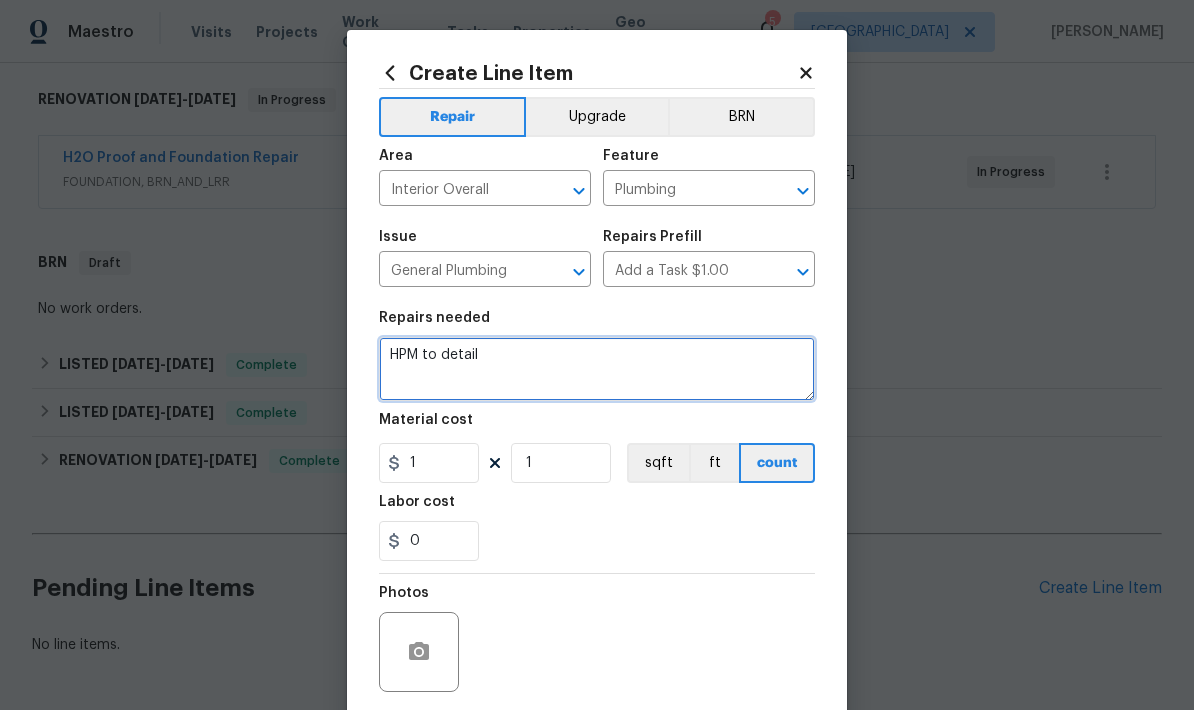 click on "HPM to detail" at bounding box center (597, 369) 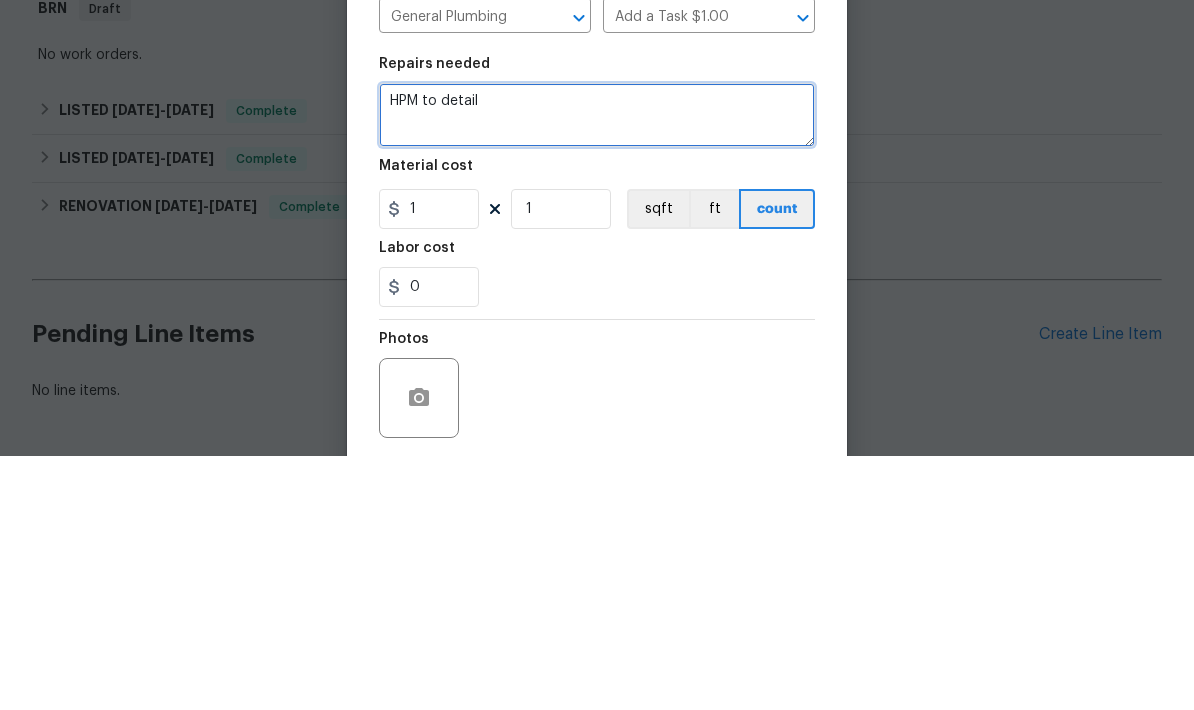 click on "HPM to detail" at bounding box center [597, 369] 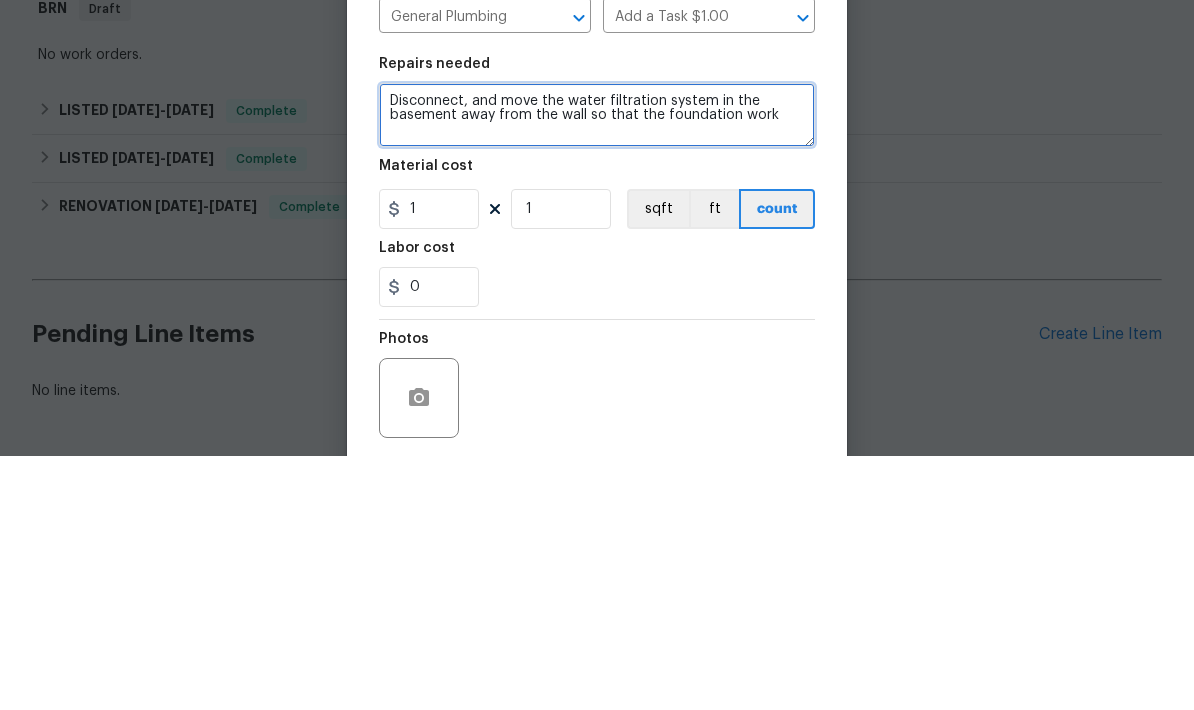 click on "Disconnect, and move the water filtration system in the basement away from the wall so that the foundation work" at bounding box center (597, 369) 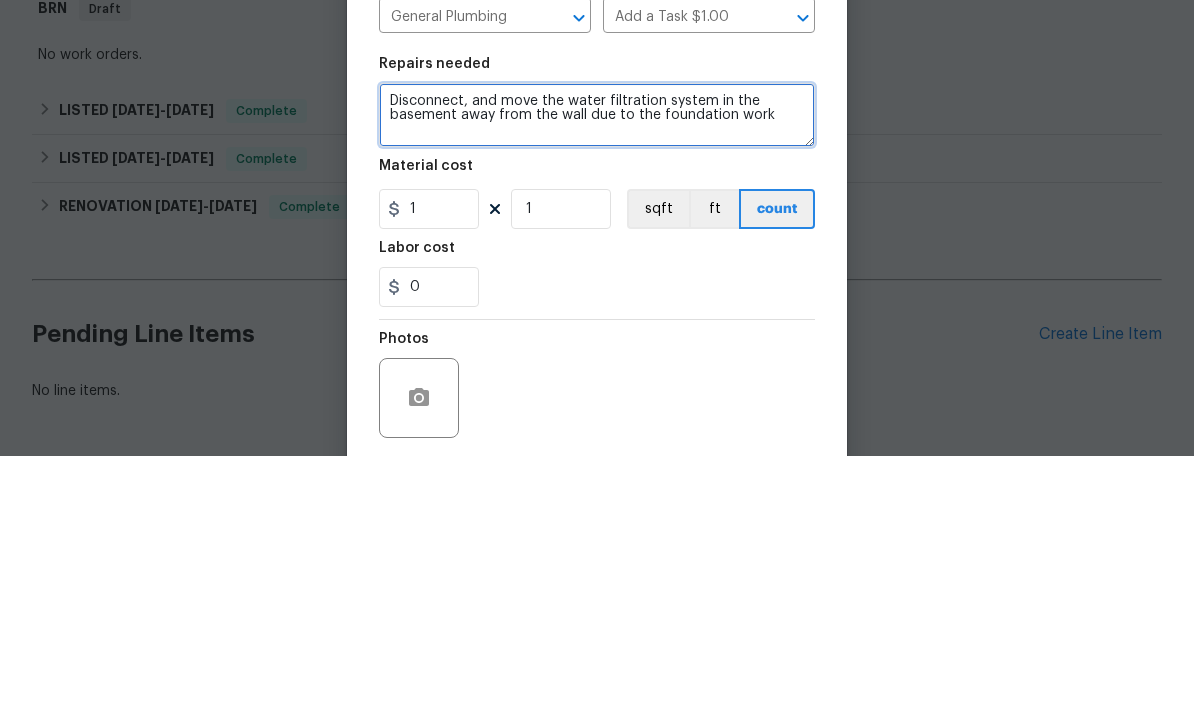 click on "Disconnect, and move the water filtration system in the basement away from the wall due to the foundation work" at bounding box center [597, 369] 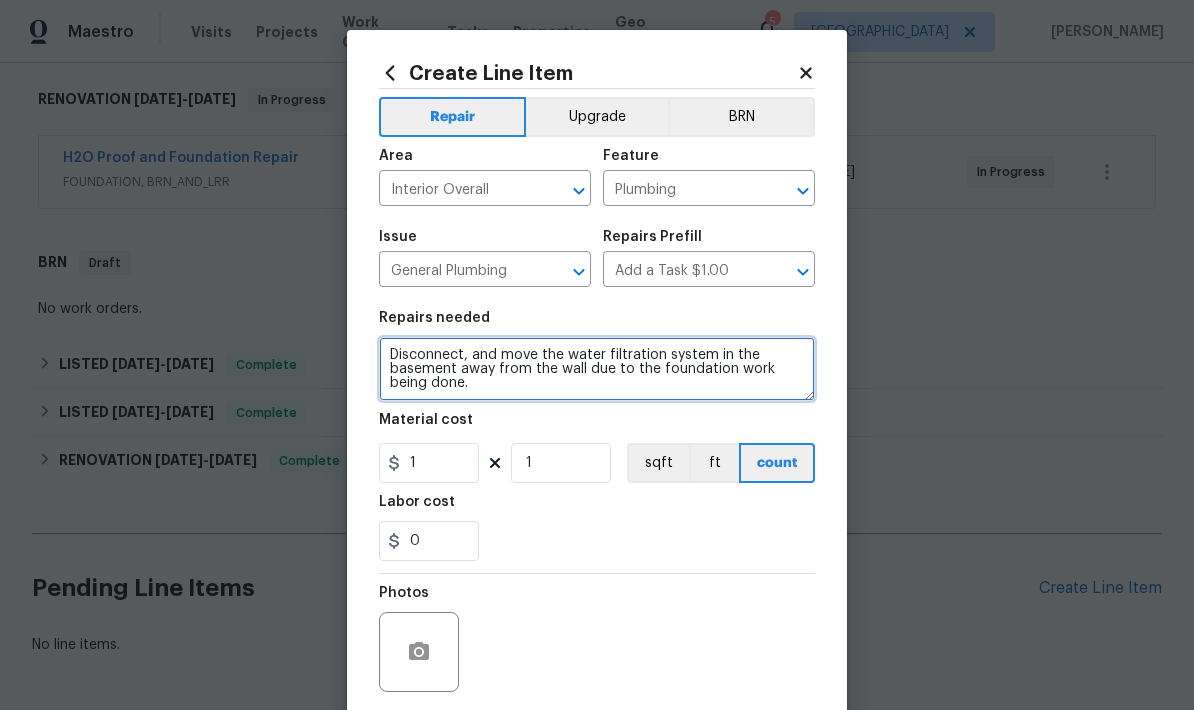 type on "Disconnect, and move the water filtration system in the basement away from the wall due to the foundation work being done." 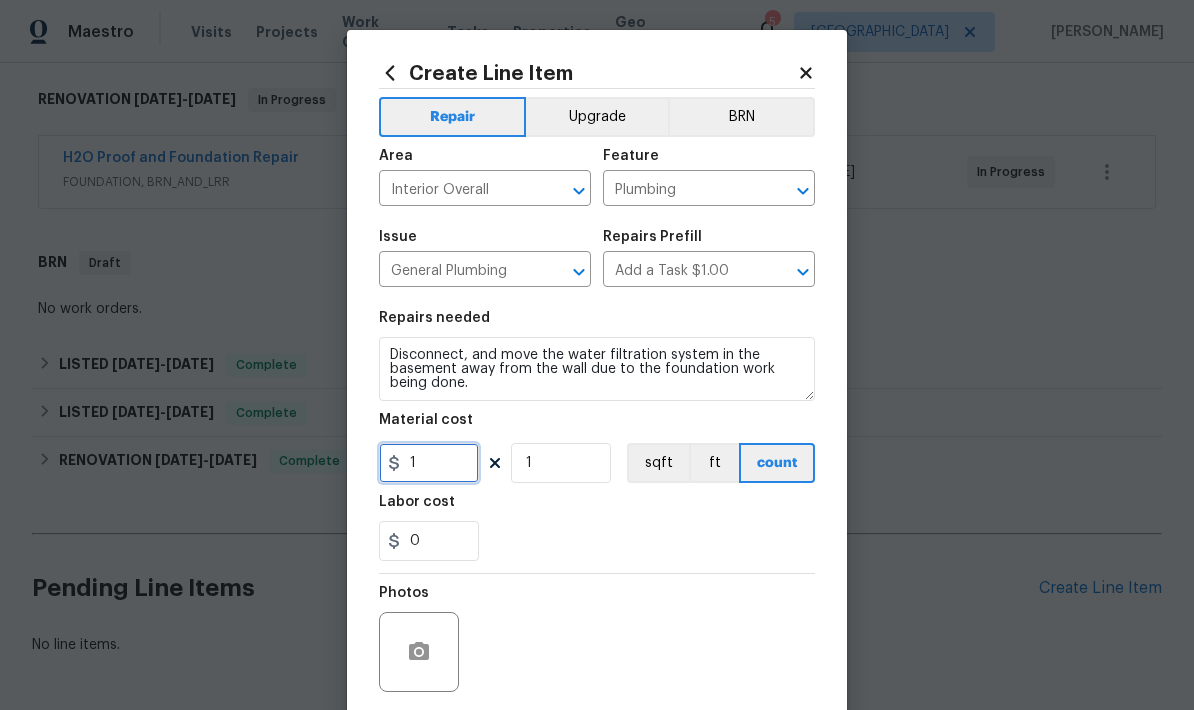 click on "1" at bounding box center [429, 463] 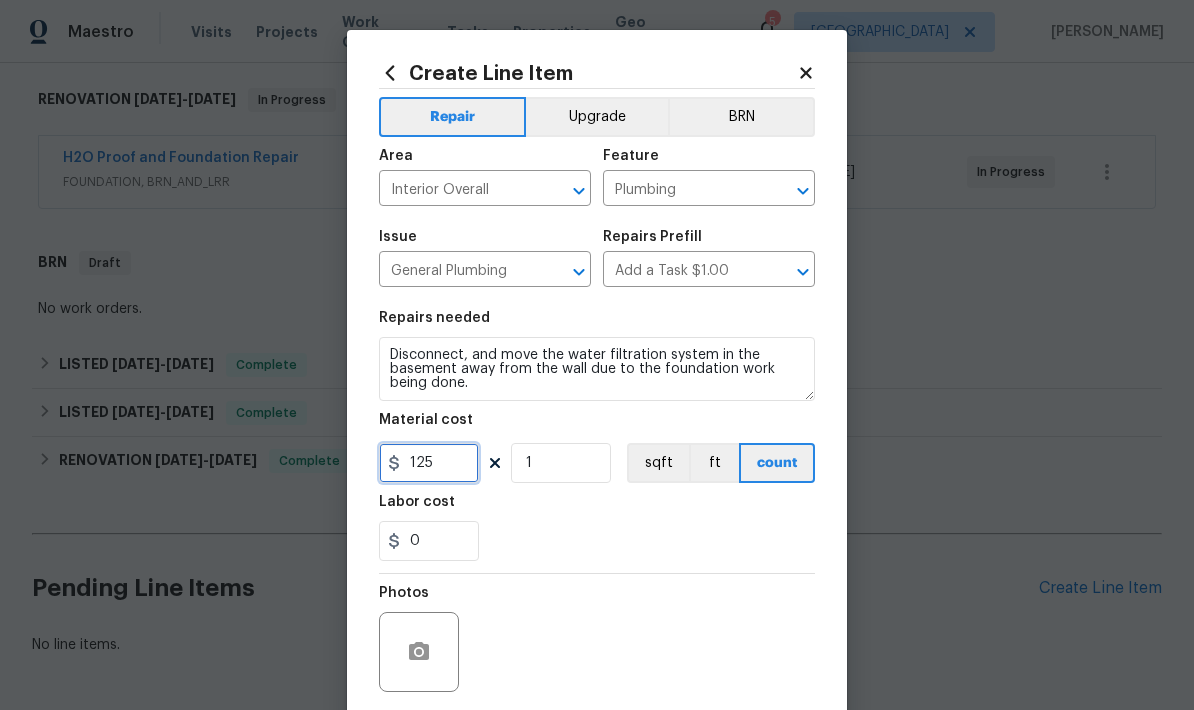 type on "125" 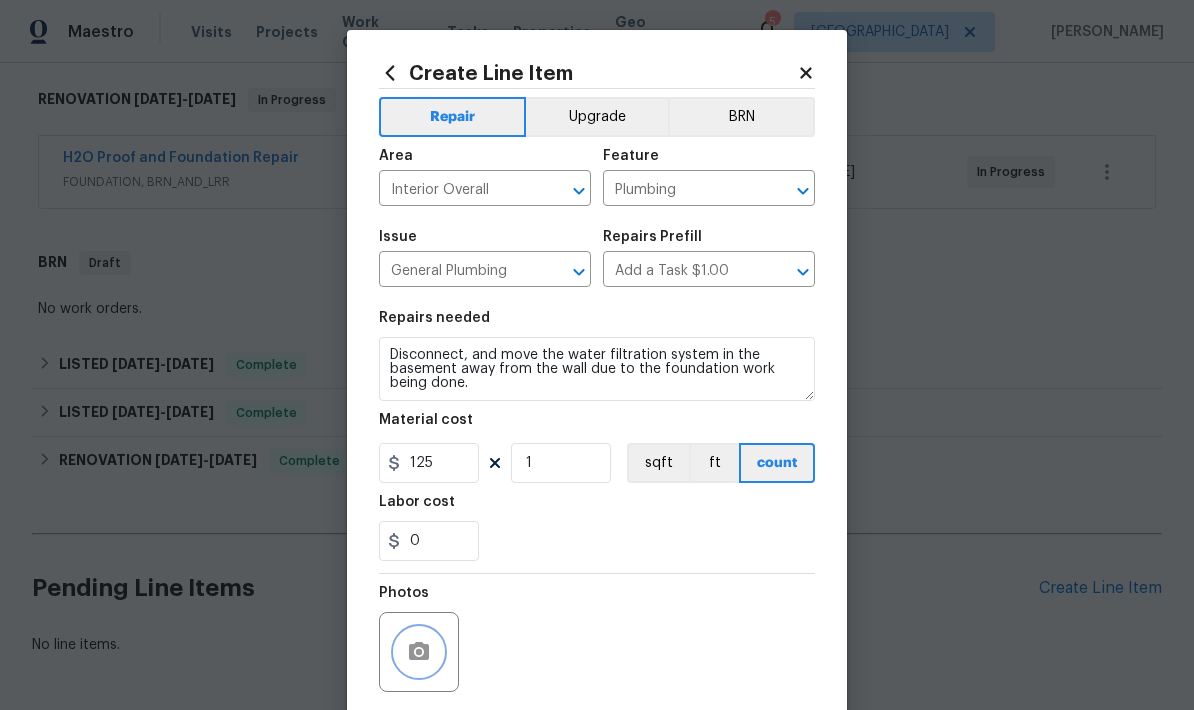 click 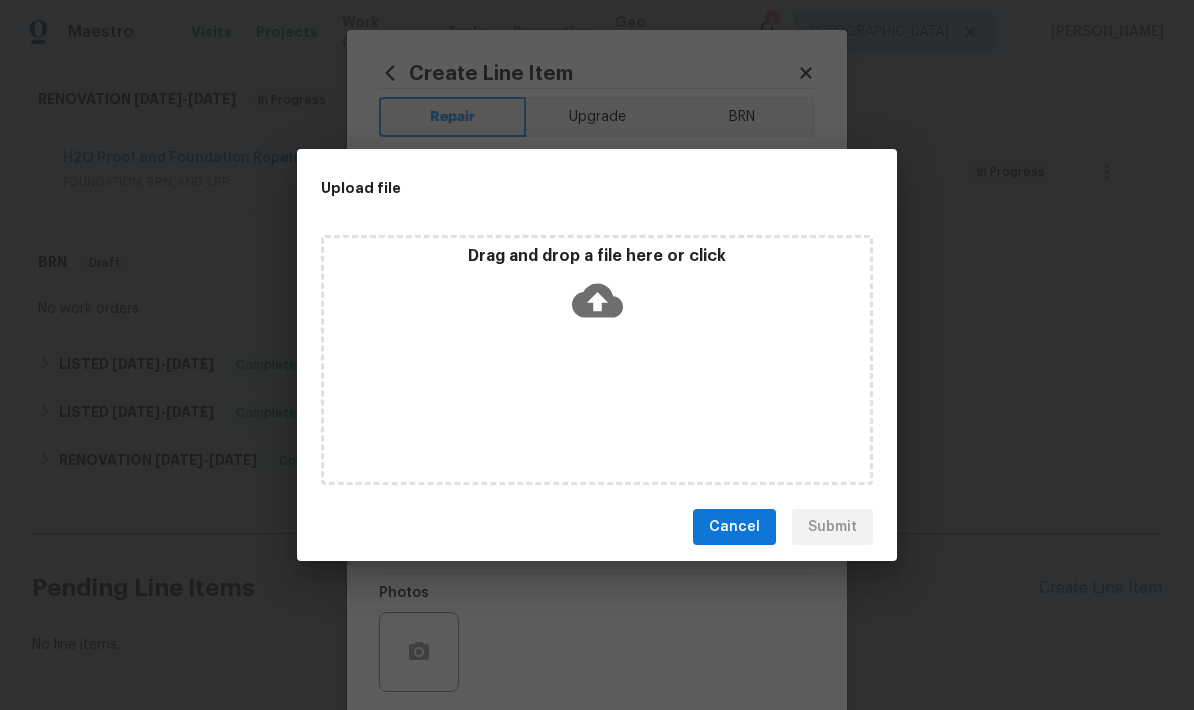 click on "Cancel" at bounding box center [734, 527] 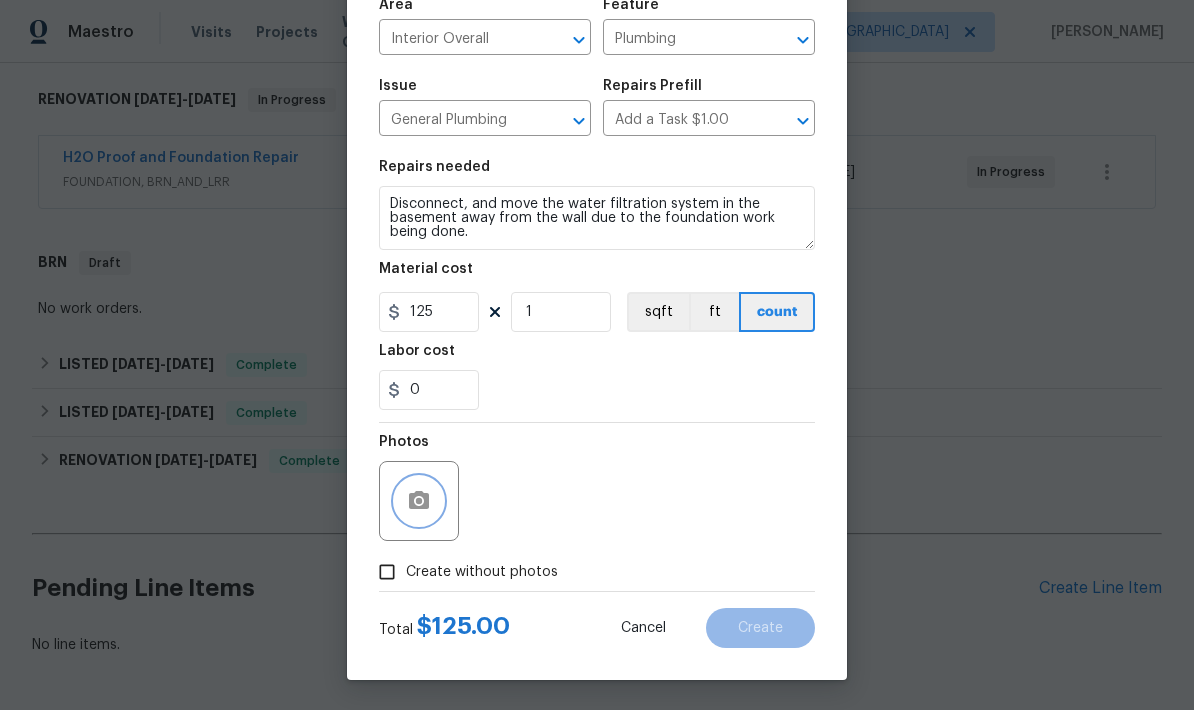 scroll, scrollTop: 155, scrollLeft: 0, axis: vertical 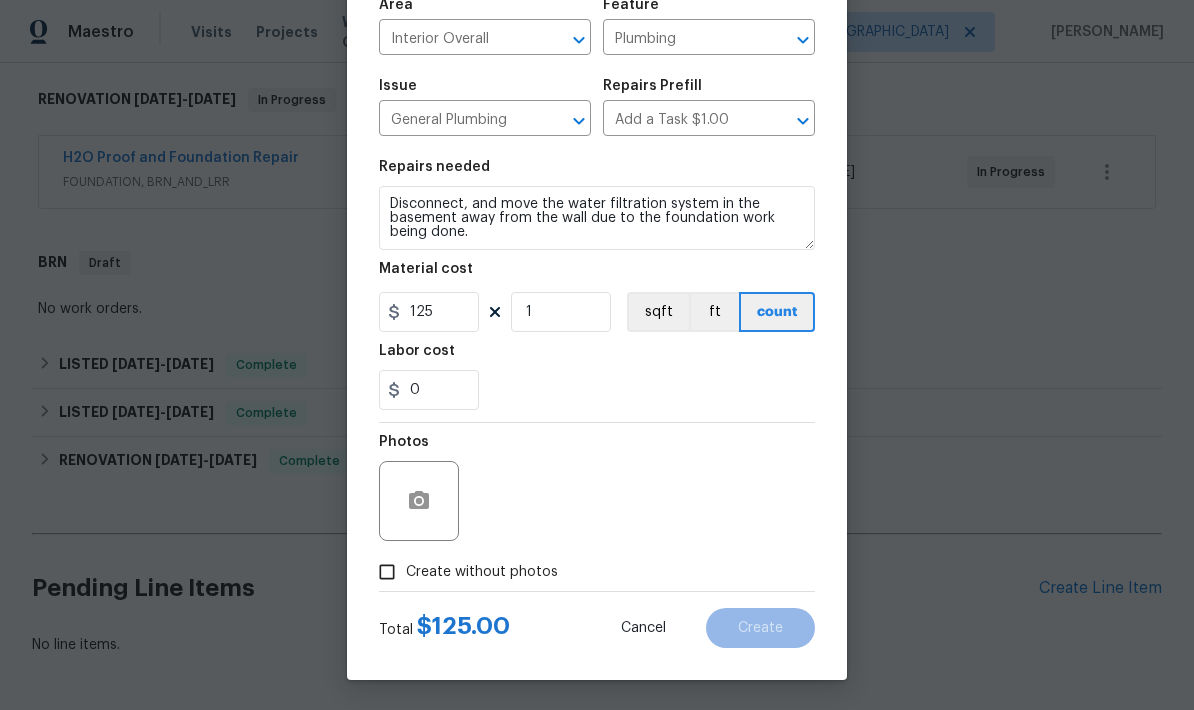 click on "Create without photos" at bounding box center (387, 572) 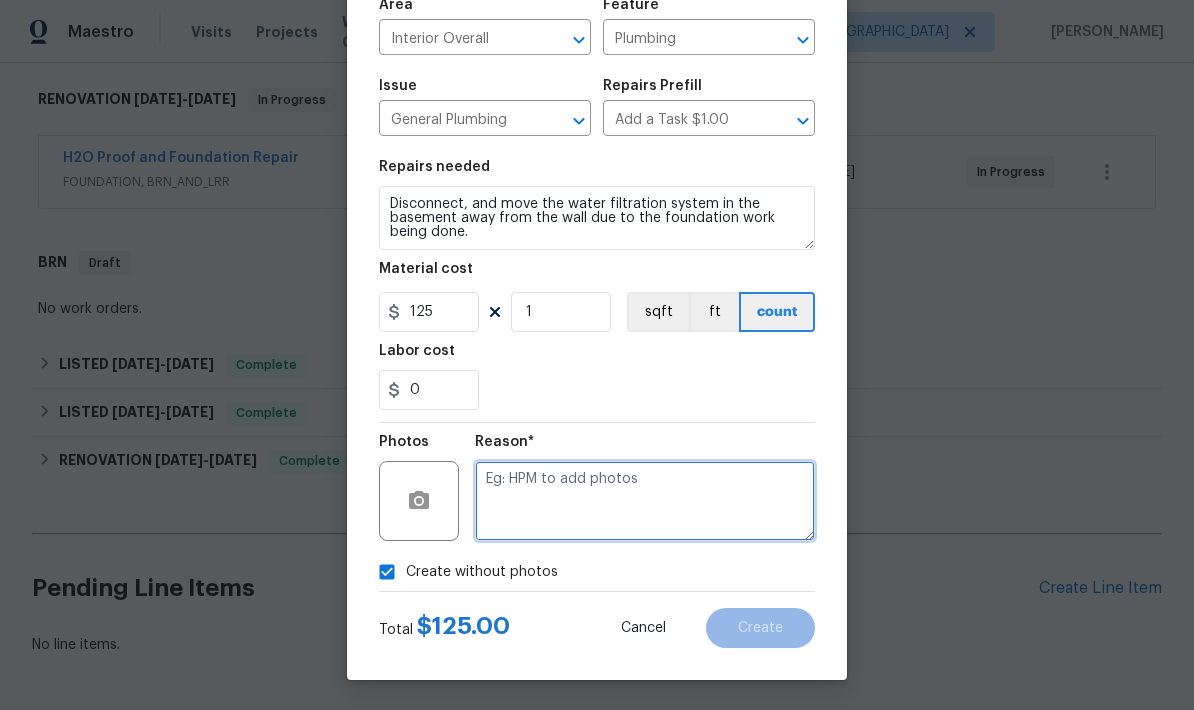 click at bounding box center [645, 501] 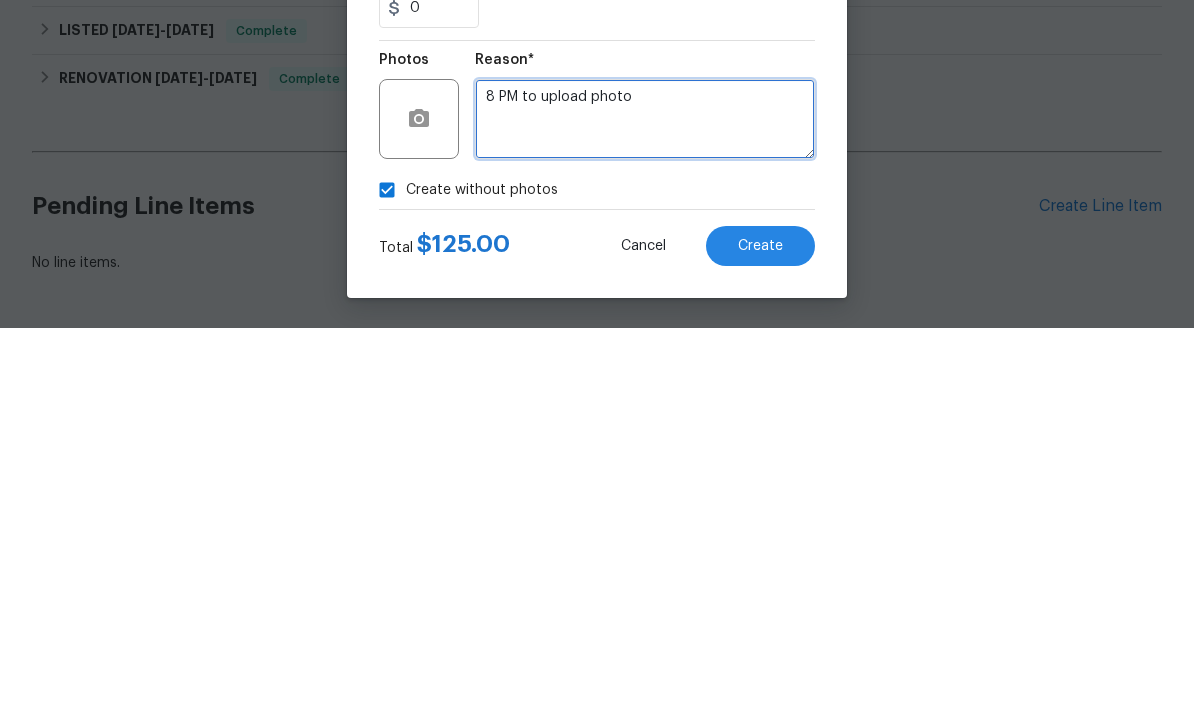 click on "8 PM to upload photo" at bounding box center [645, 501] 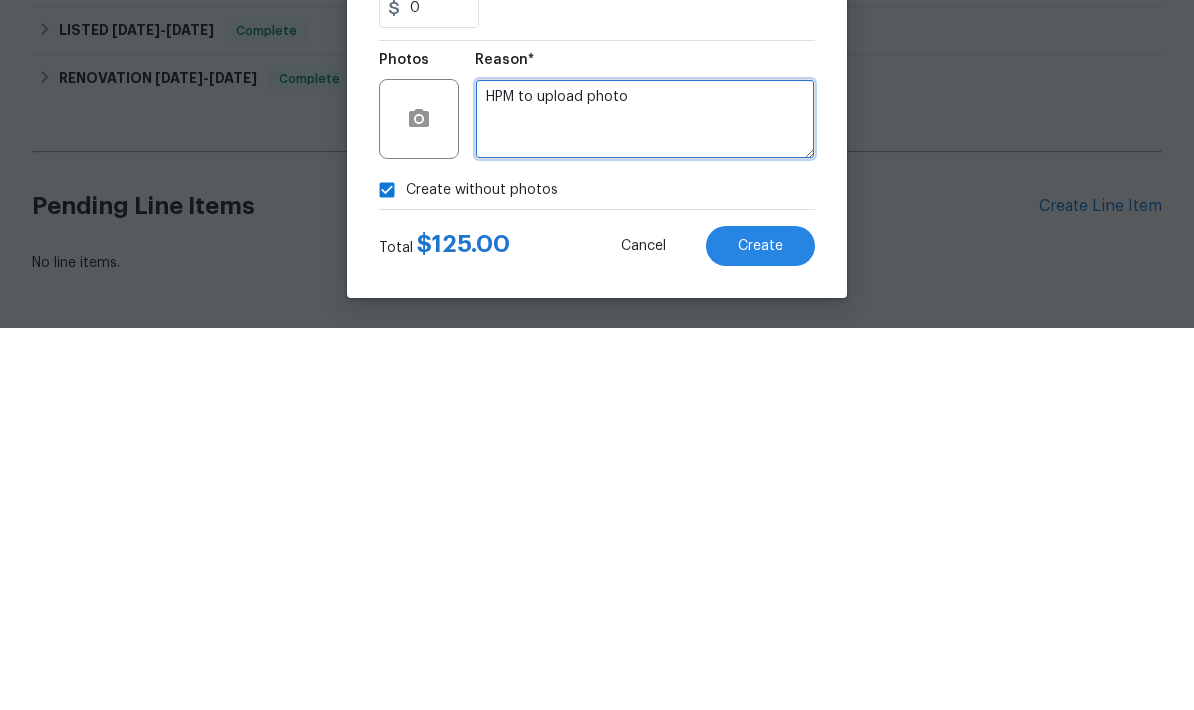 click on "HPM to upload photo" at bounding box center (645, 501) 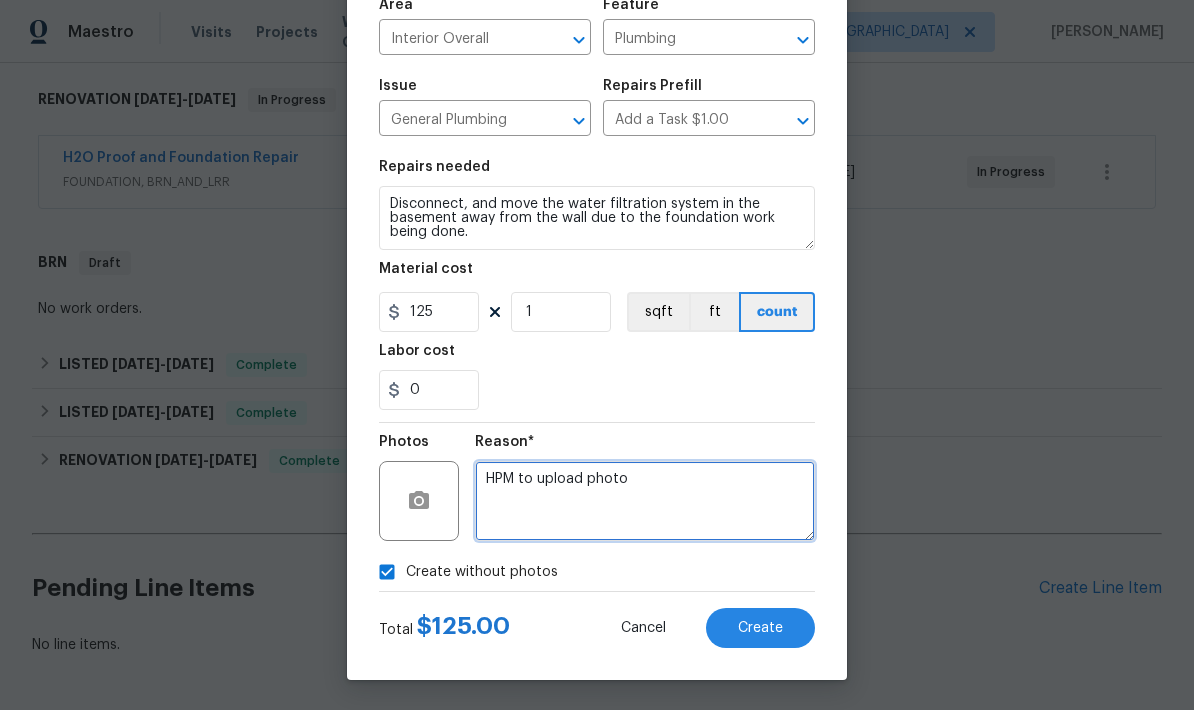 type on "HPM to upload photo" 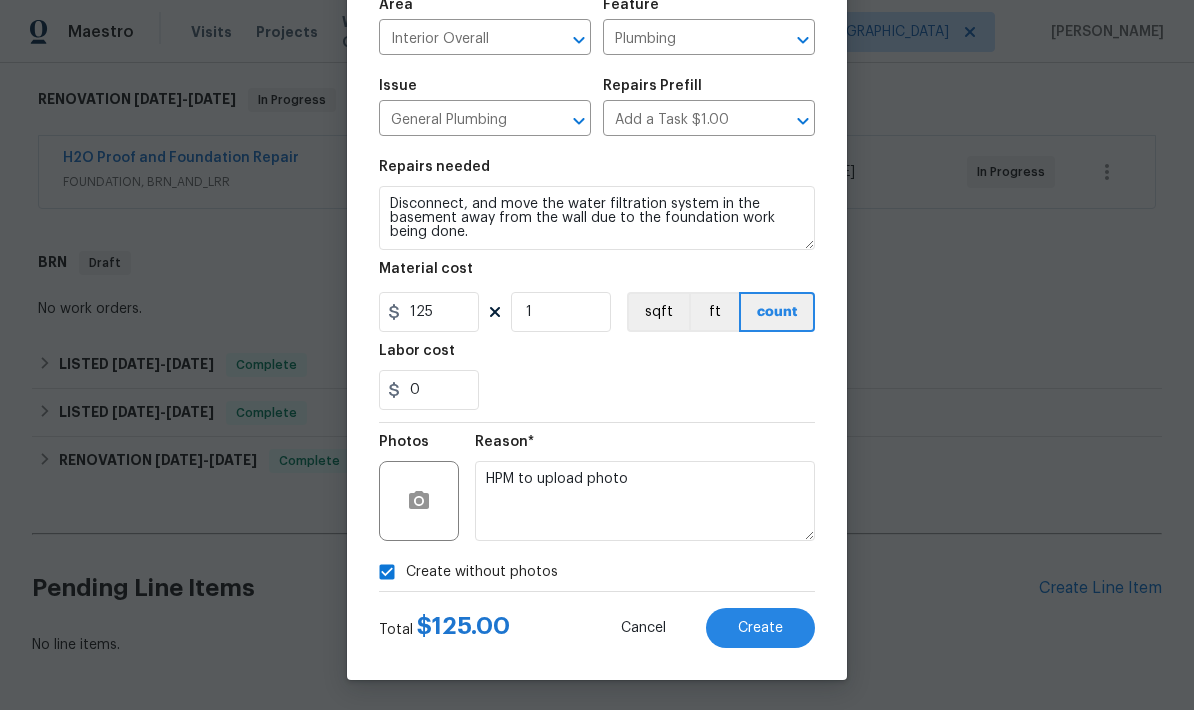 click on "Create" at bounding box center [760, 628] 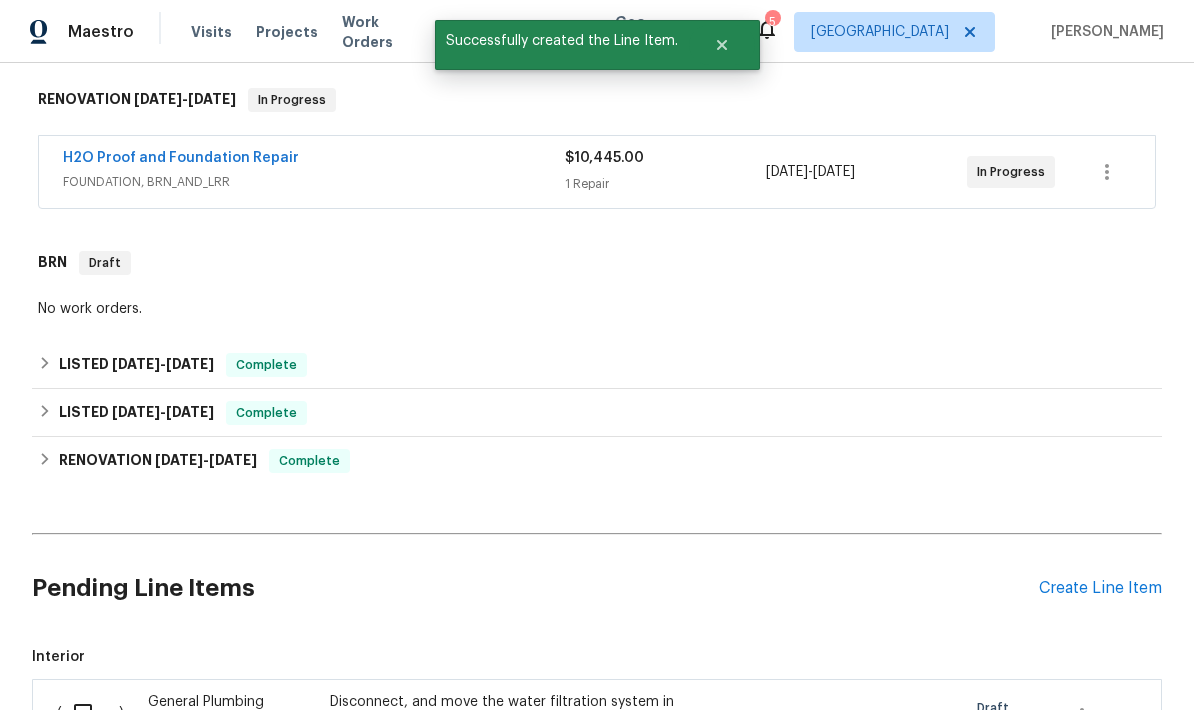 click at bounding box center (90, 713) 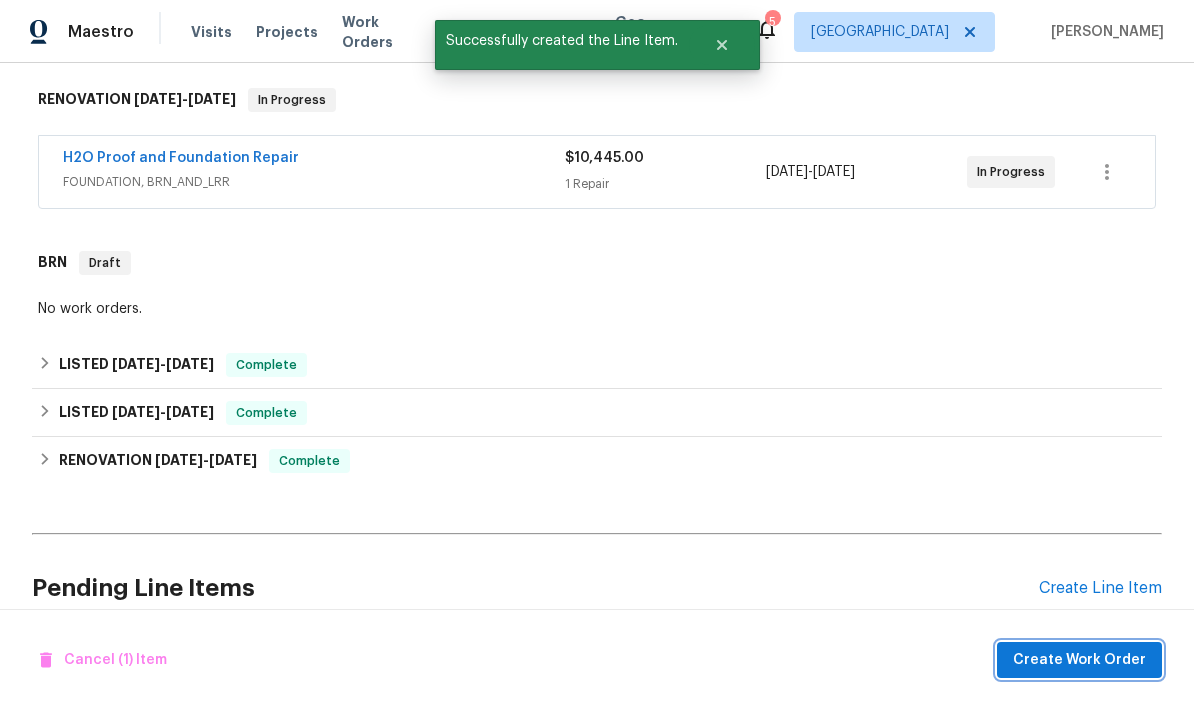 click on "Create Work Order" at bounding box center (1079, 660) 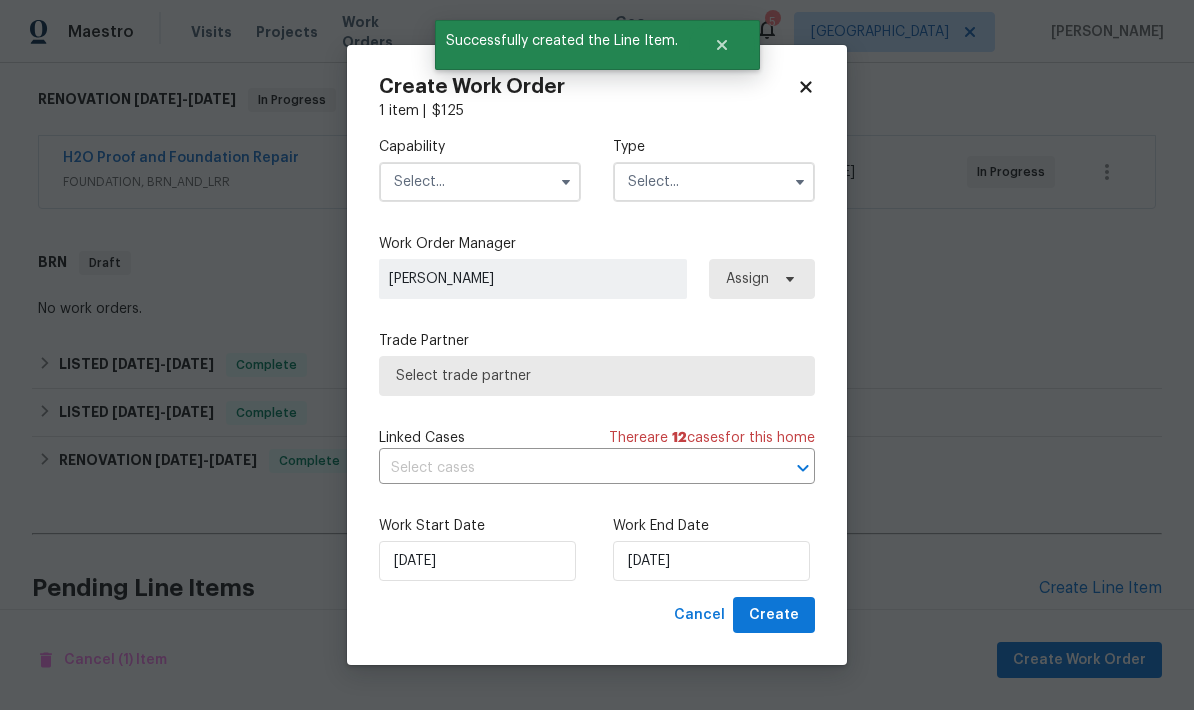 click at bounding box center (566, 182) 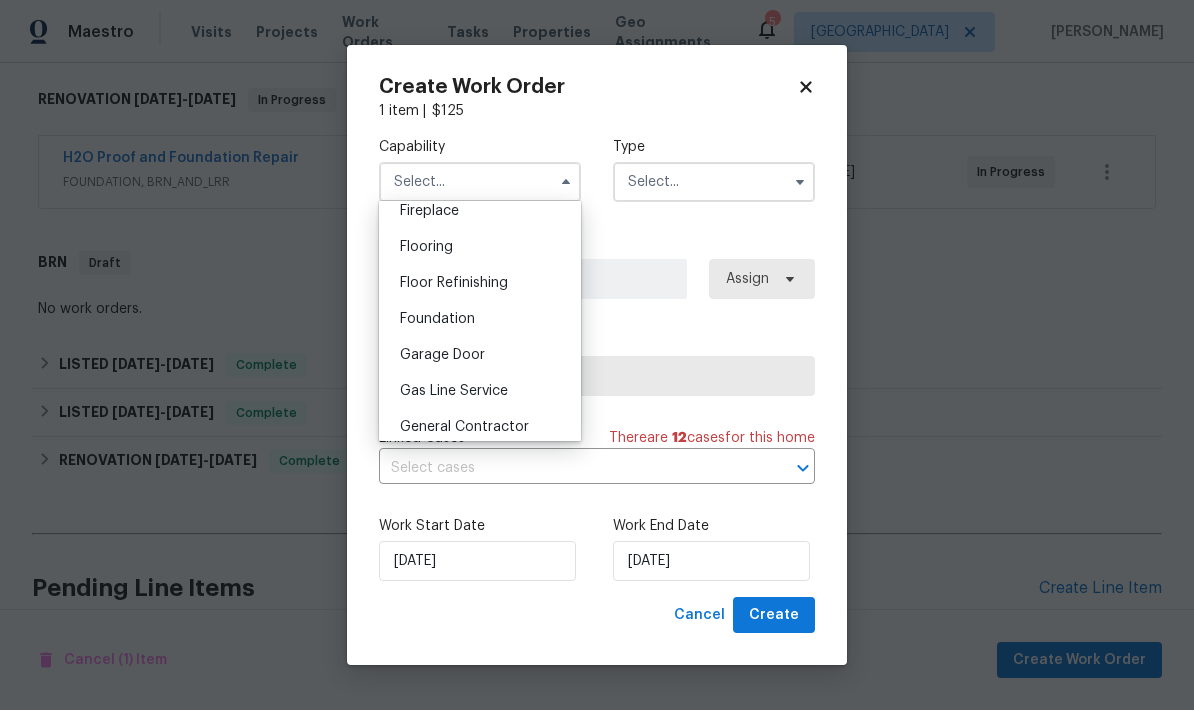 scroll, scrollTop: 814, scrollLeft: 0, axis: vertical 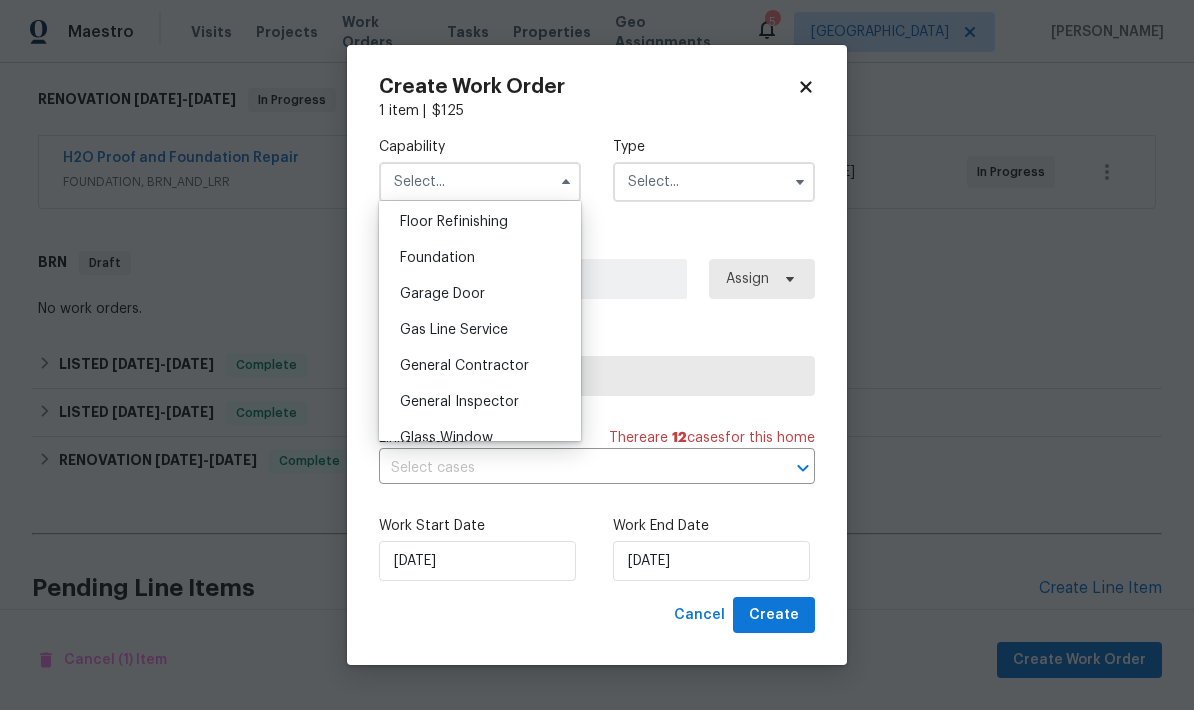 click on "General Contractor" at bounding box center (464, 366) 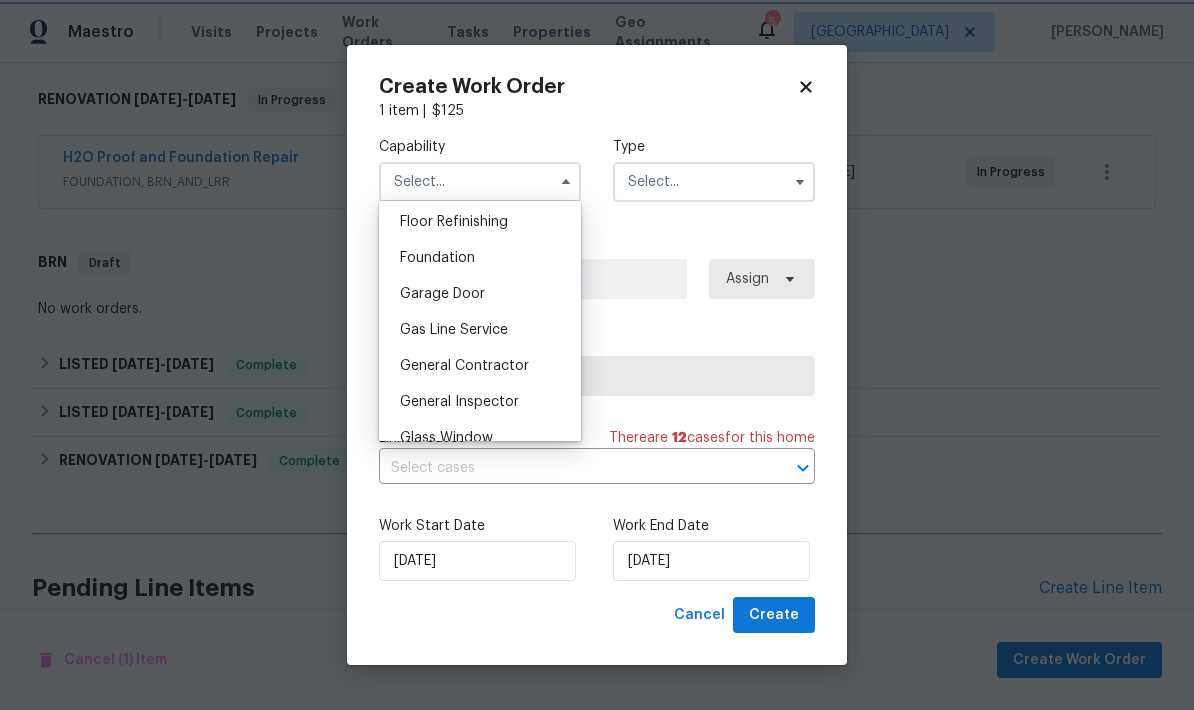 type on "General Contractor" 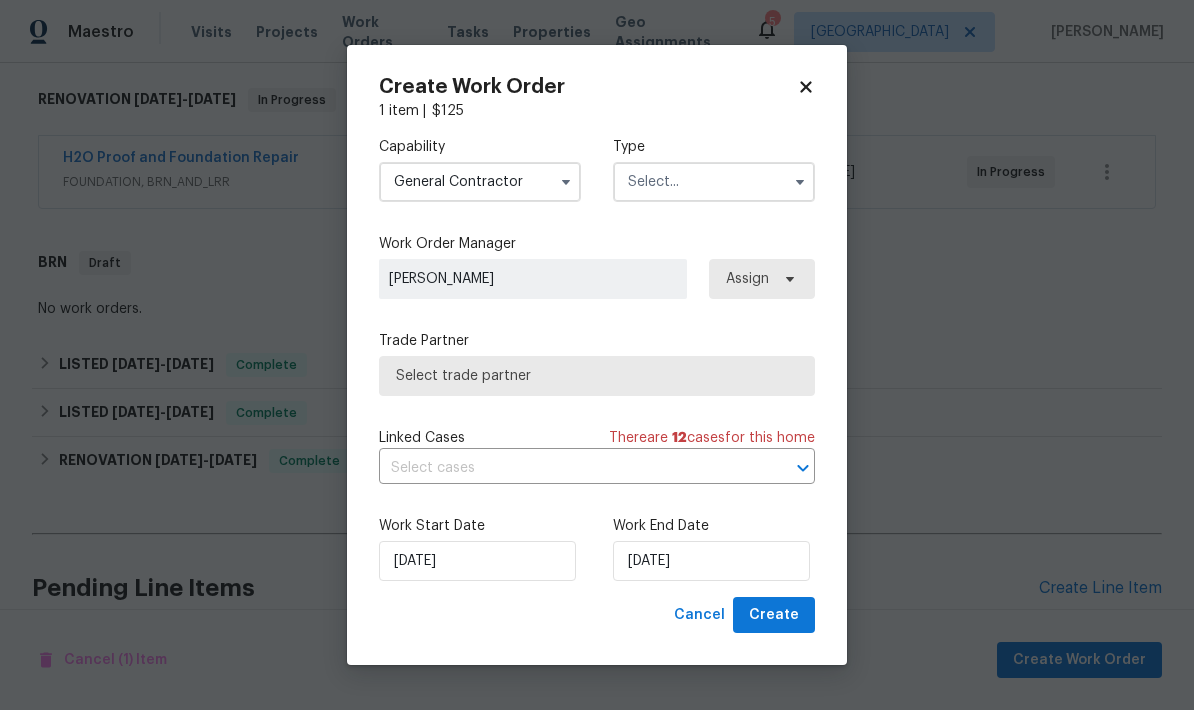 click at bounding box center (714, 182) 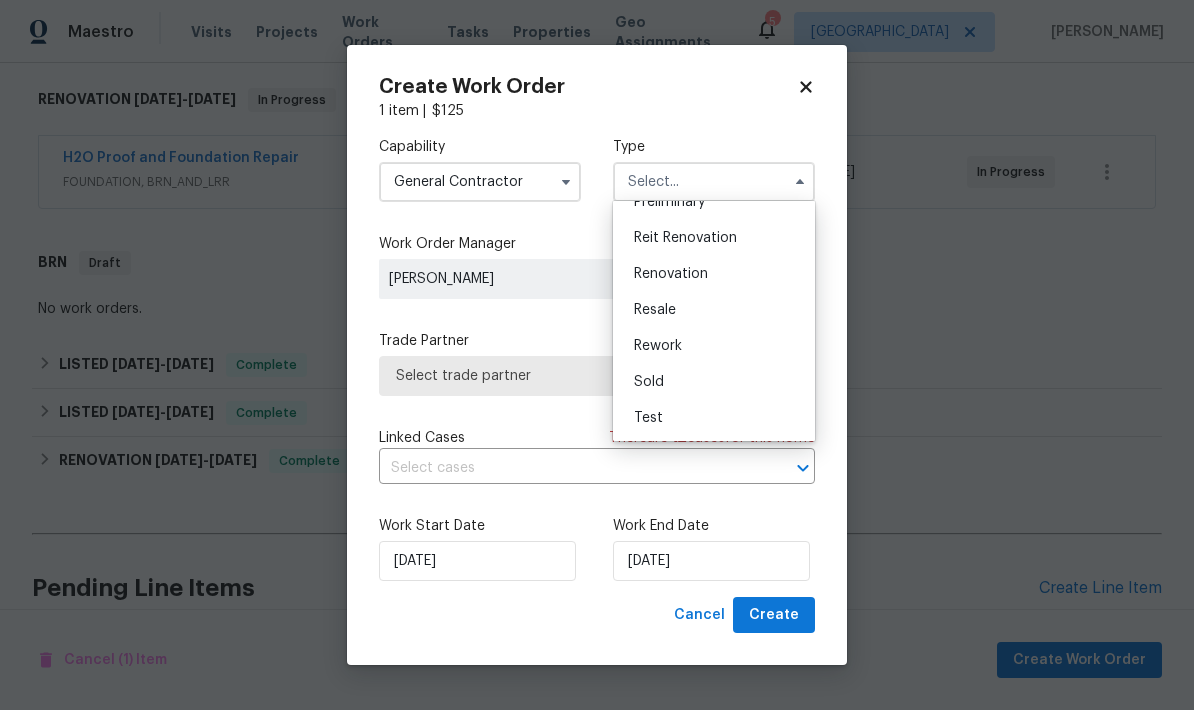 scroll, scrollTop: 454, scrollLeft: 0, axis: vertical 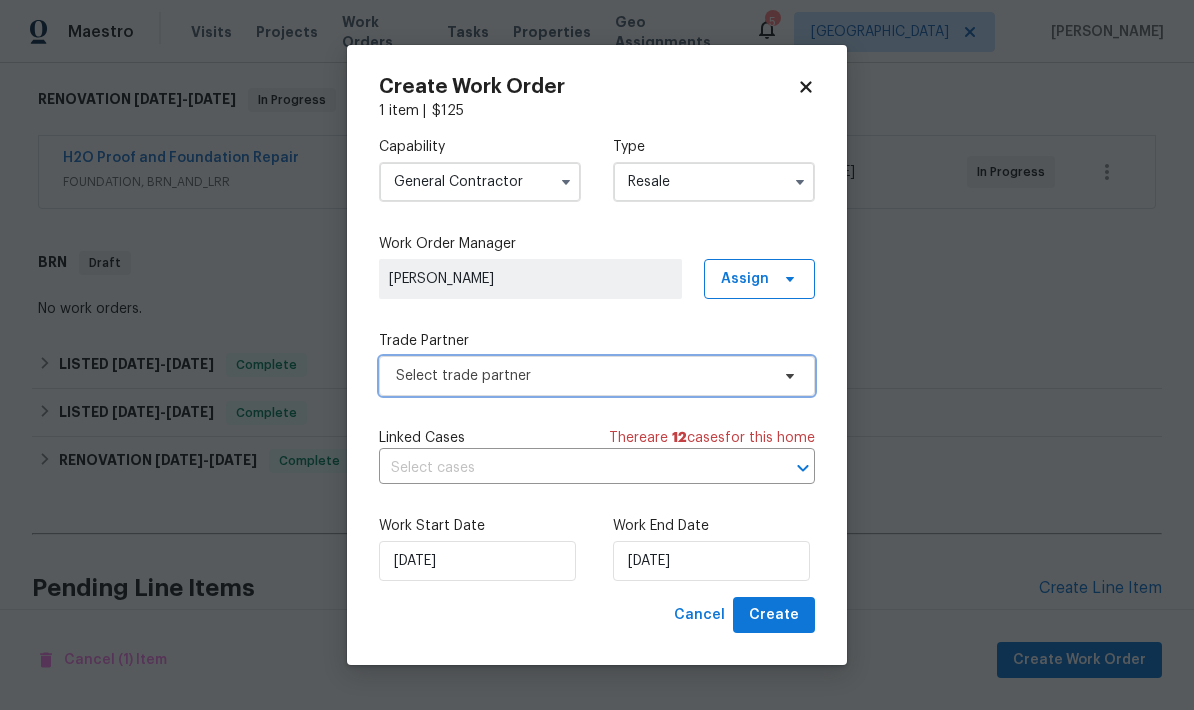 click on "Select trade partner" at bounding box center [582, 376] 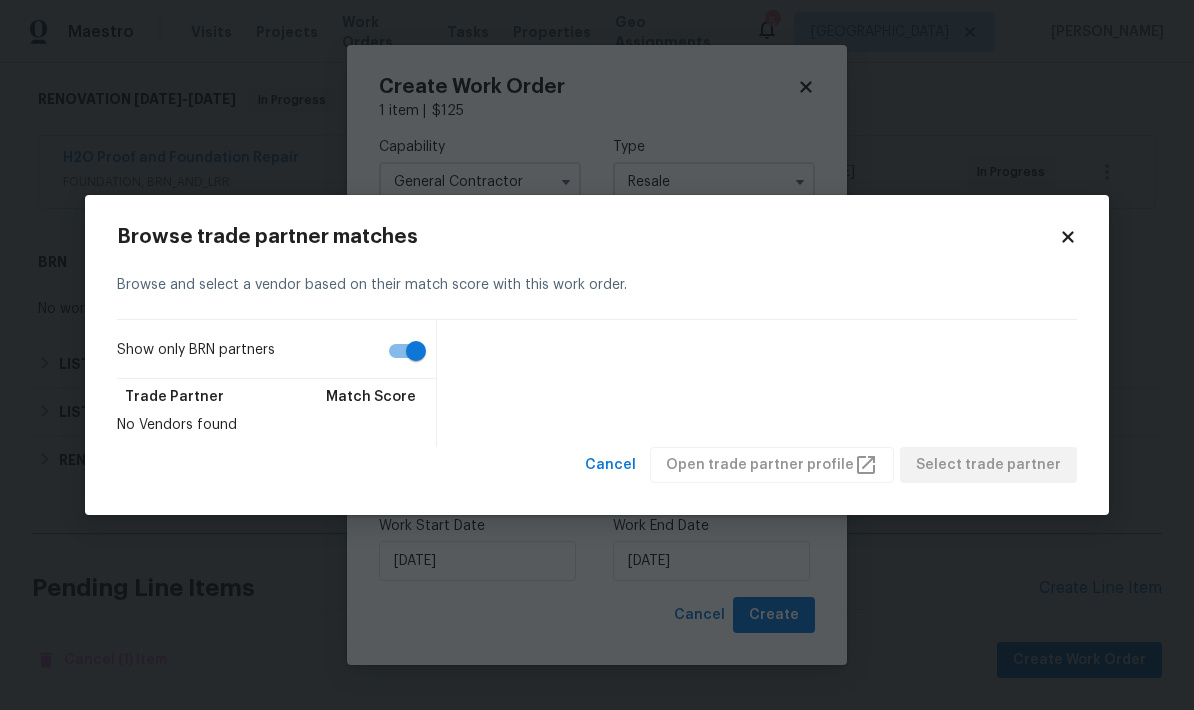 click on "Show only BRN partners" at bounding box center (416, 351) 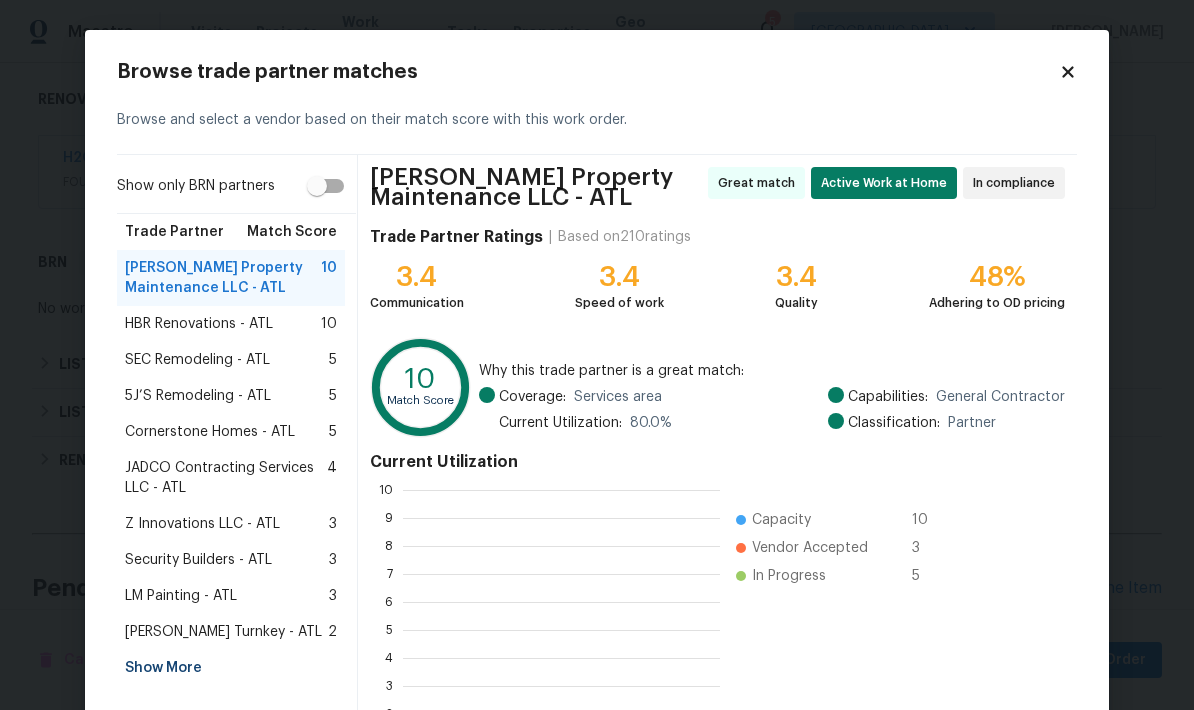 scroll, scrollTop: 280, scrollLeft: 317, axis: both 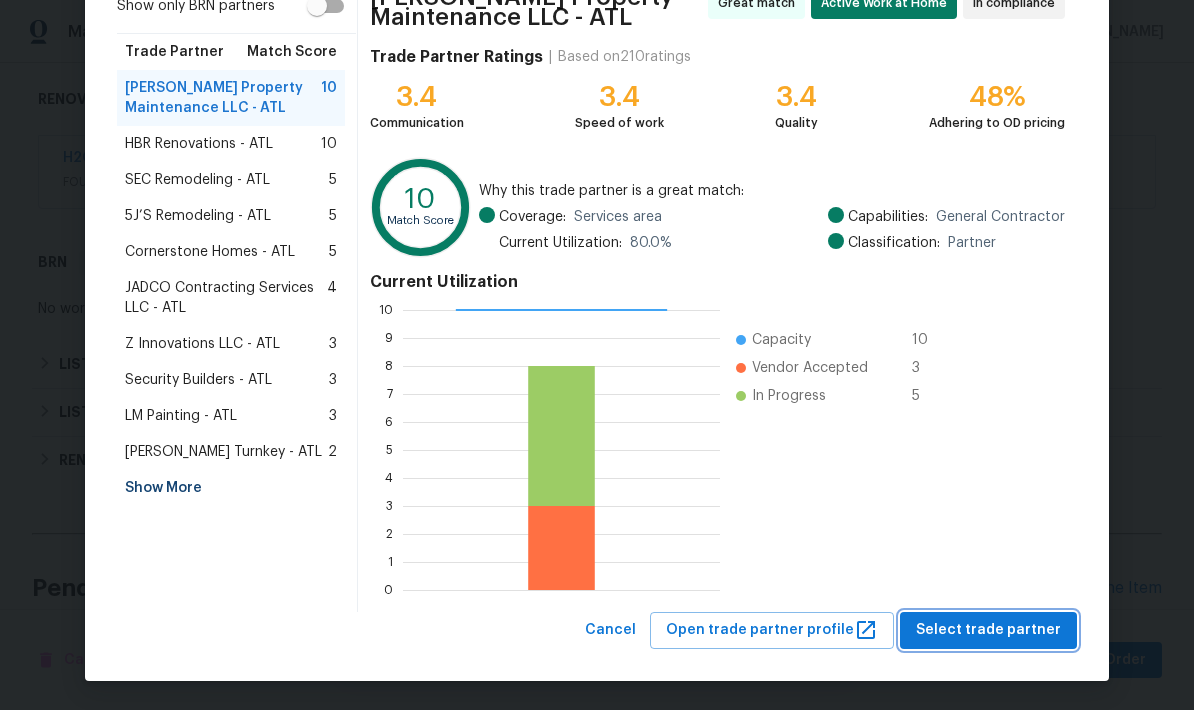click on "Select trade partner" at bounding box center [988, 630] 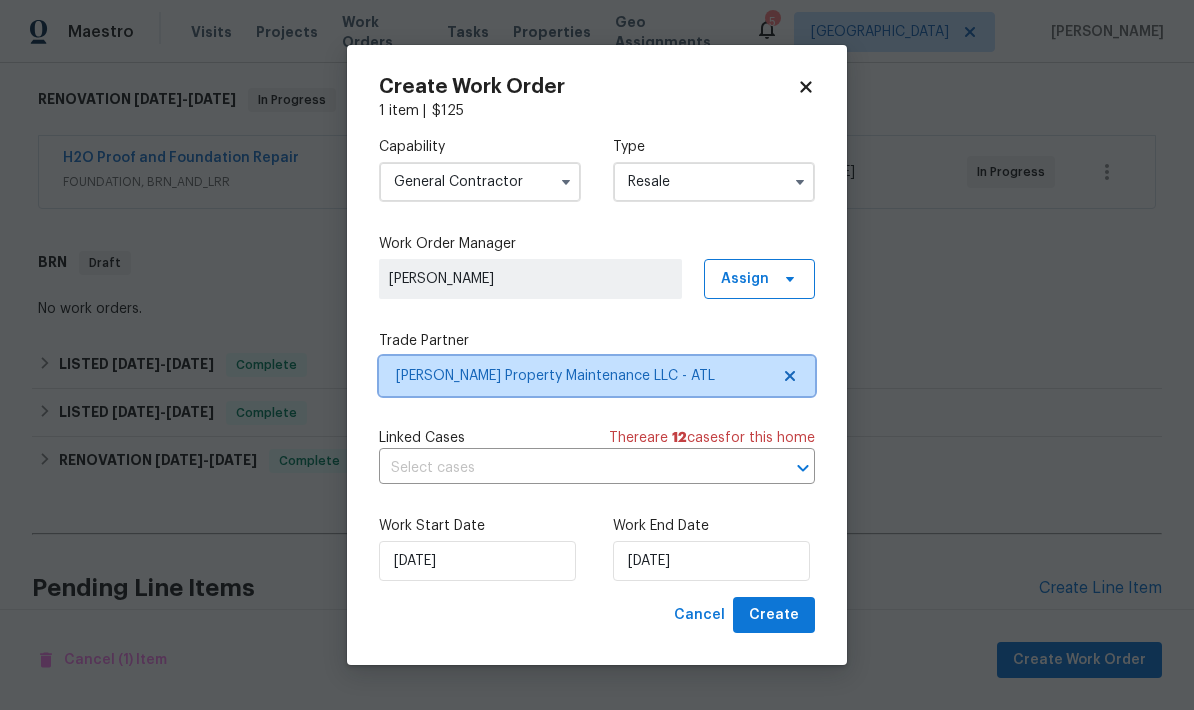 scroll, scrollTop: 0, scrollLeft: 0, axis: both 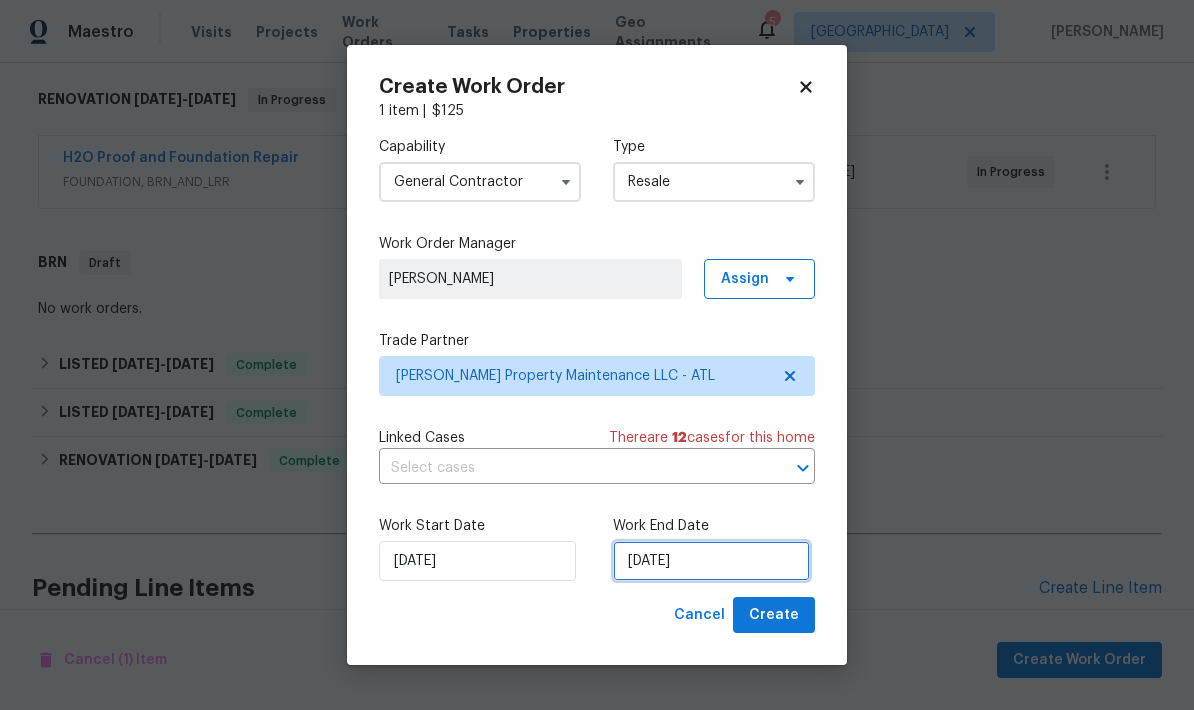click on "7/21/2025" at bounding box center (711, 561) 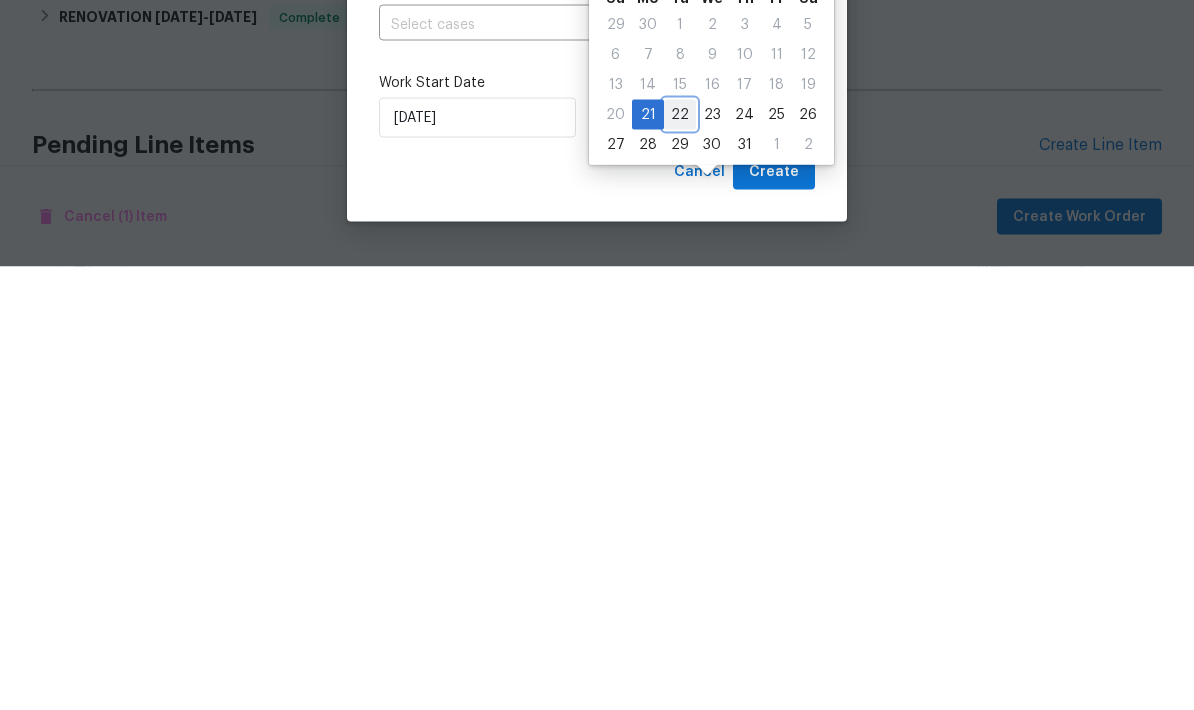 click on "22" at bounding box center (680, 558) 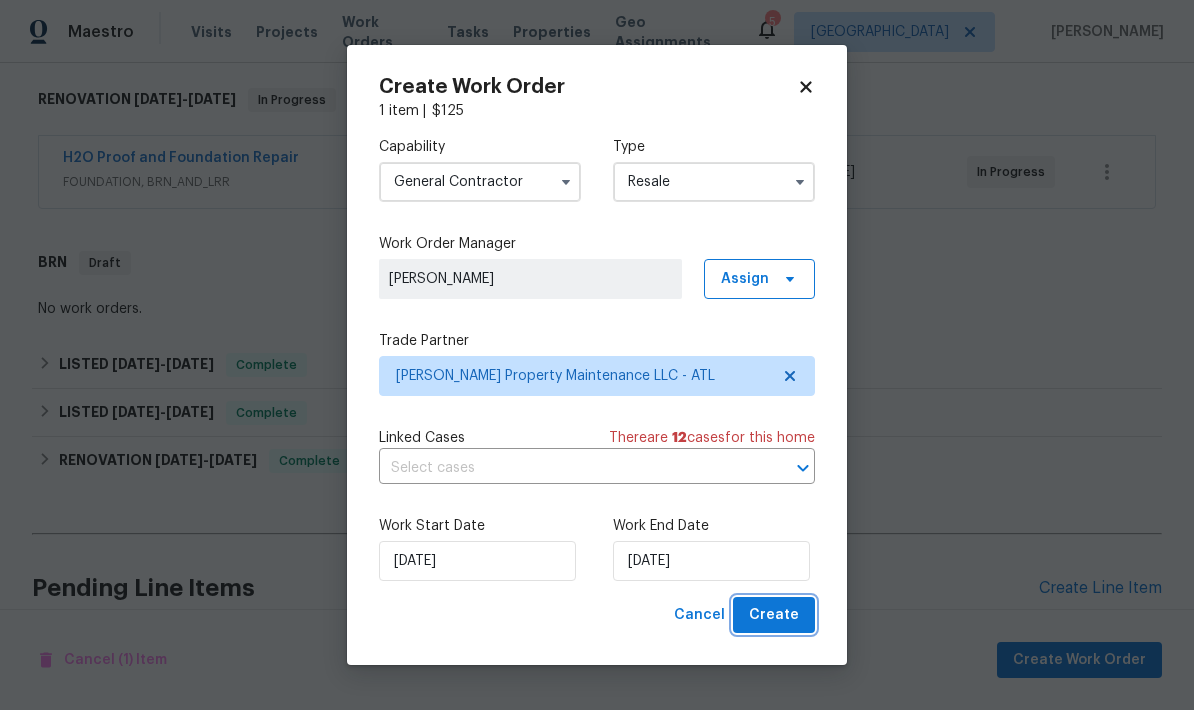 click on "Create" at bounding box center (774, 615) 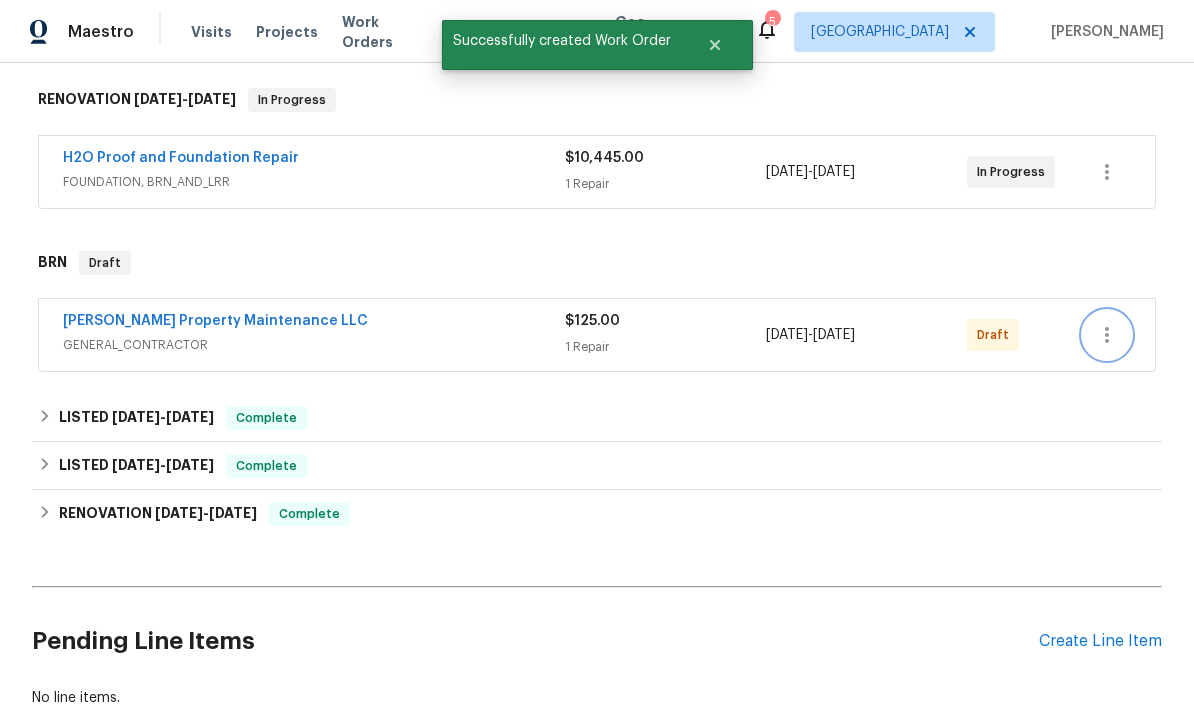 click 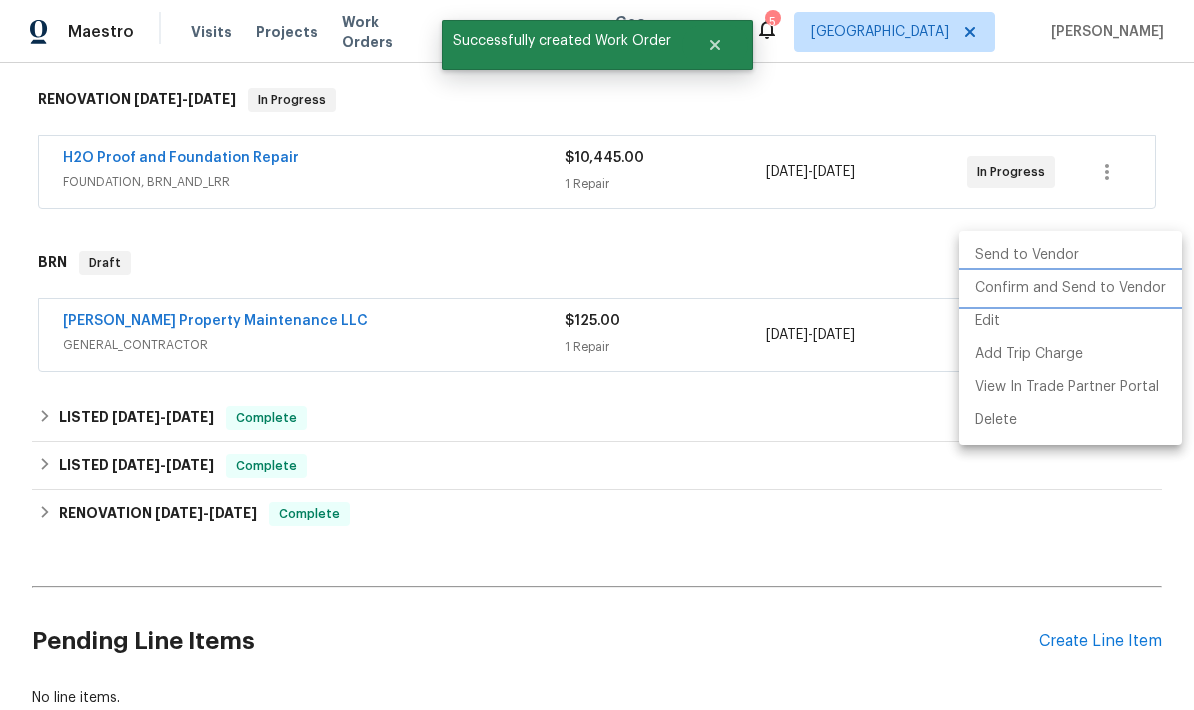 click on "Confirm and Send to Vendor" at bounding box center (1070, 288) 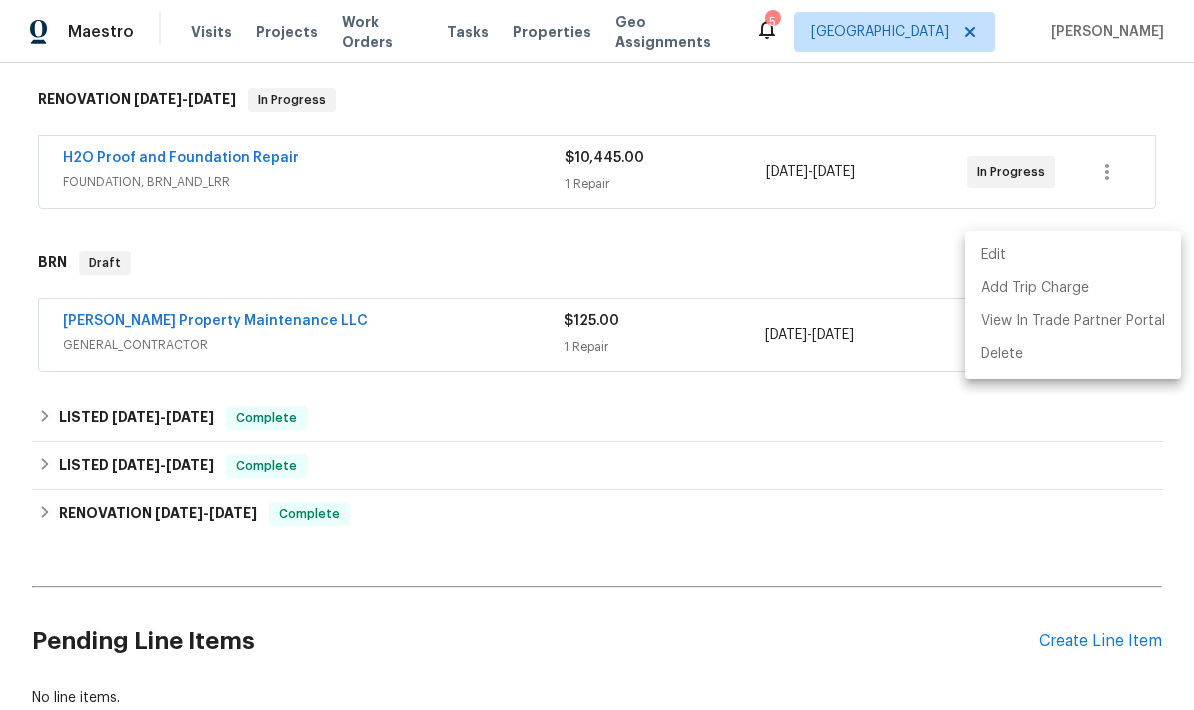 click at bounding box center (597, 355) 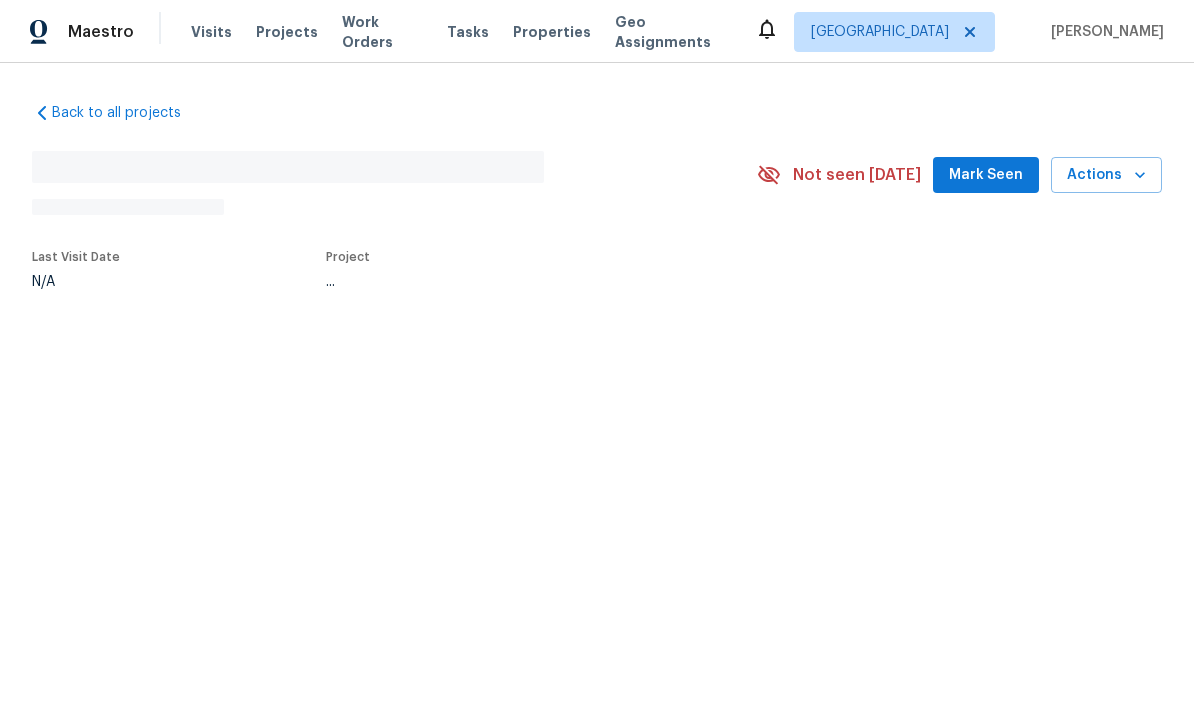 scroll, scrollTop: 0, scrollLeft: 0, axis: both 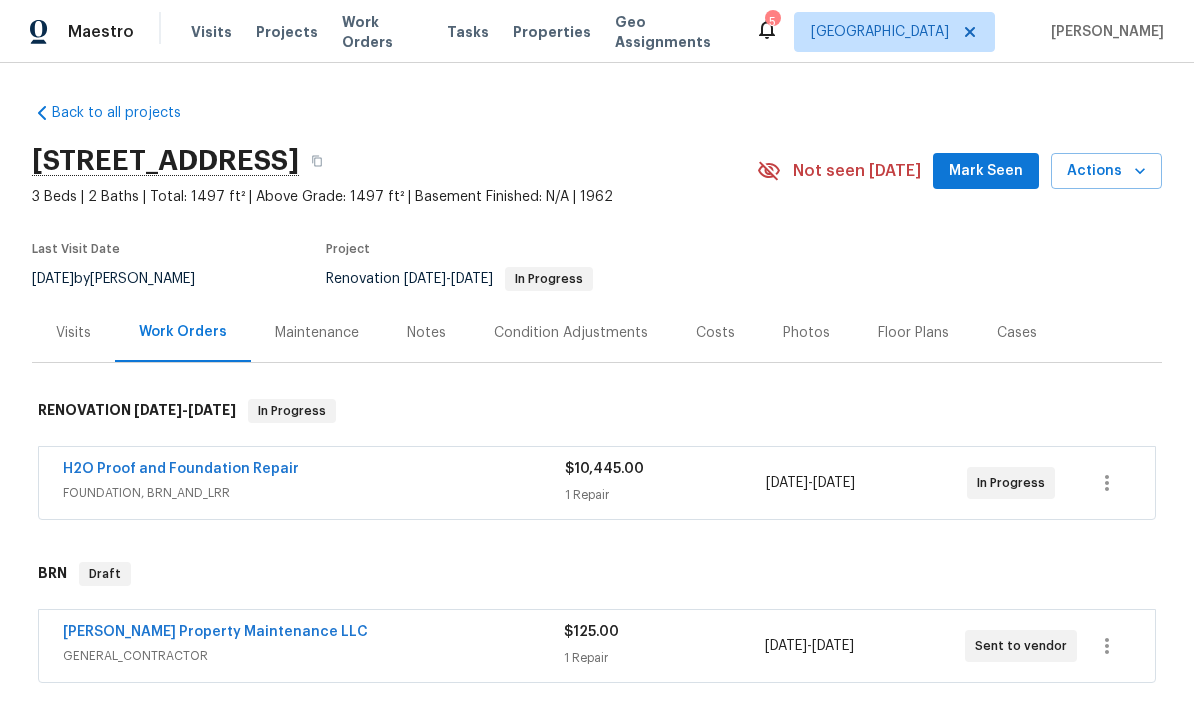 click on "[PERSON_NAME] Property Maintenance LLC" at bounding box center [215, 632] 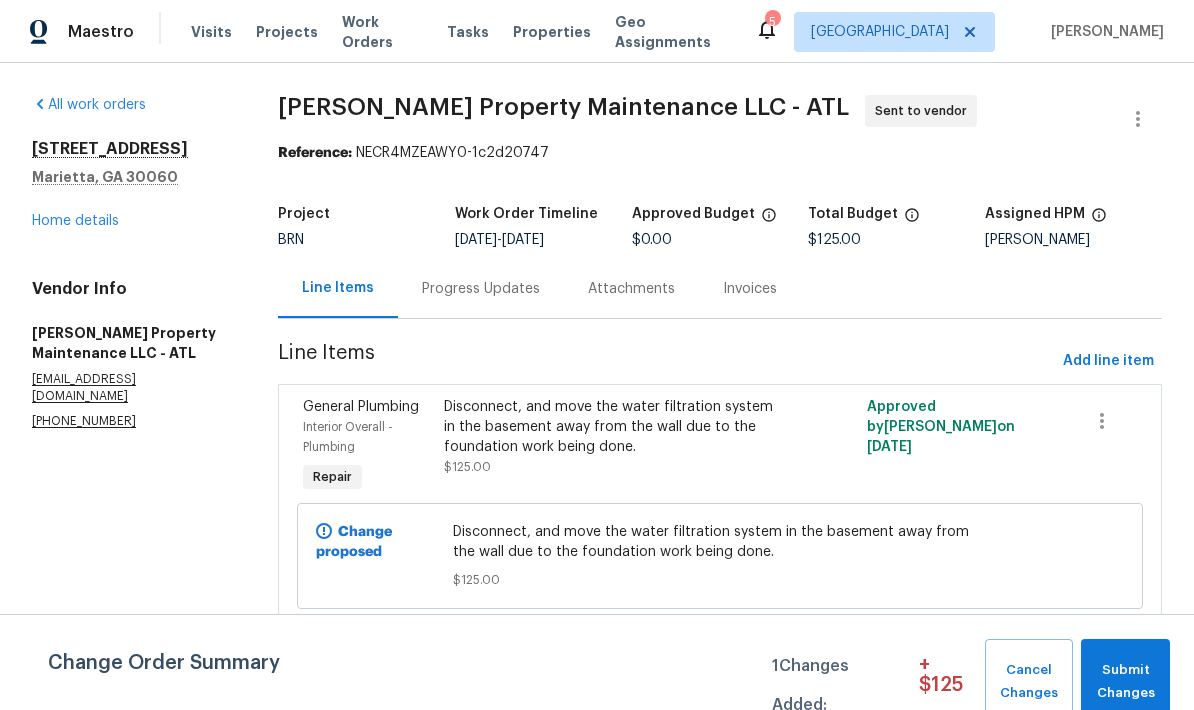click on "All work orders [STREET_ADDRESS] Home details Vendor Info [PERSON_NAME] Property Maintenance LLC - ATL [EMAIL_ADDRESS][DOMAIN_NAME] [PHONE_NUMBER]" at bounding box center (131, 373) 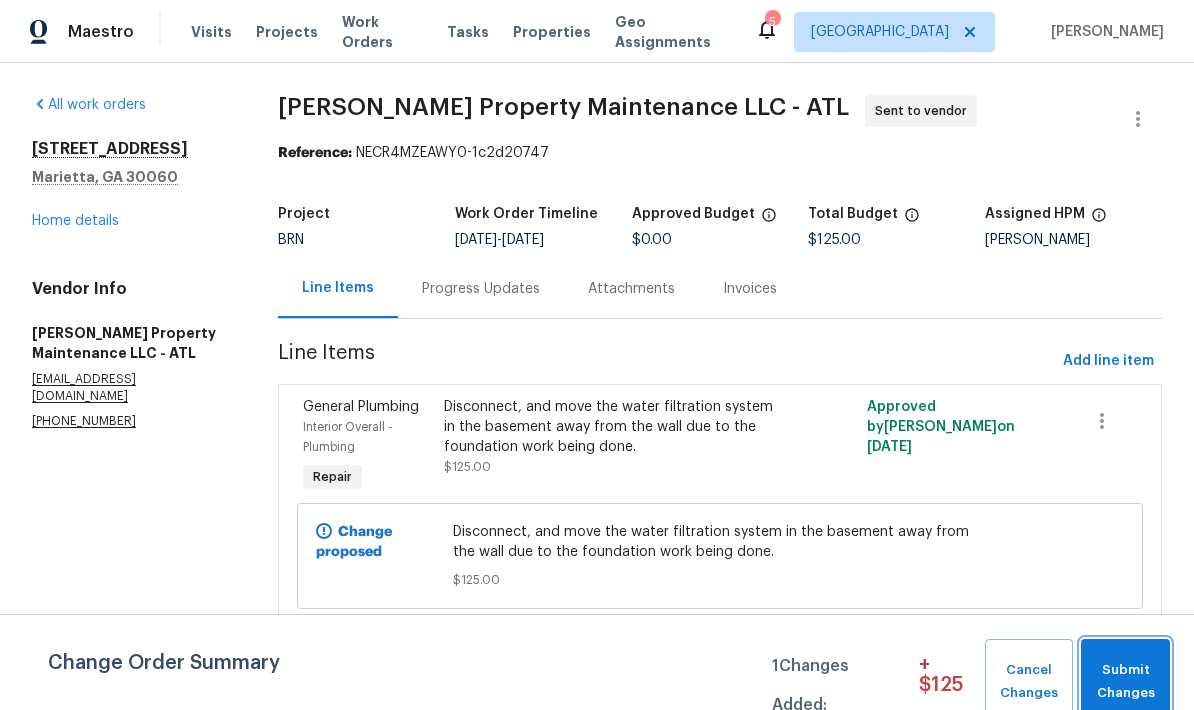 click on "Submit Changes" at bounding box center (1125, 682) 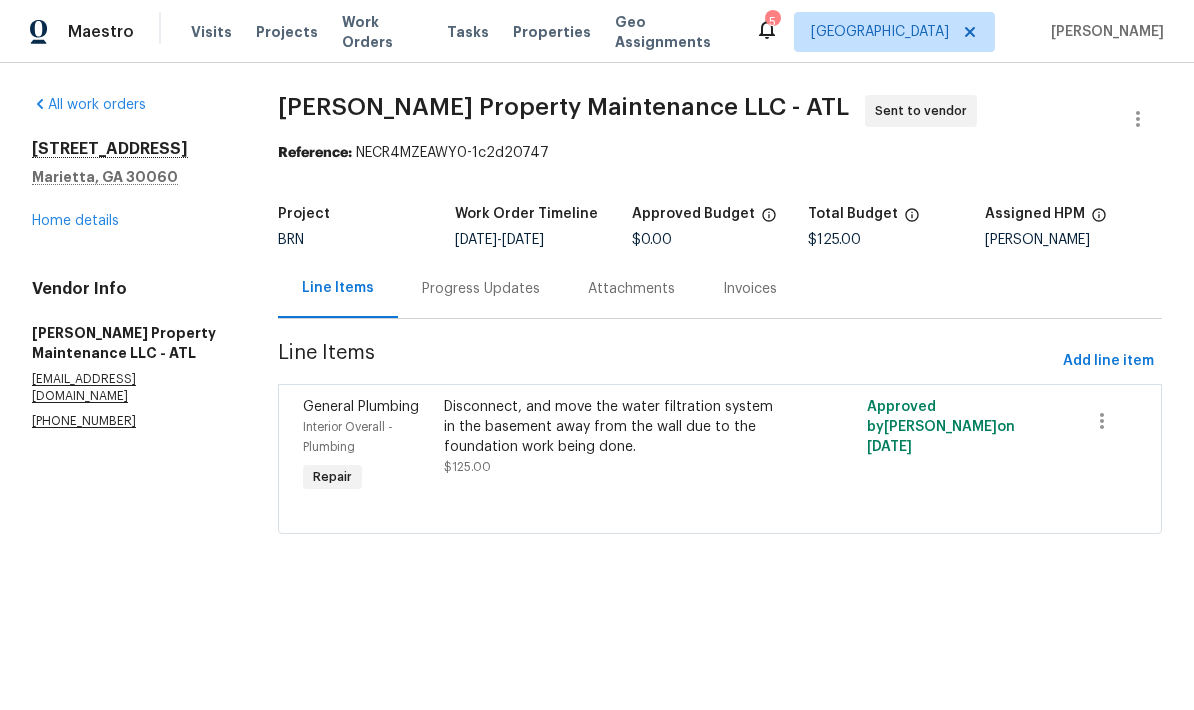 click 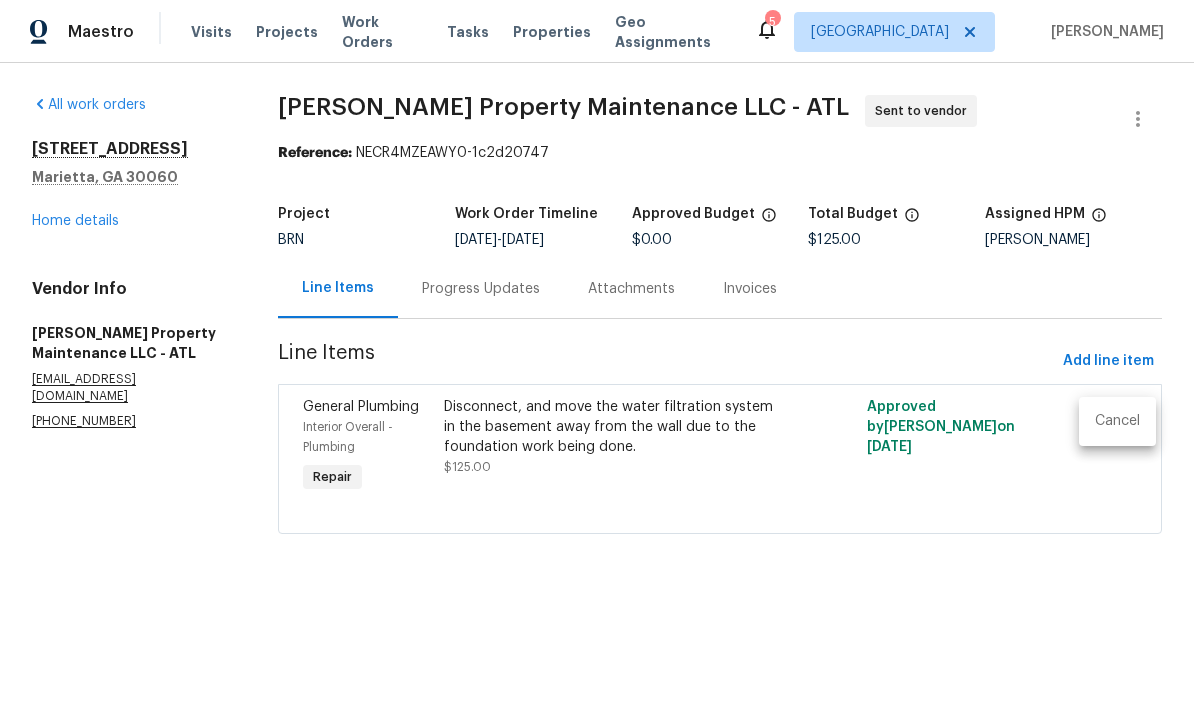 click on "Cancel" at bounding box center (1117, 421) 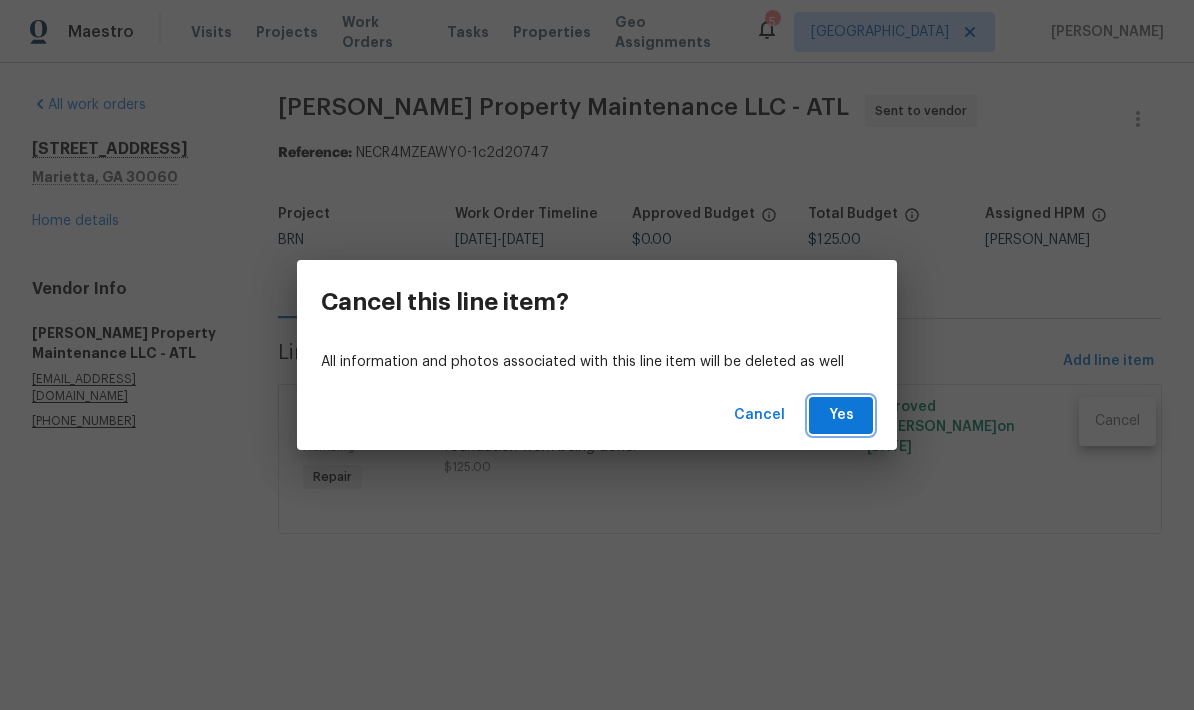 click on "Yes" at bounding box center [841, 415] 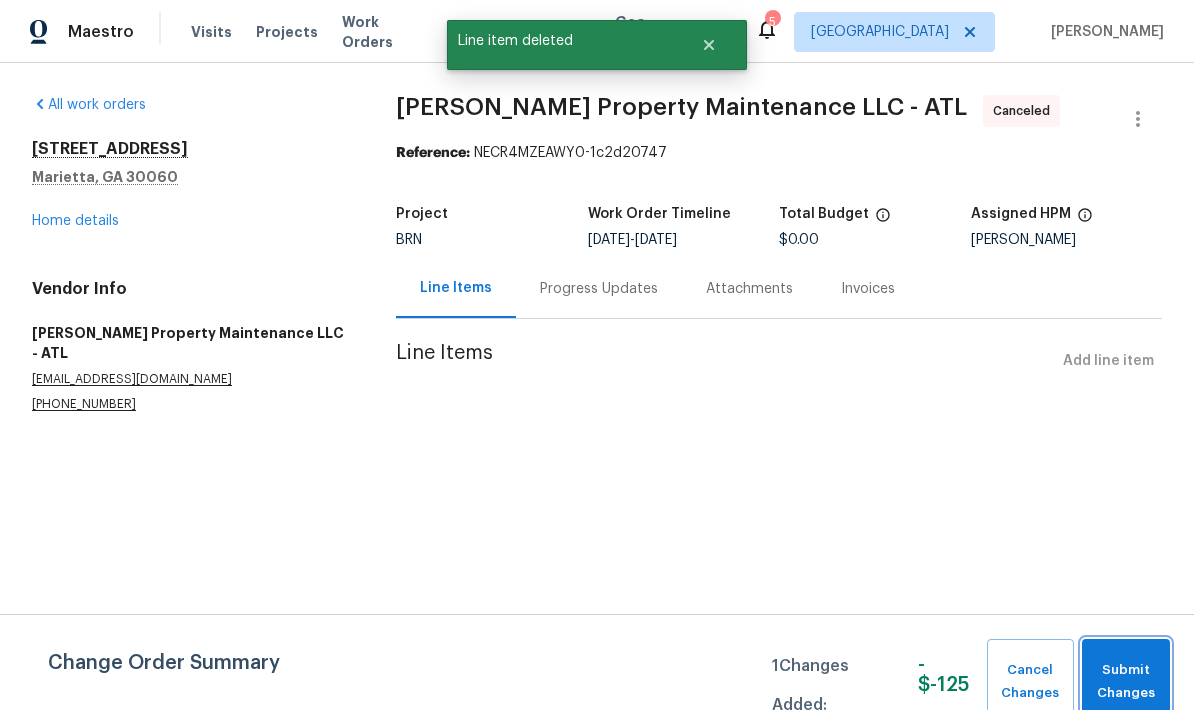 click on "Submit Changes" at bounding box center [1126, 682] 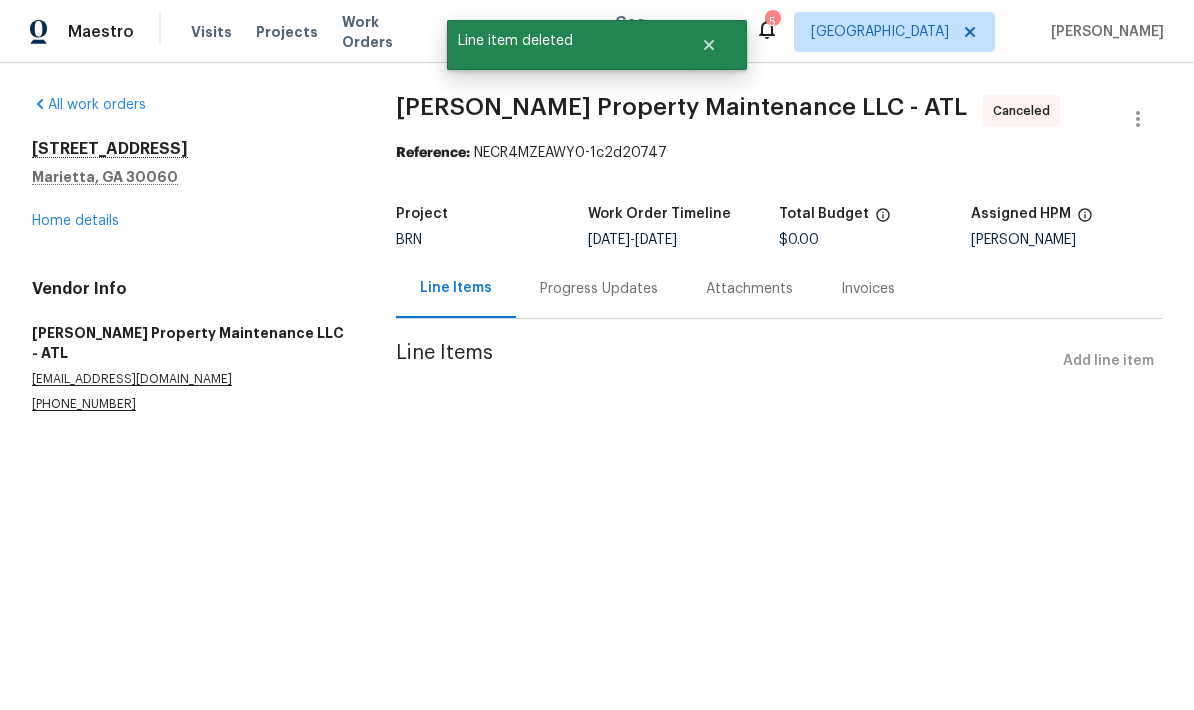 click on "Home details" at bounding box center (75, 221) 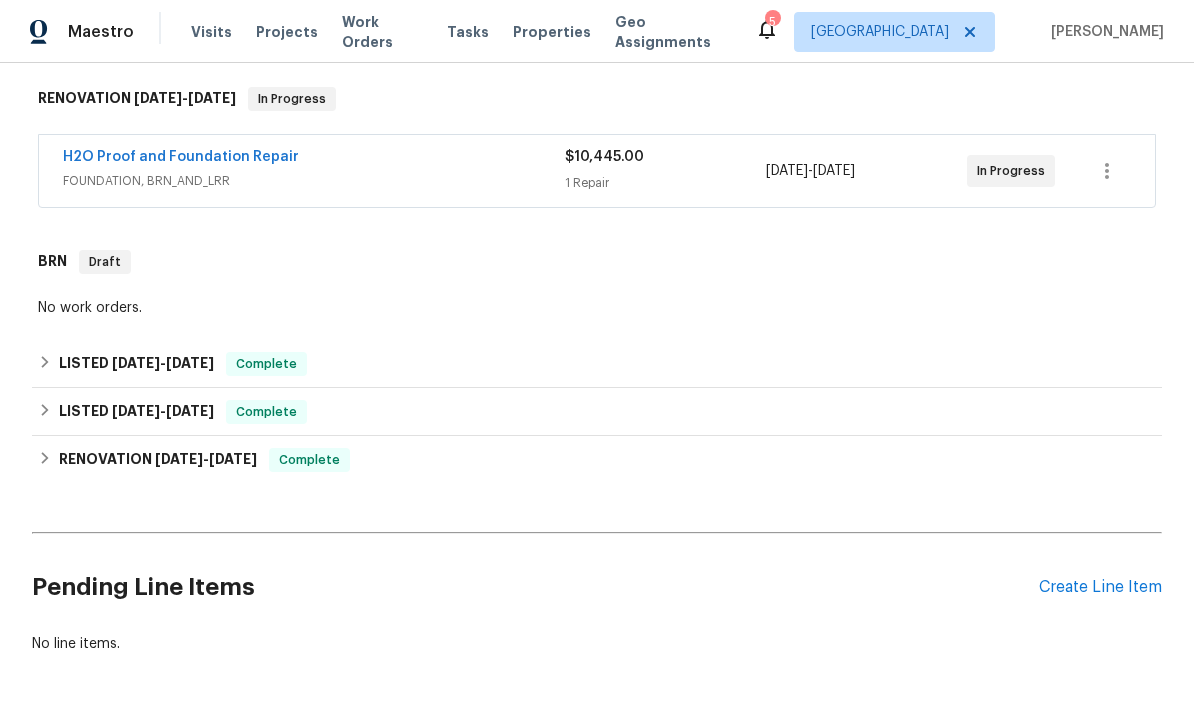 scroll, scrollTop: 311, scrollLeft: 0, axis: vertical 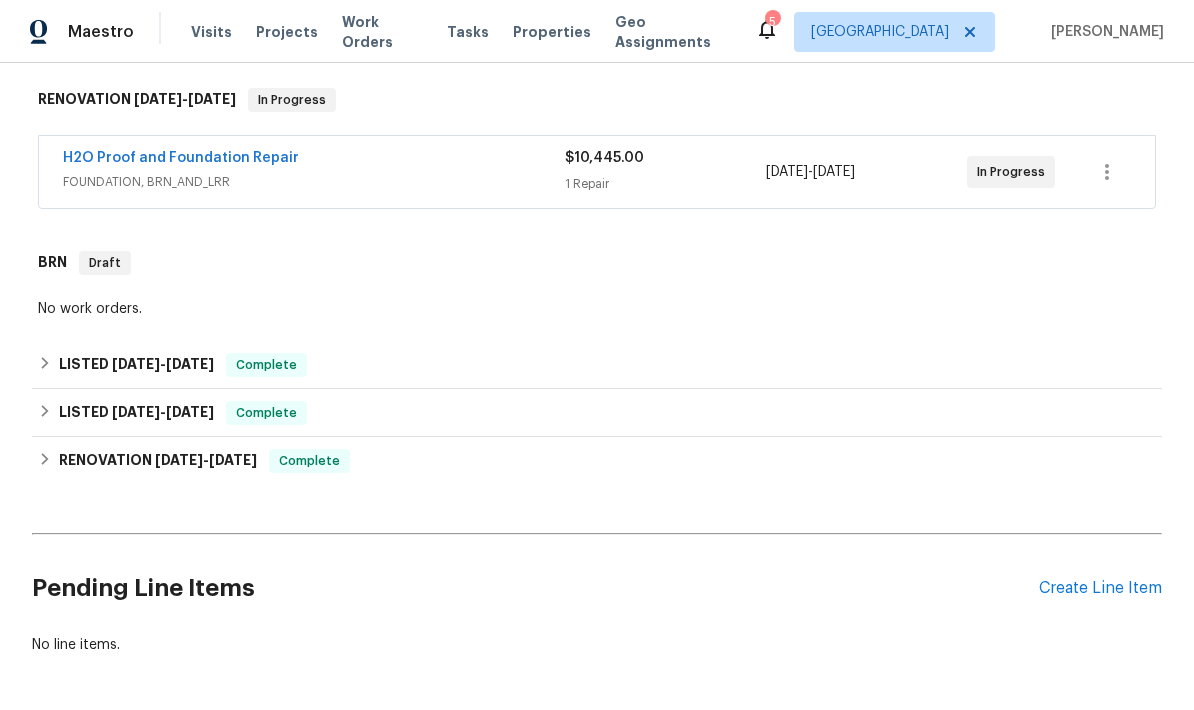 click on "Create Line Item" at bounding box center (1100, 588) 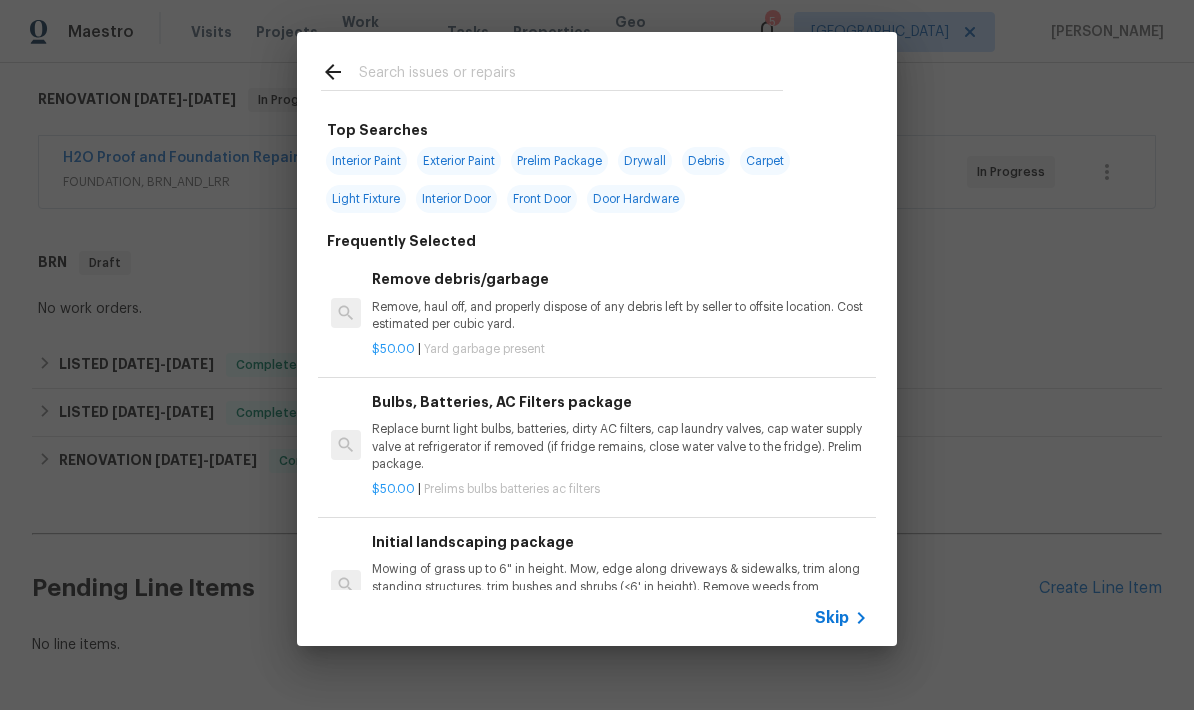 click at bounding box center (571, 75) 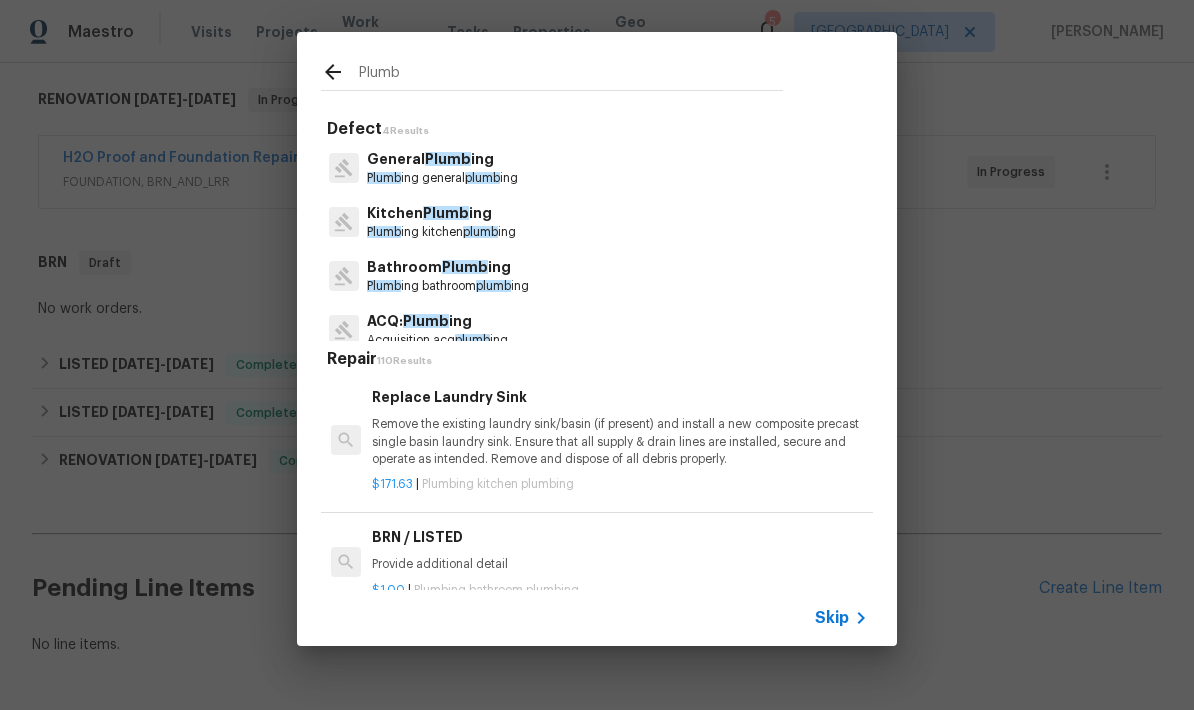 type on "Plumb" 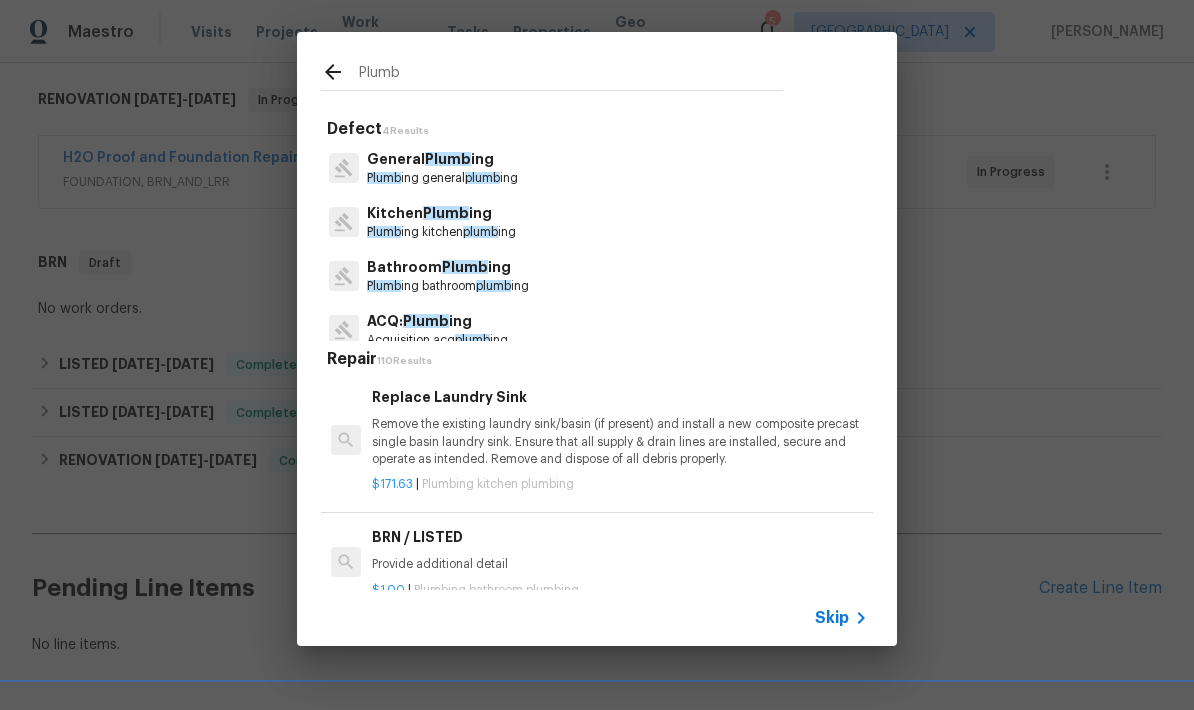 click 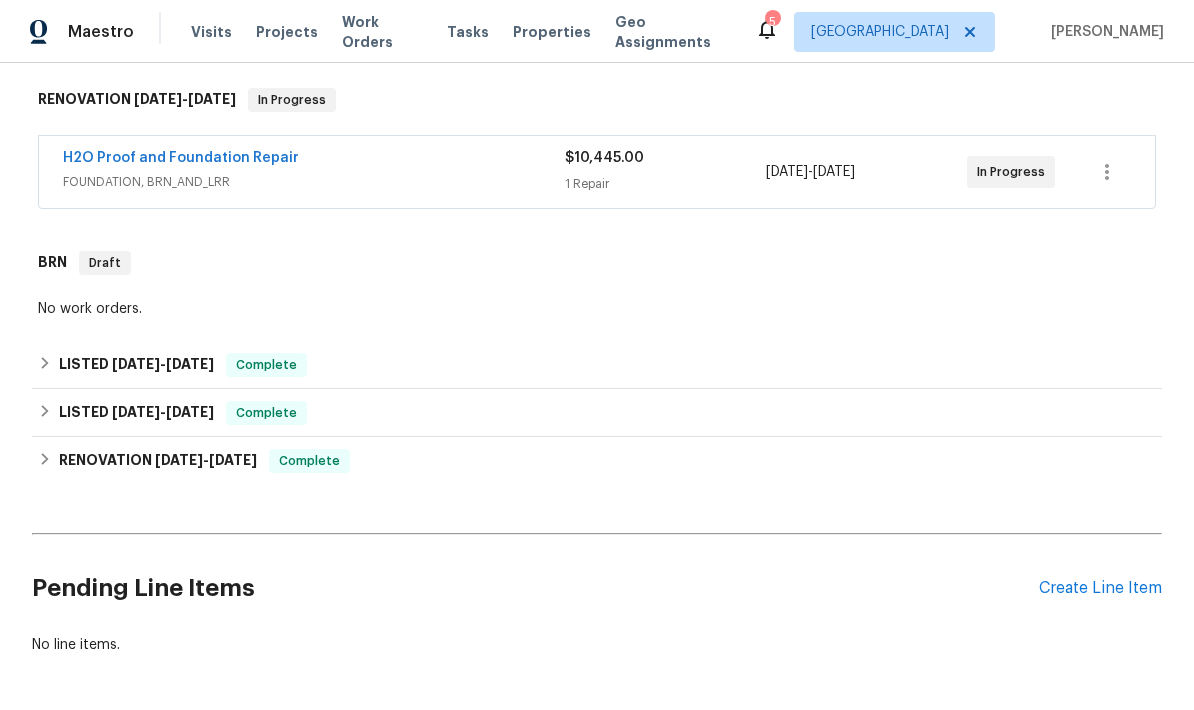 scroll, scrollTop: 80, scrollLeft: 0, axis: vertical 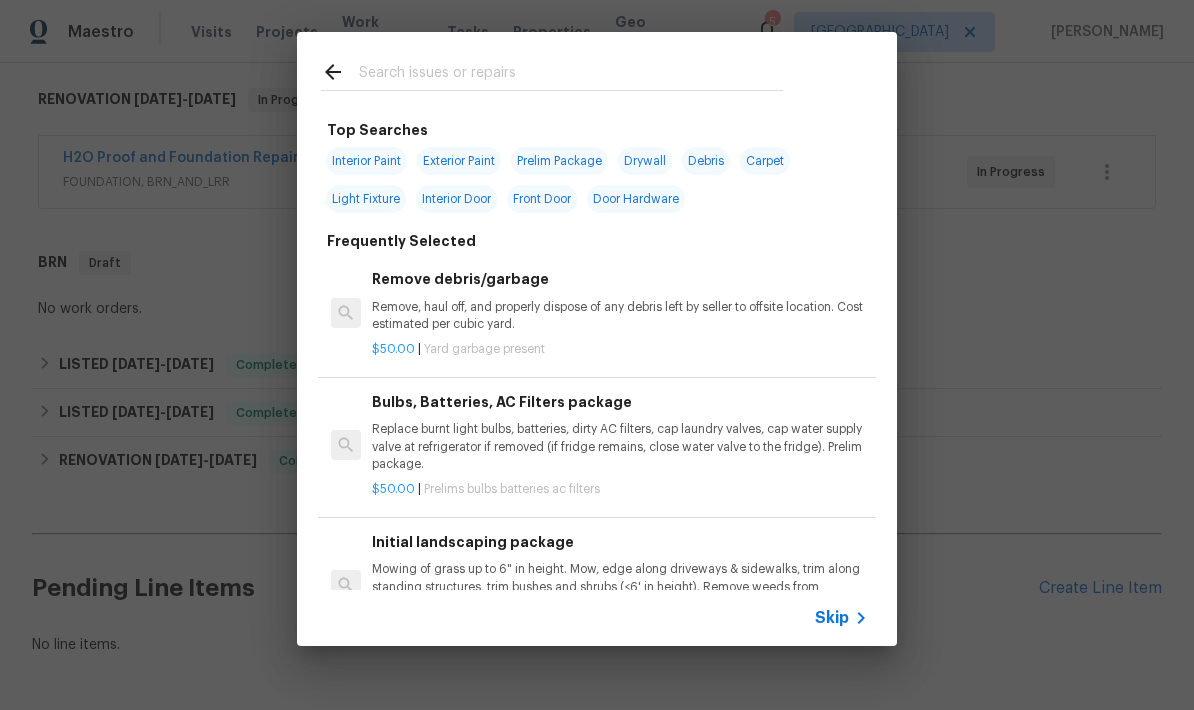 click at bounding box center (571, 75) 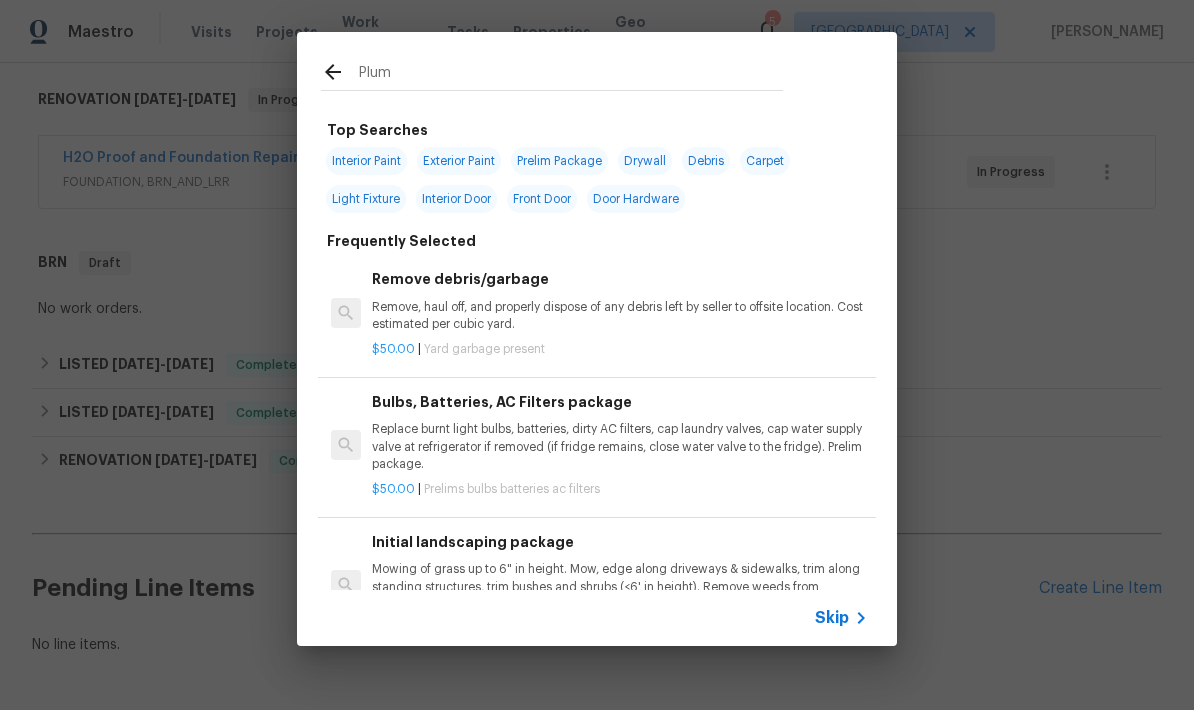 type on "Plumb" 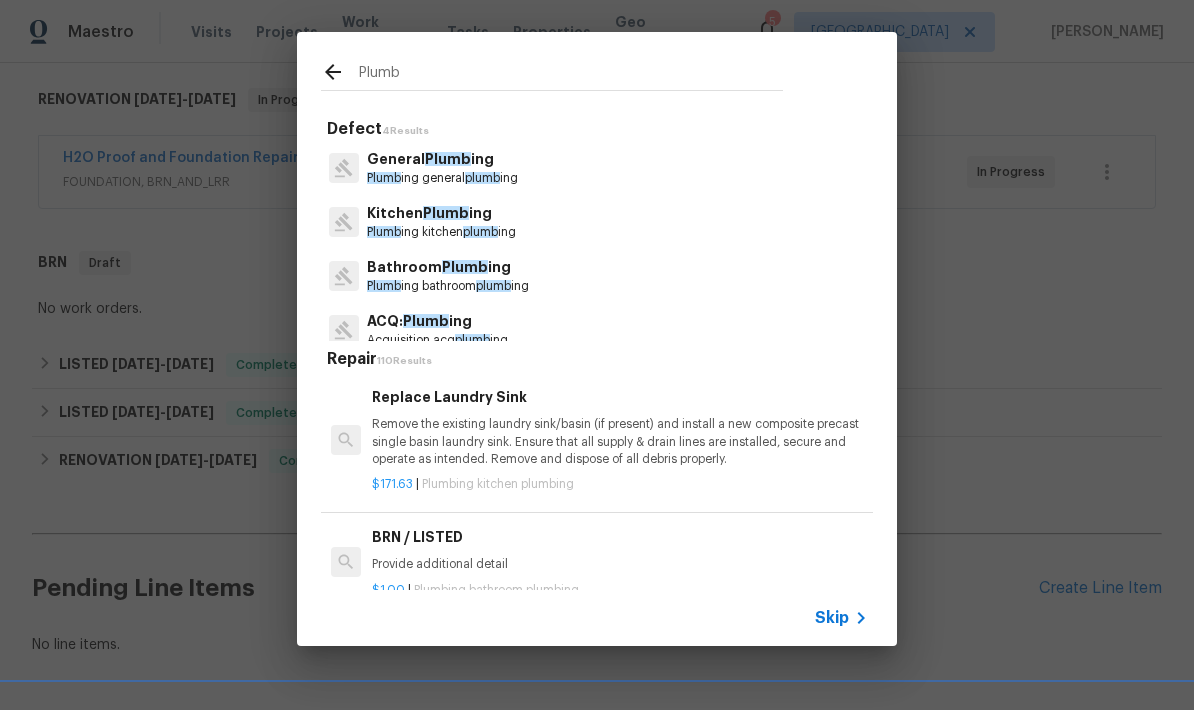 click on "Plumb ing general  plumb ing" at bounding box center [442, 178] 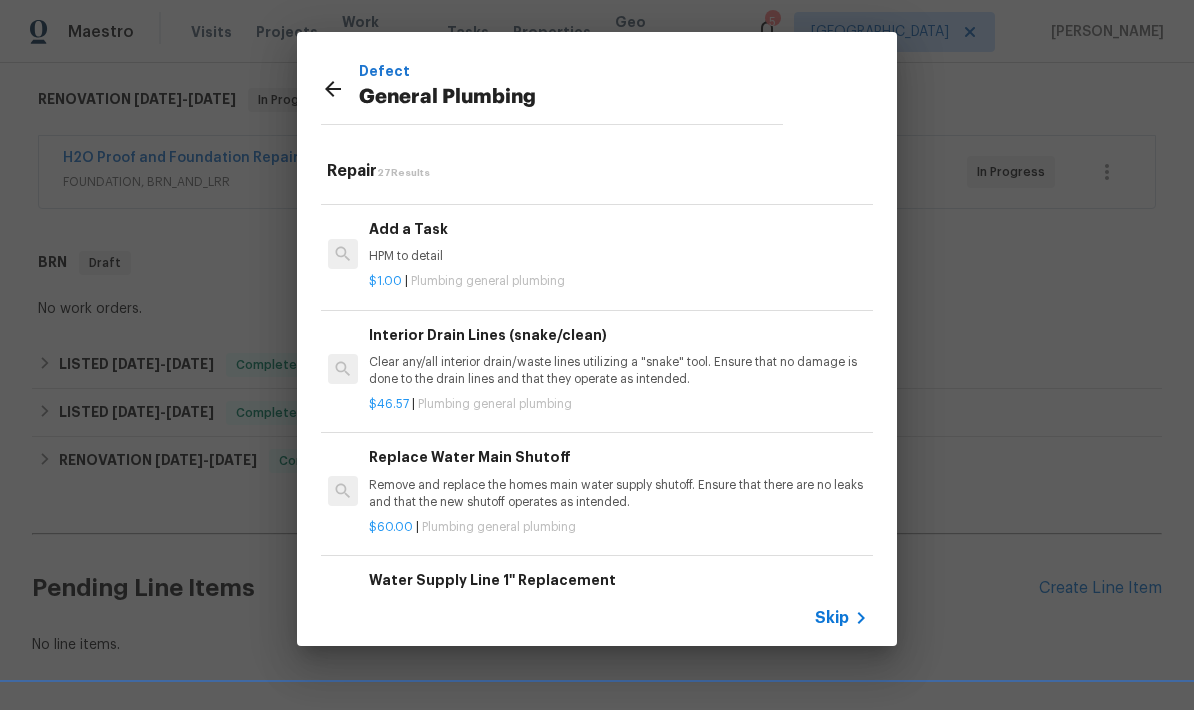 scroll, scrollTop: 2241, scrollLeft: 3, axis: both 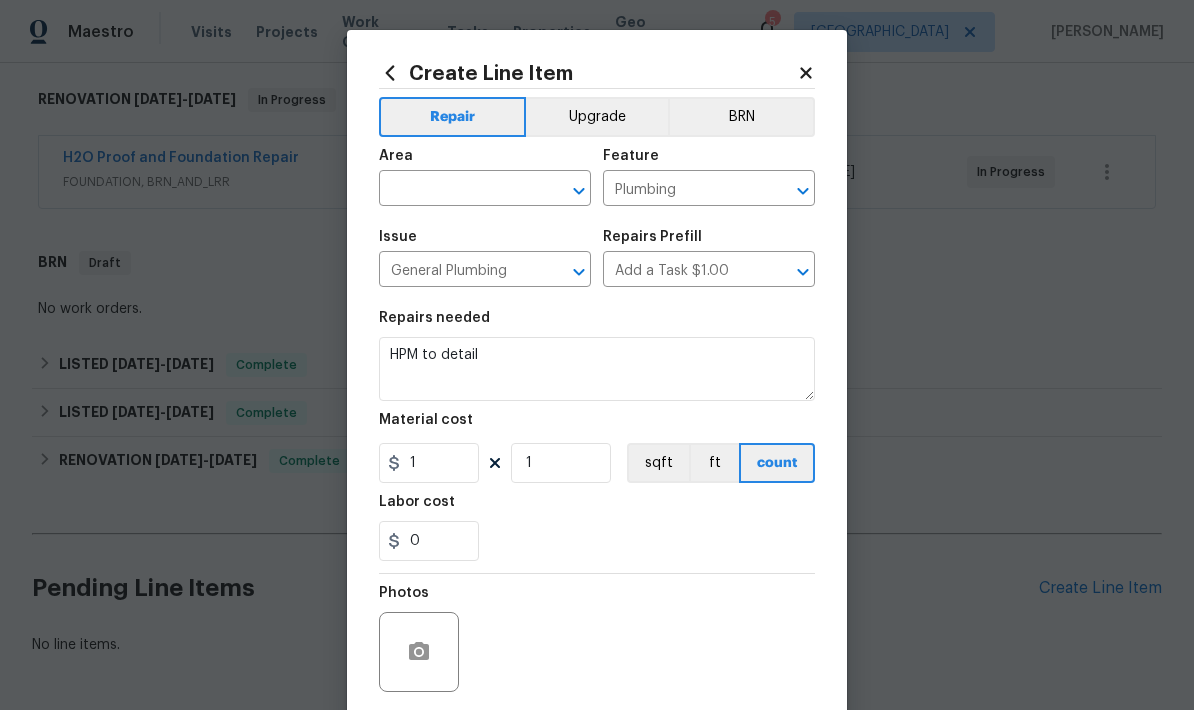 click on "Issue" at bounding box center (485, 243) 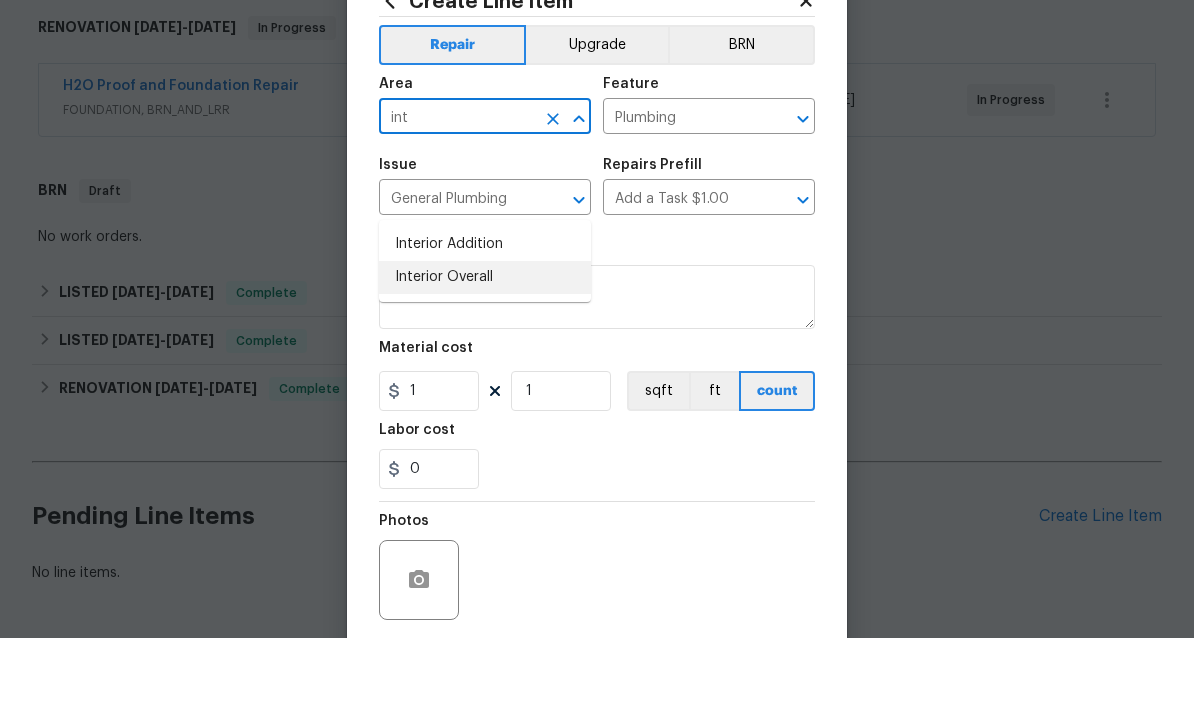 click on "Interior Overall" at bounding box center (485, 349) 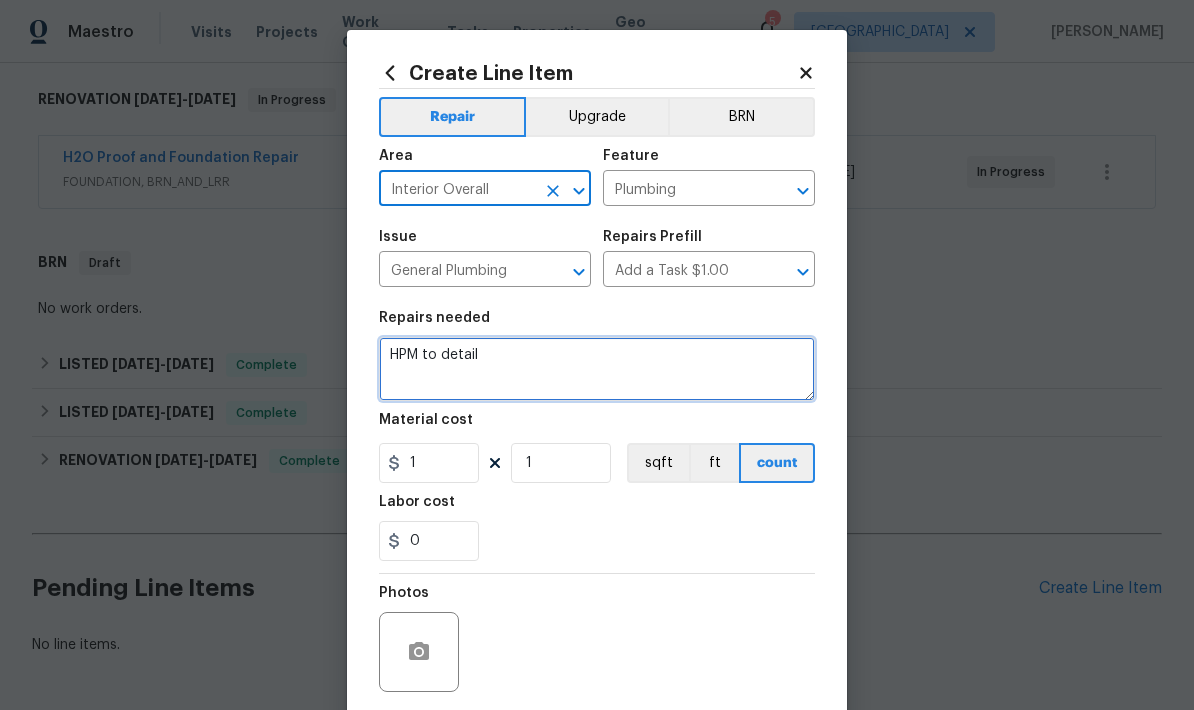 click on "HPM to detail" at bounding box center (597, 369) 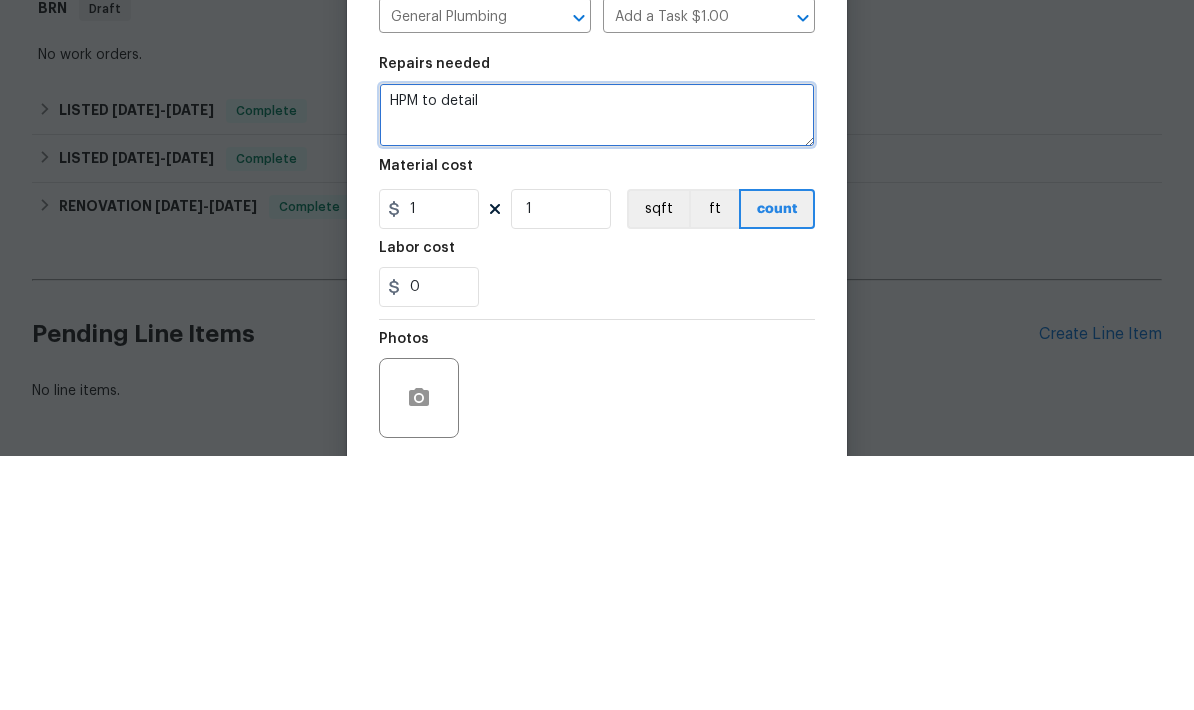 click on "HPM to detail" at bounding box center [597, 369] 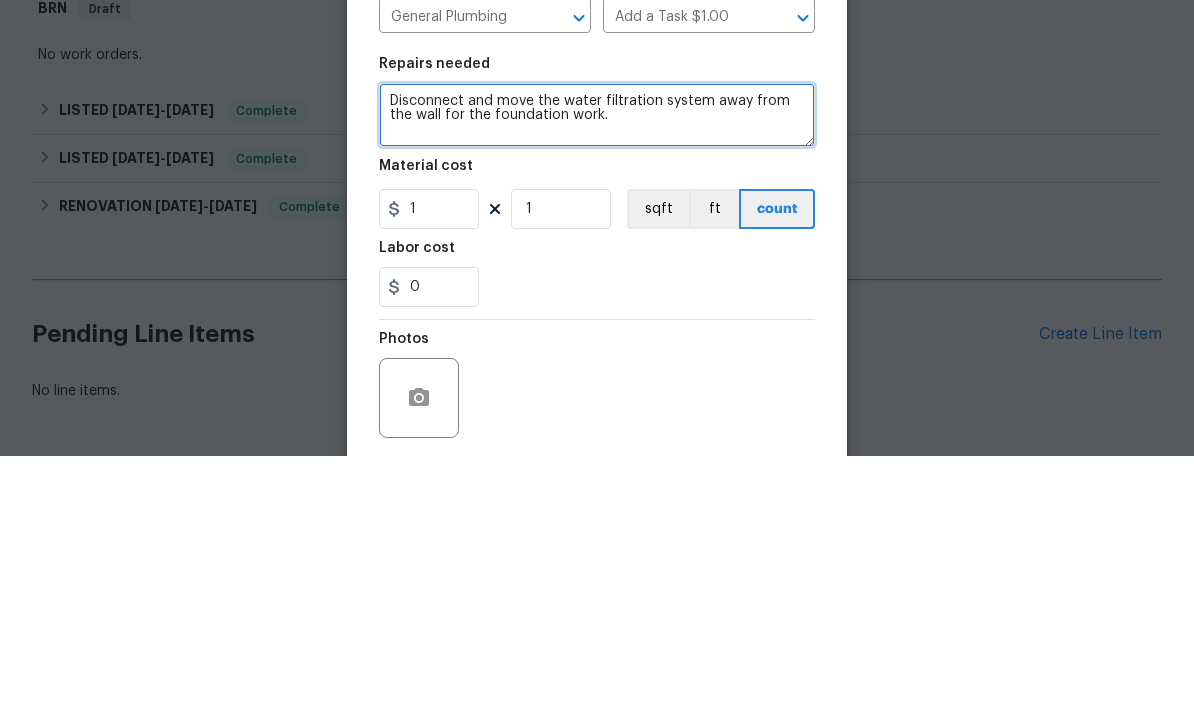 type on "Disconnect and move the water filtration system away from the wall for the foundation work." 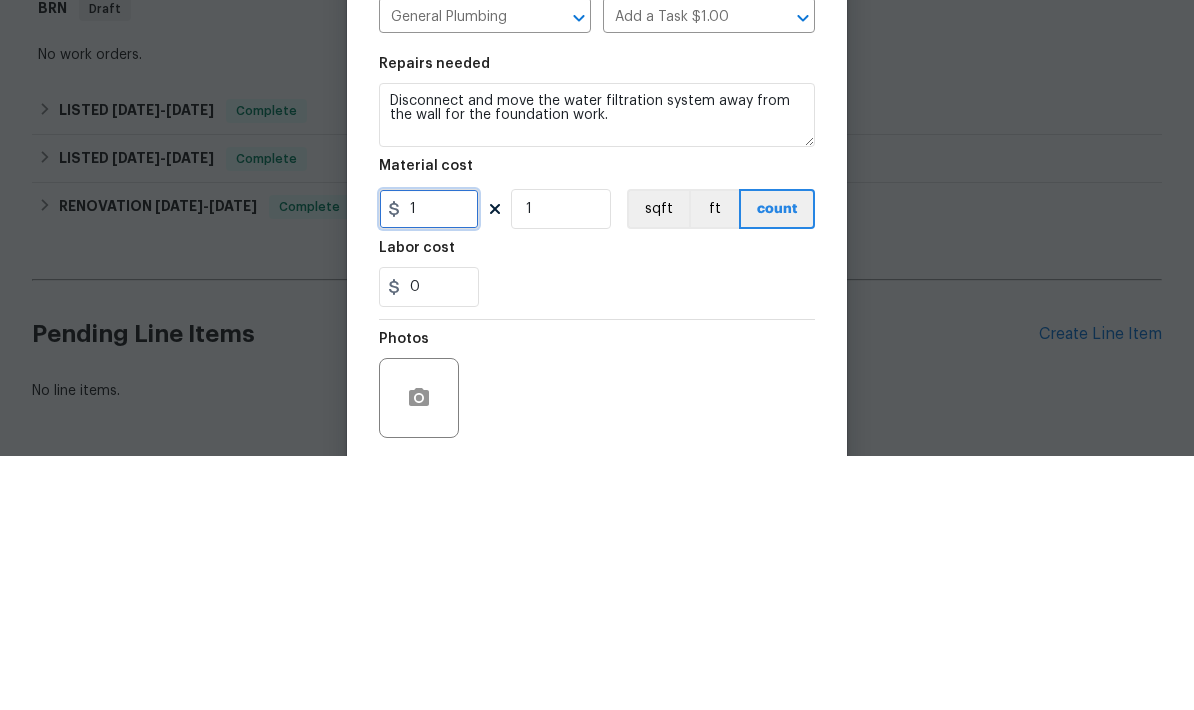 click on "1" at bounding box center (429, 463) 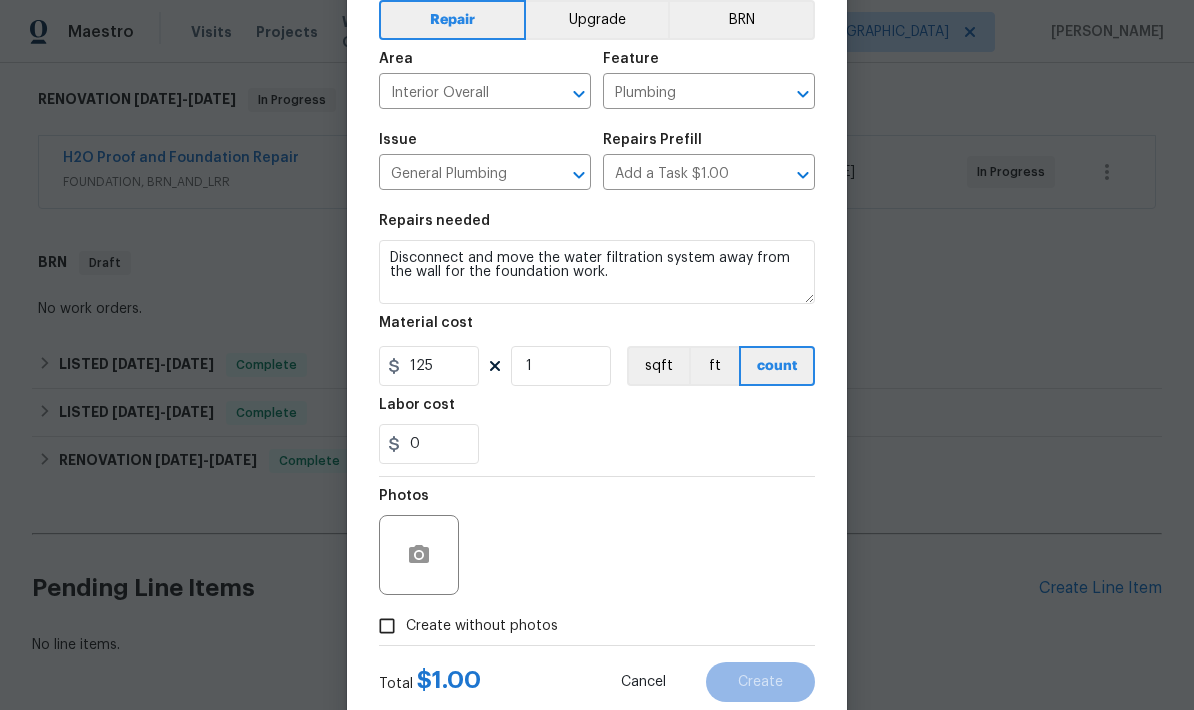 scroll, scrollTop: 135, scrollLeft: 0, axis: vertical 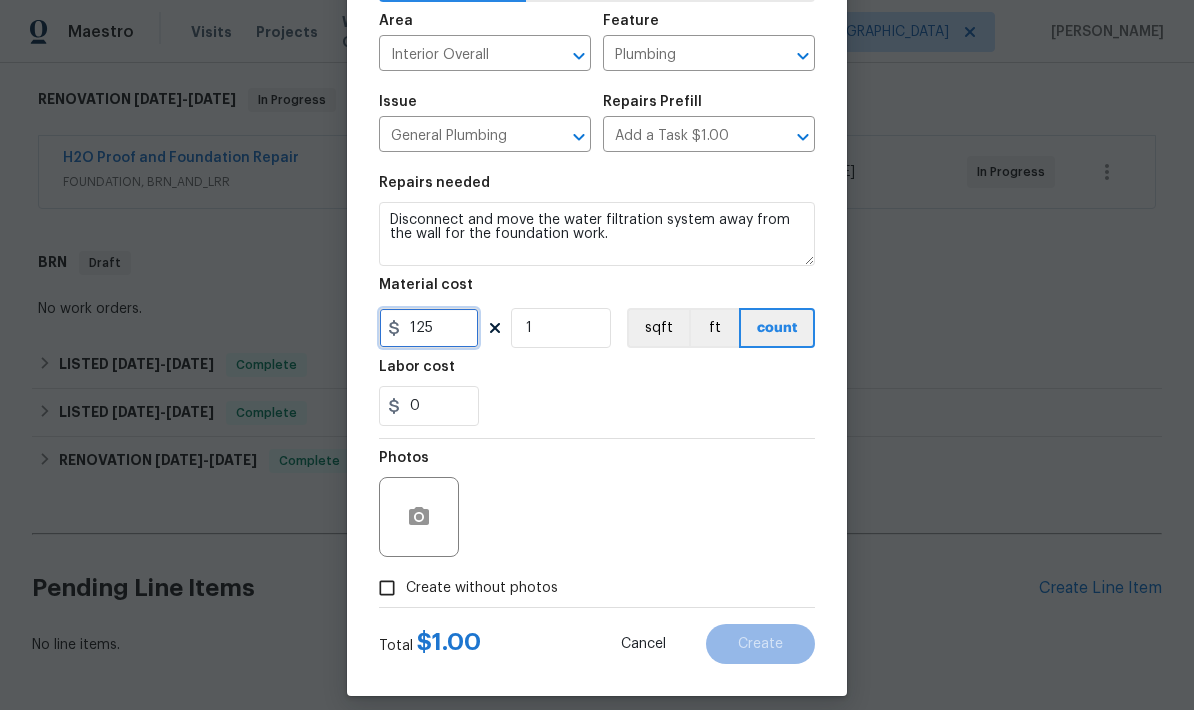 type on "125" 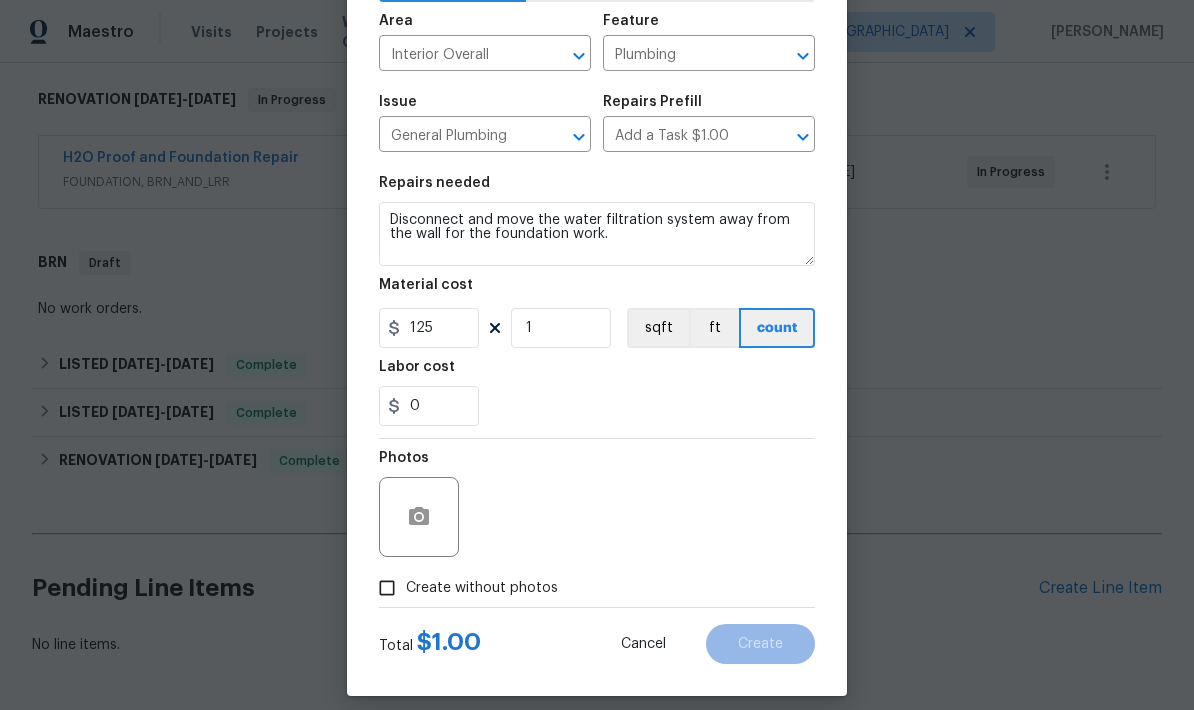 click on "Create without photos" at bounding box center [387, 588] 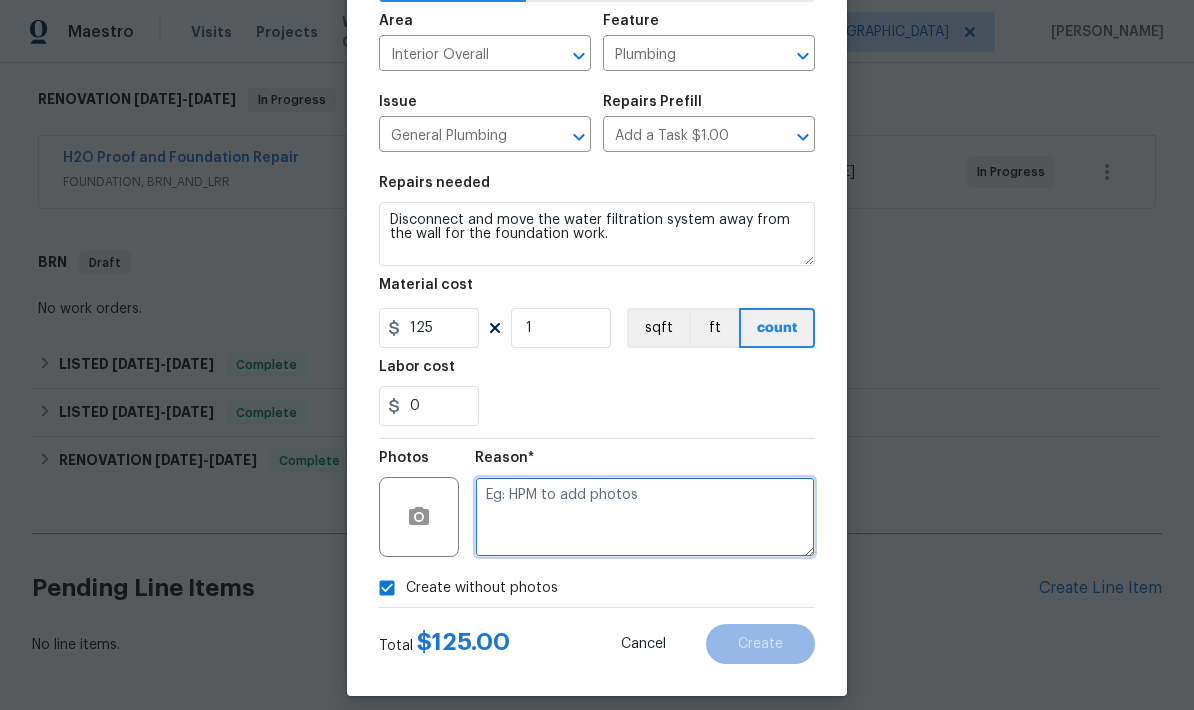 click at bounding box center (645, 517) 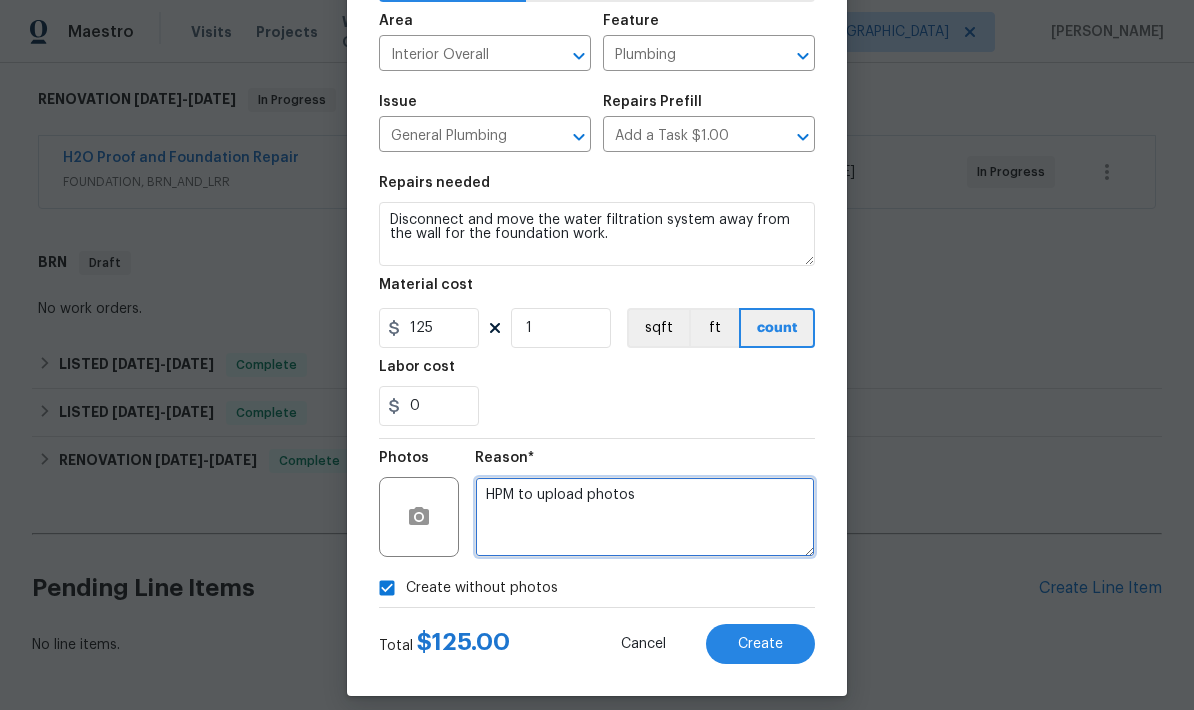 type on "HPM to upload photos" 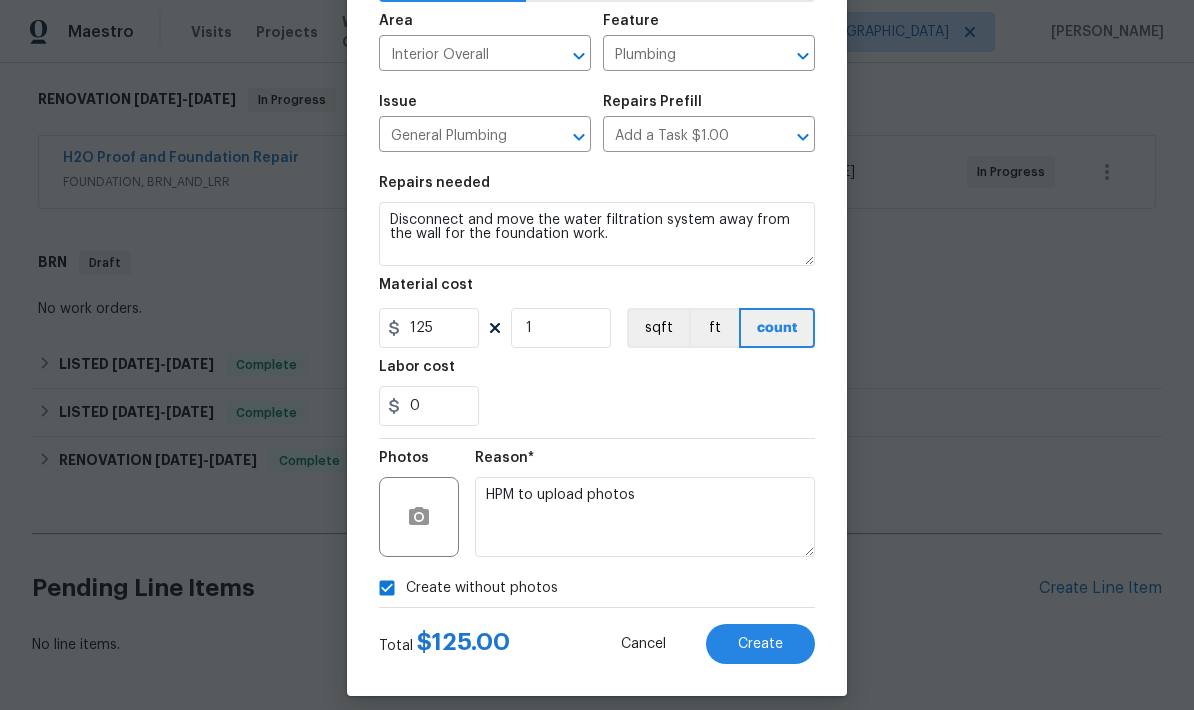 click on "Create" at bounding box center (760, 644) 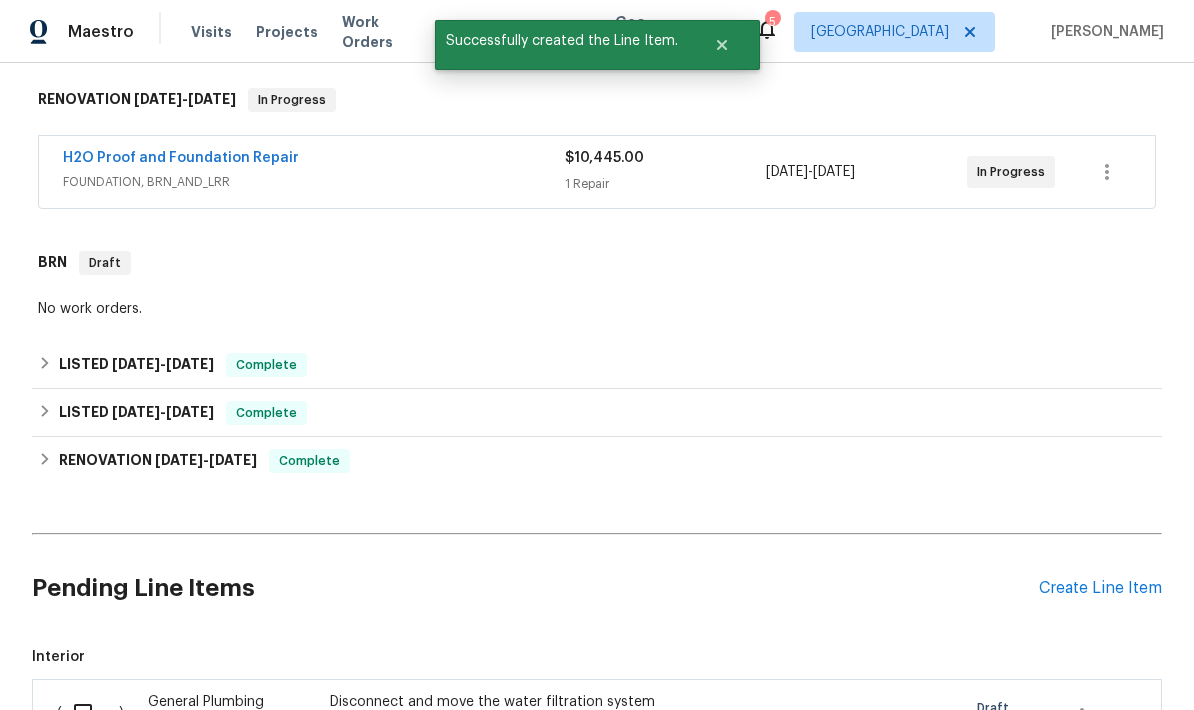 click at bounding box center [90, 713] 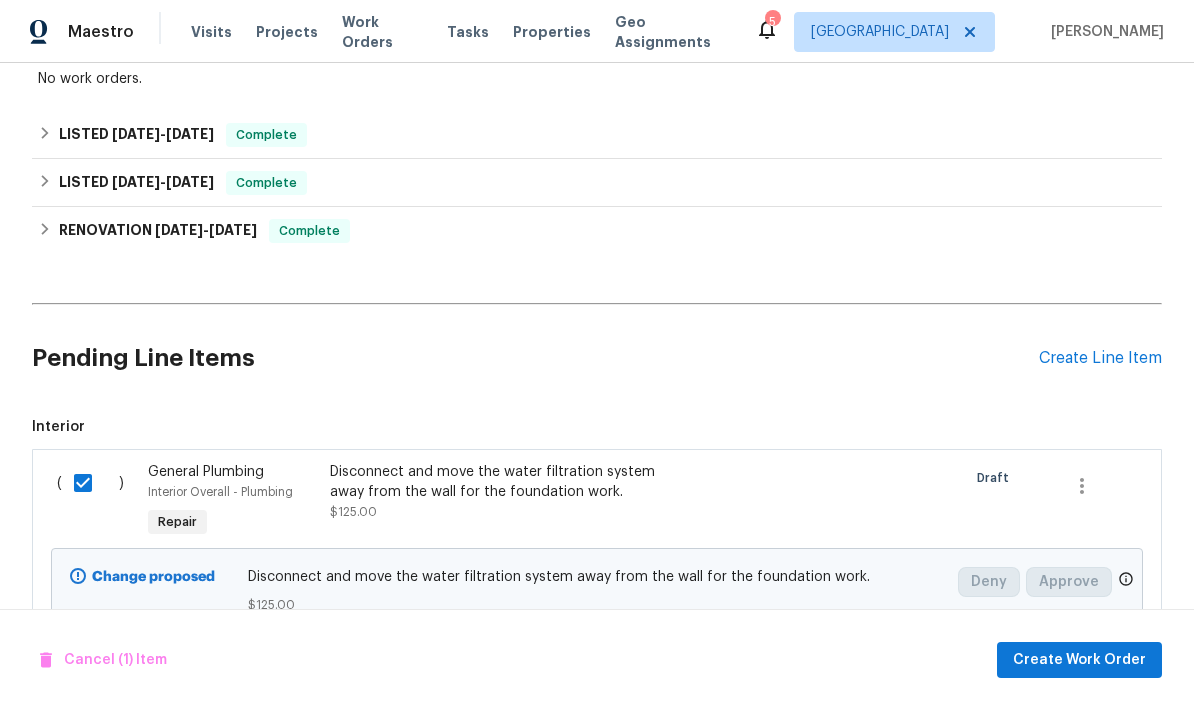 scroll, scrollTop: 540, scrollLeft: 0, axis: vertical 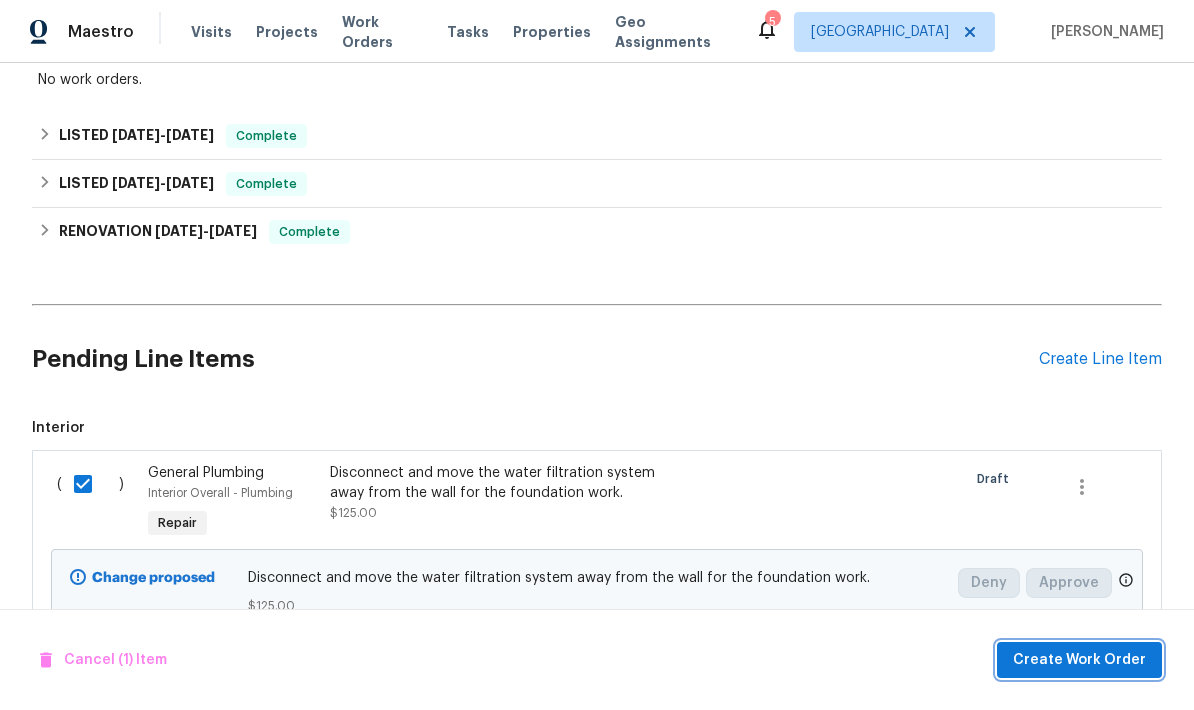click on "Create Work Order" at bounding box center (1079, 660) 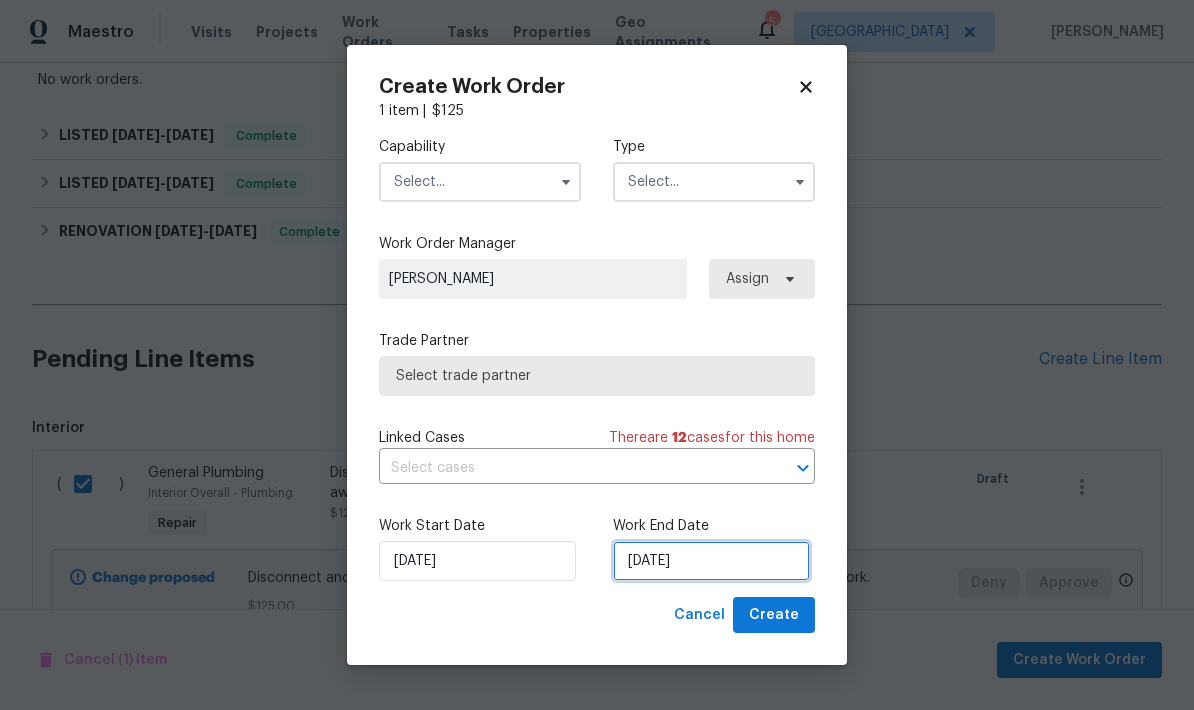 click on "7/21/2025" at bounding box center (711, 561) 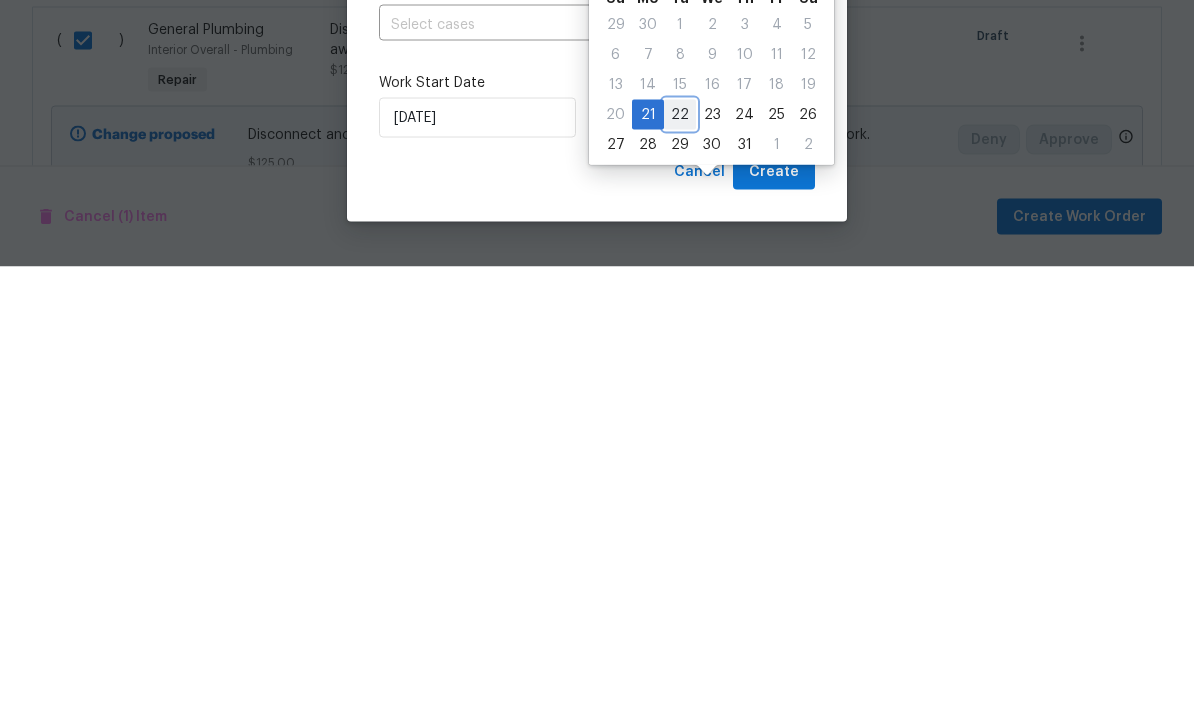 click on "22" at bounding box center [680, 558] 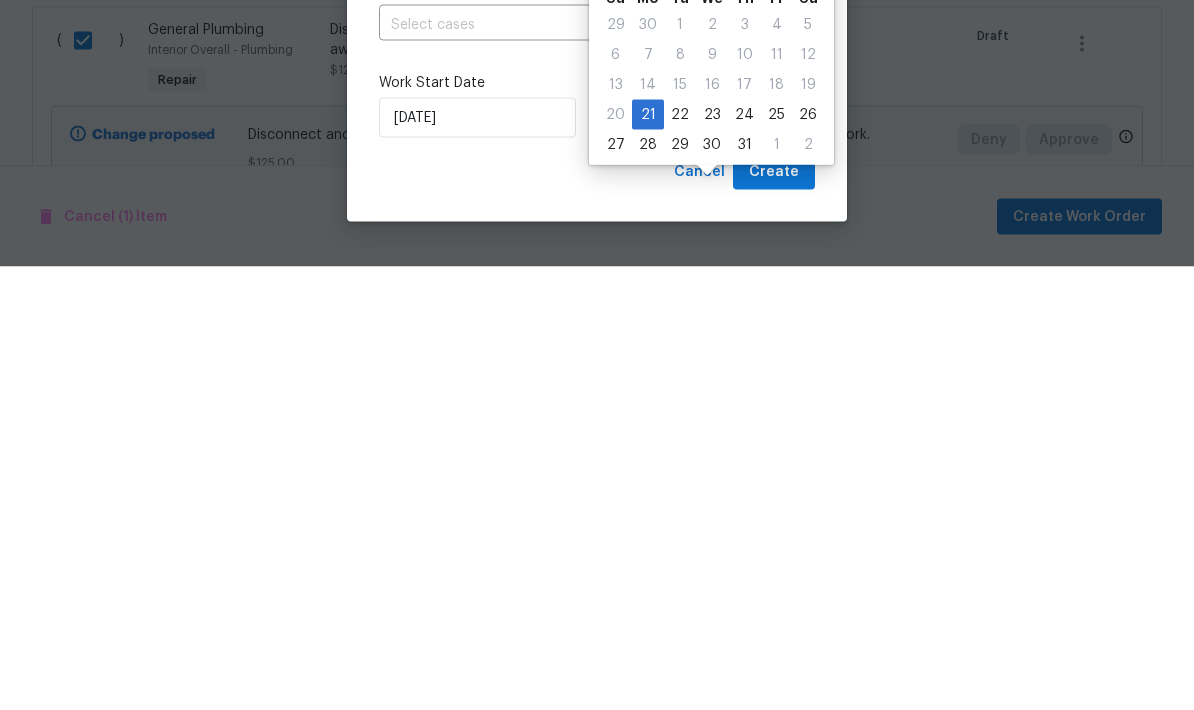 type on "[DATE]" 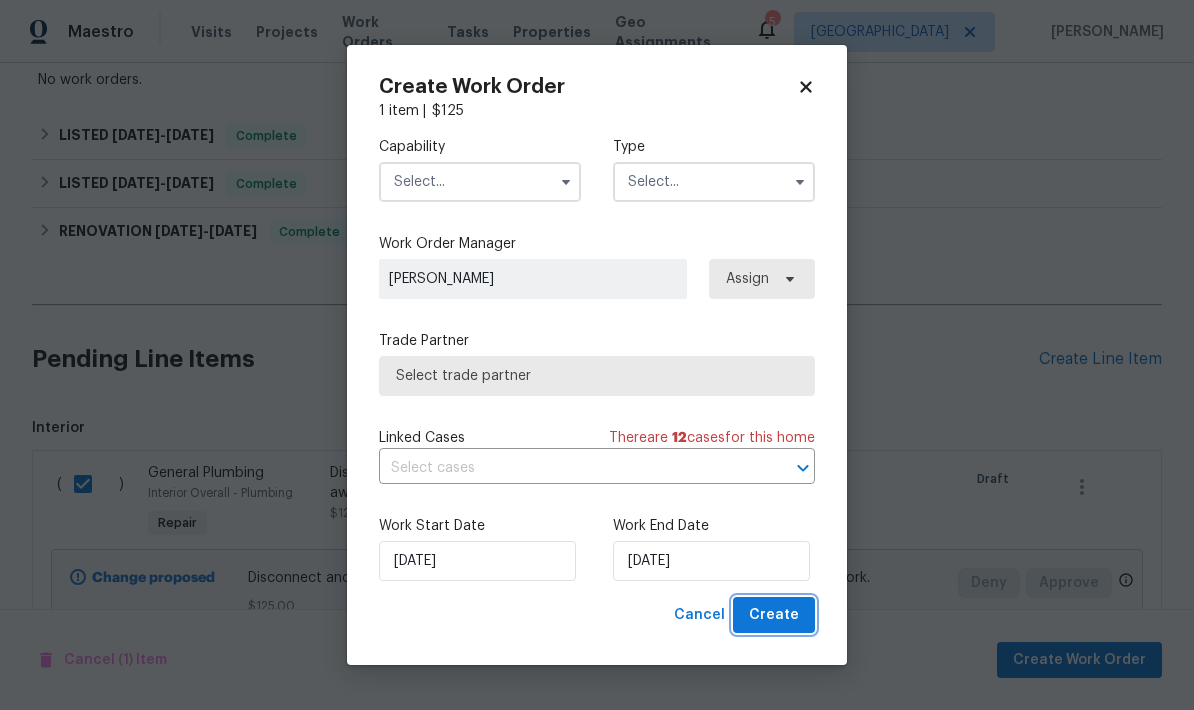 click on "Create" at bounding box center (774, 615) 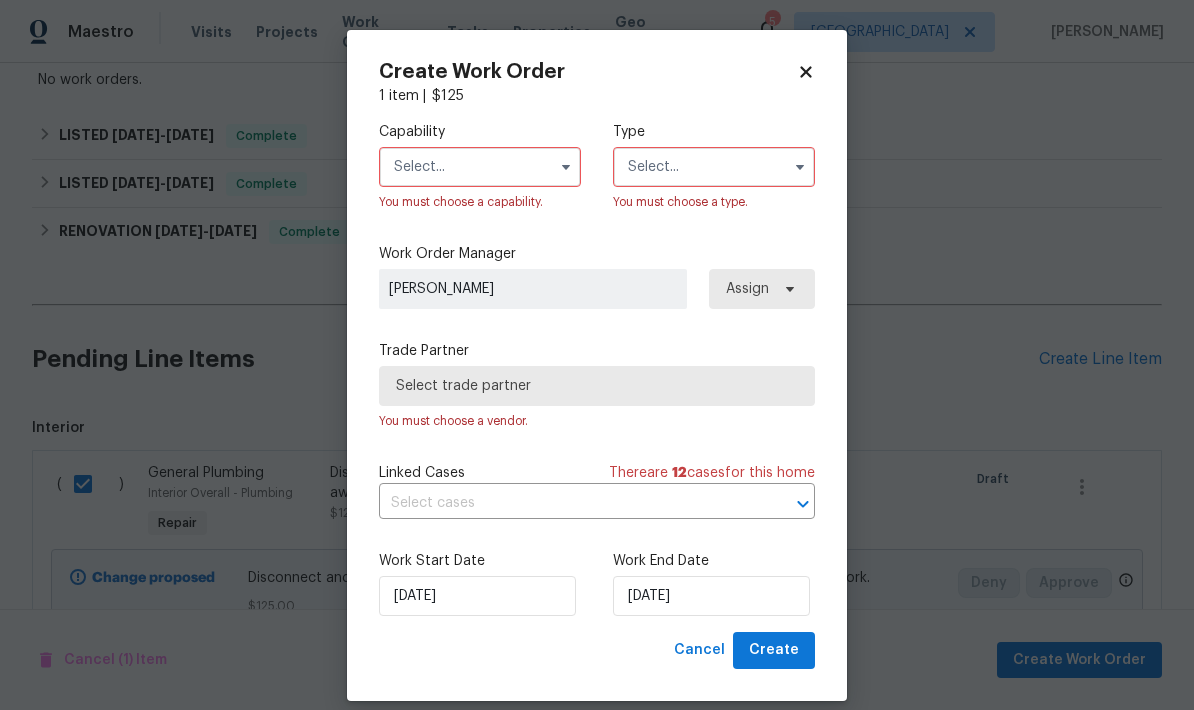 click at bounding box center (480, 167) 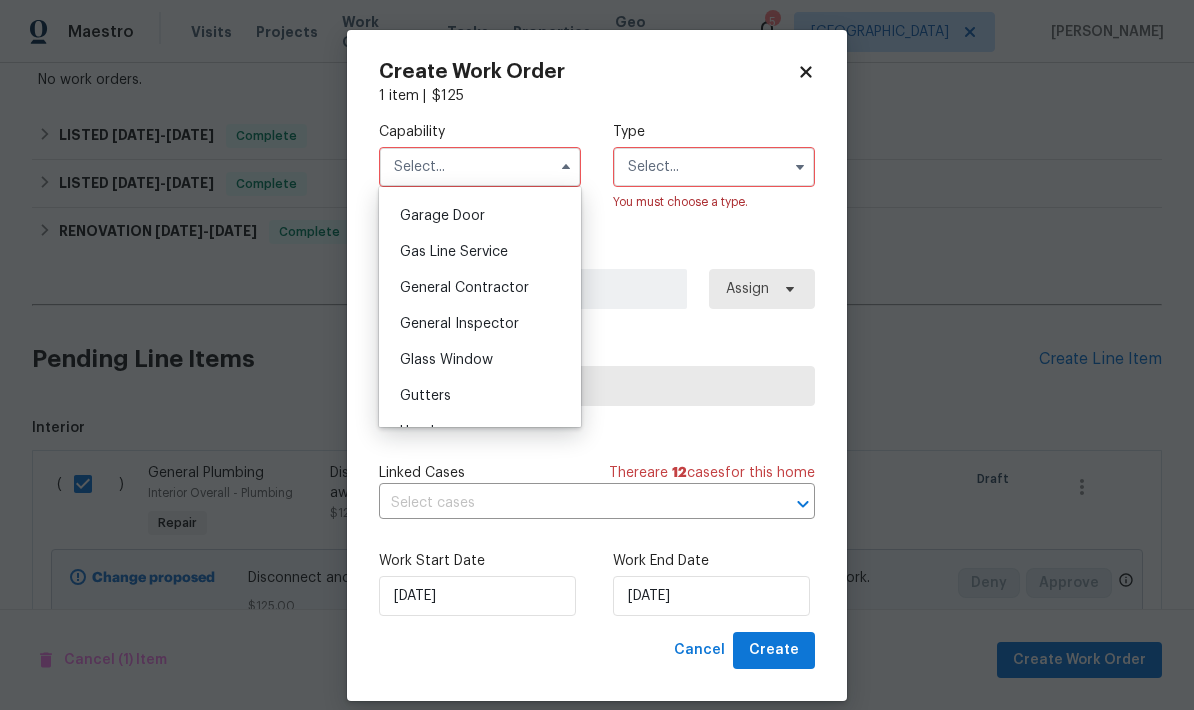 scroll, scrollTop: 879, scrollLeft: 0, axis: vertical 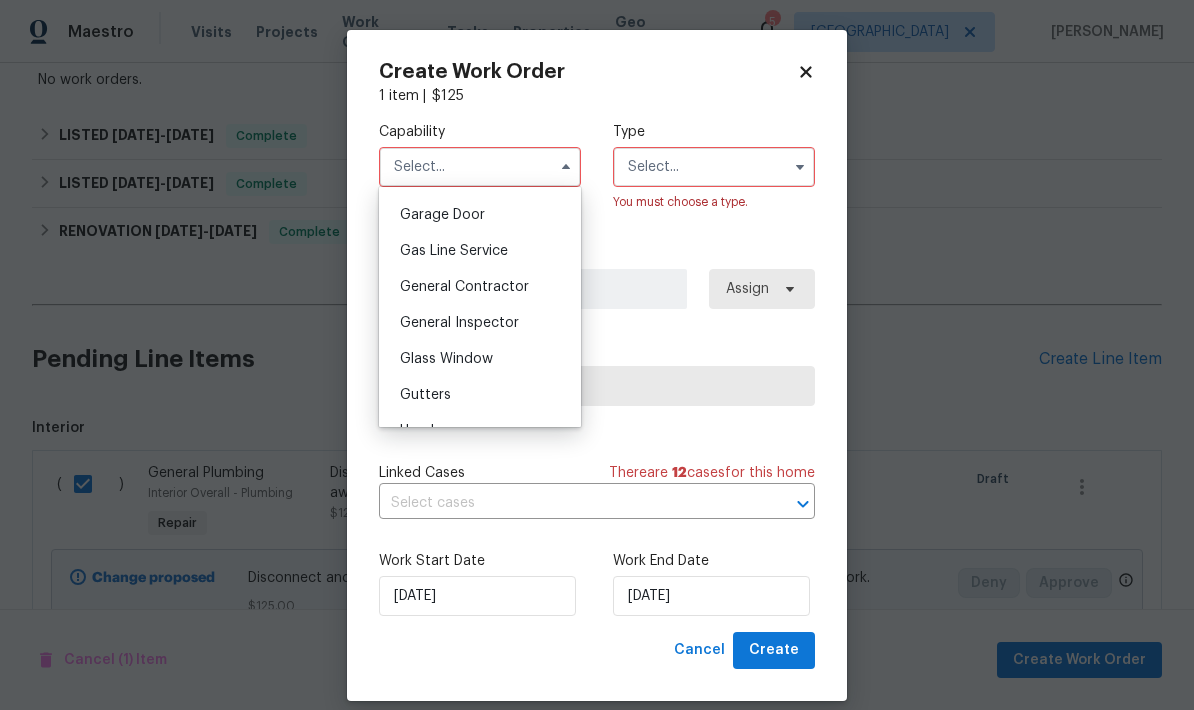 click on "General Contractor" at bounding box center [464, 287] 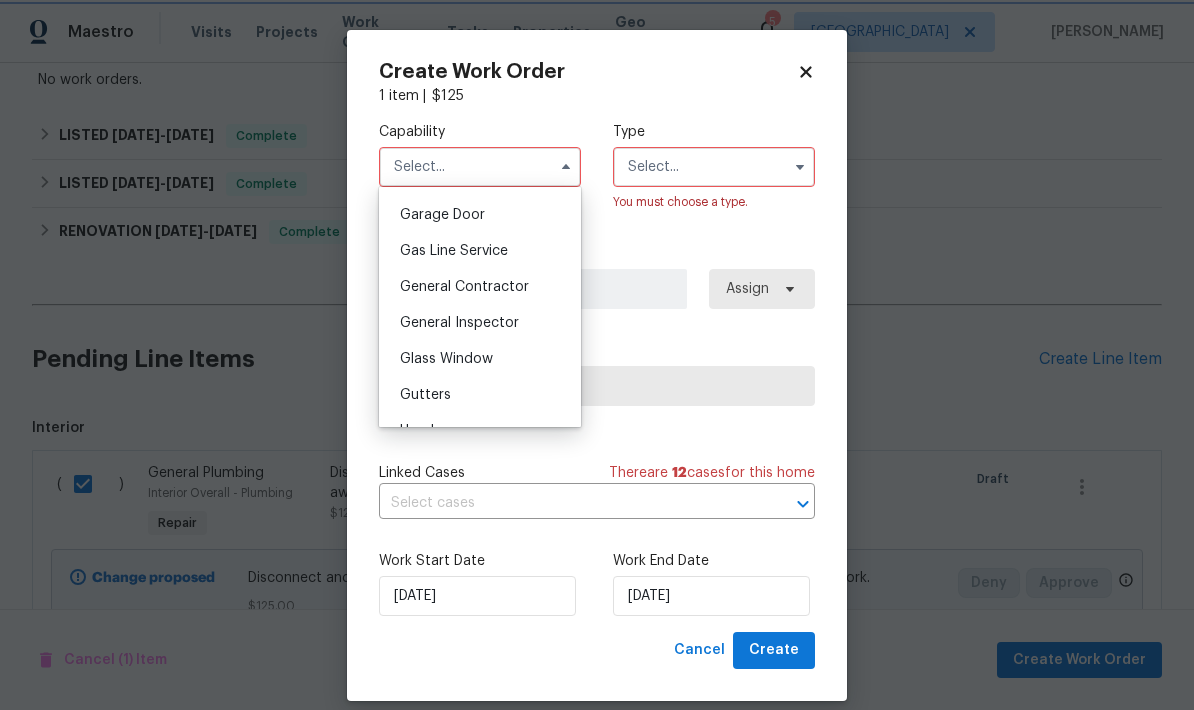 type on "General Contractor" 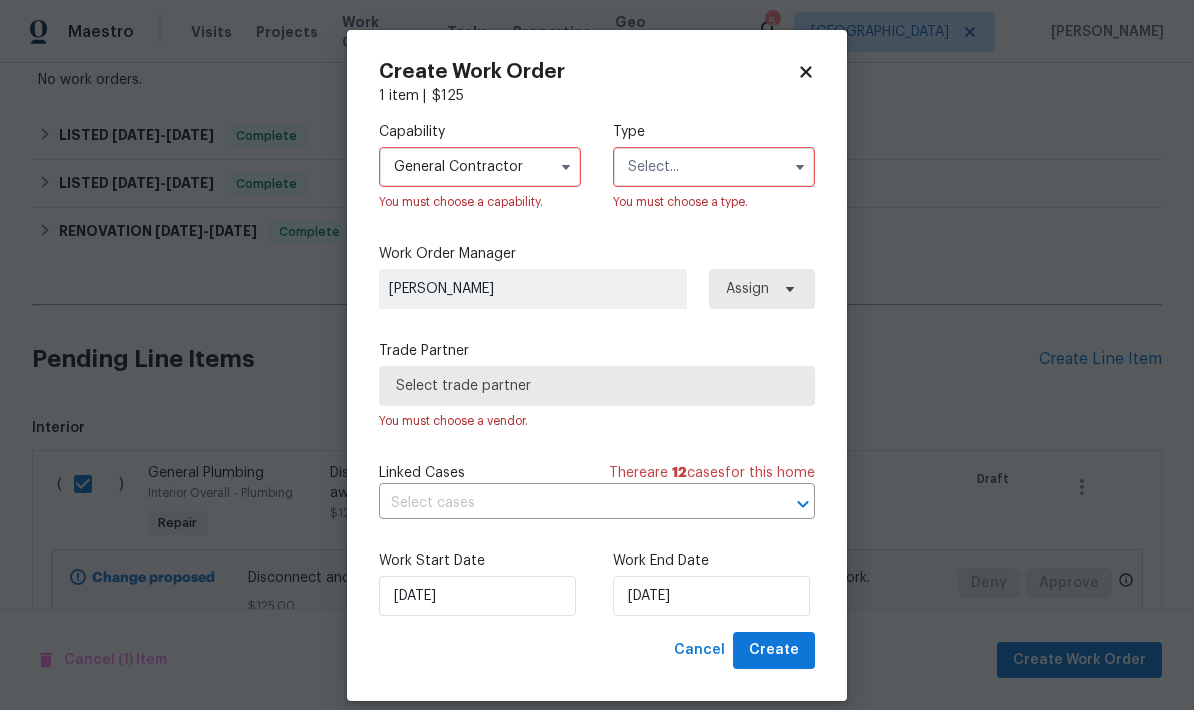 click at bounding box center [714, 167] 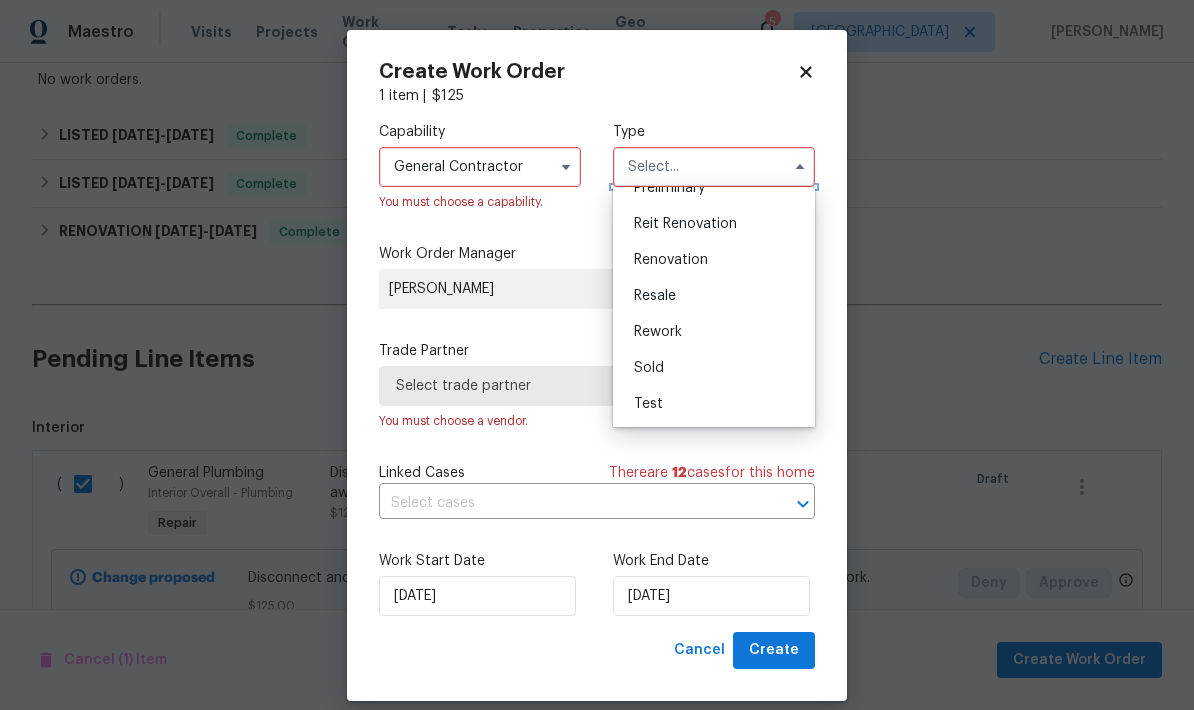 scroll, scrollTop: 454, scrollLeft: 0, axis: vertical 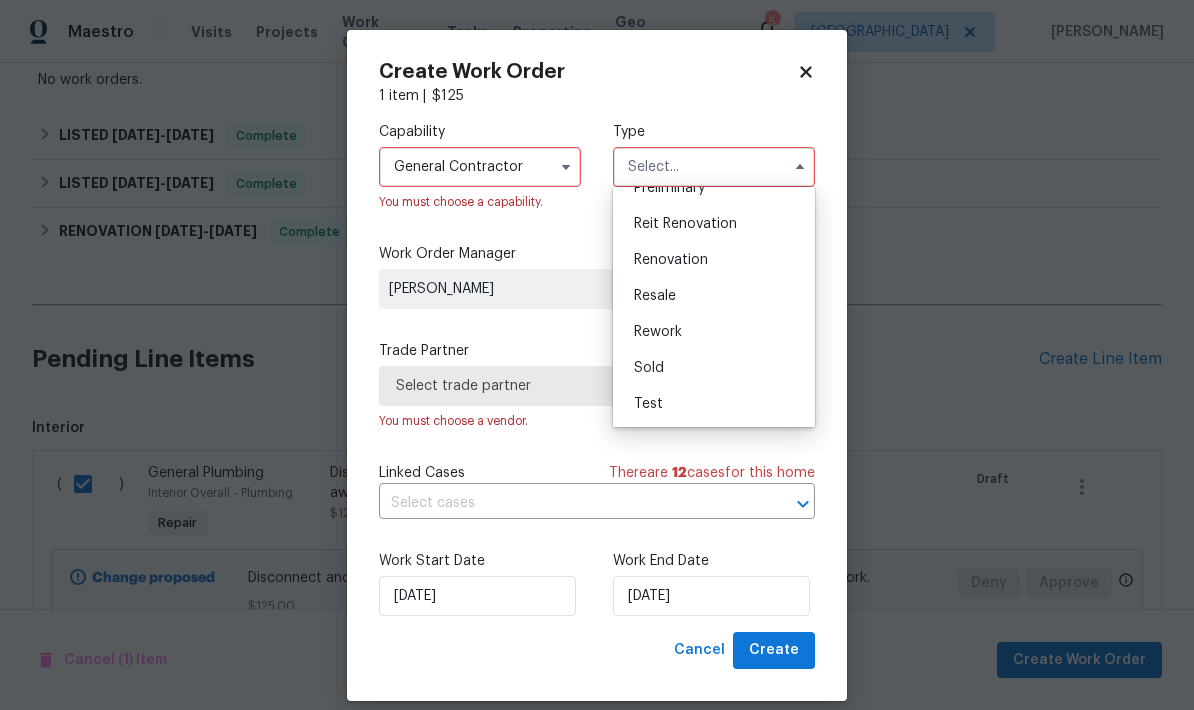 click on "Renovation" at bounding box center (714, 260) 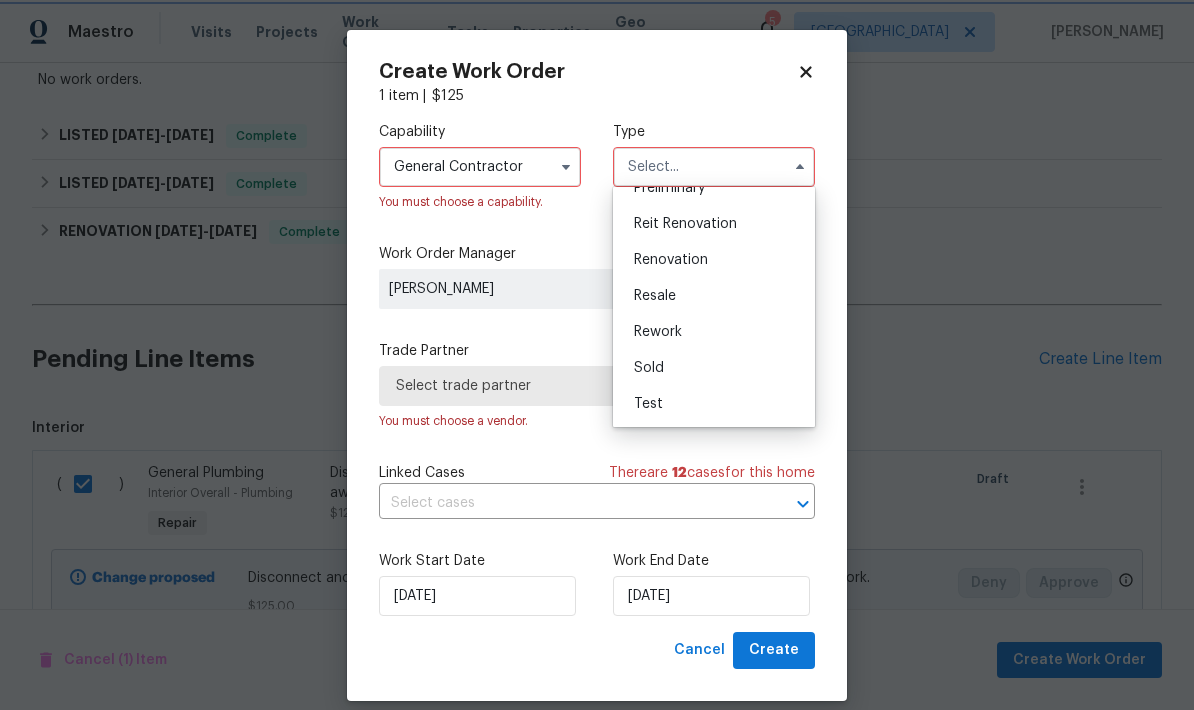 type on "Renovation" 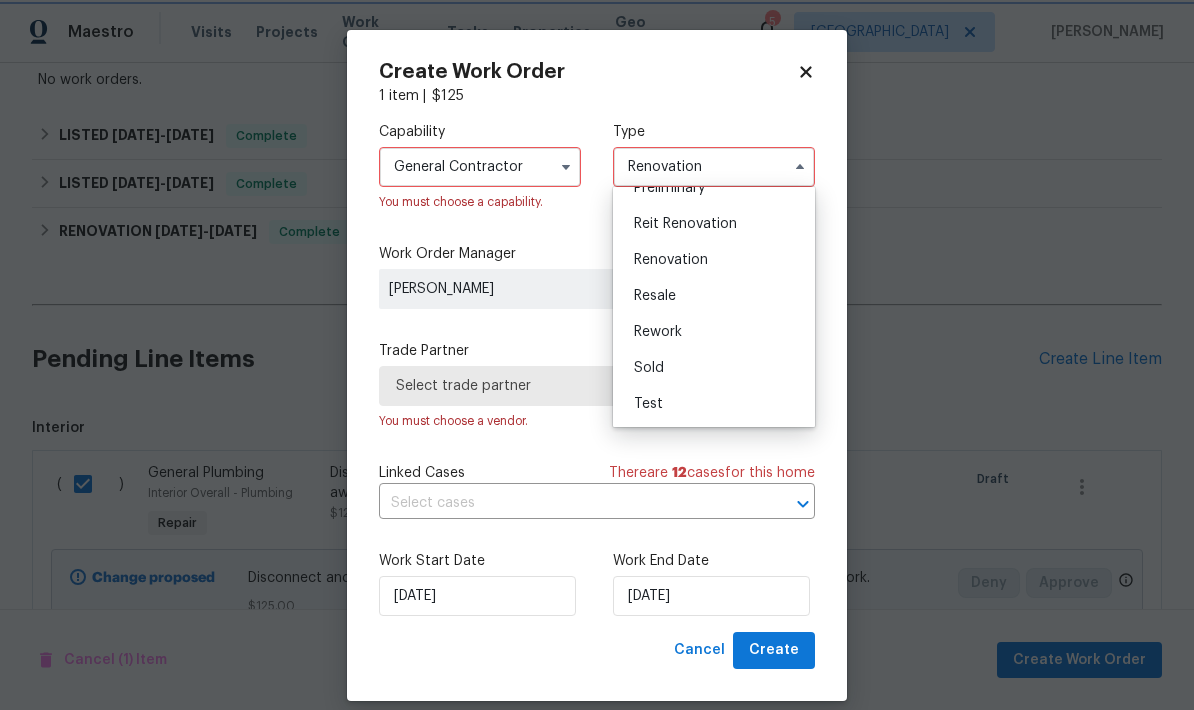 scroll, scrollTop: 0, scrollLeft: 0, axis: both 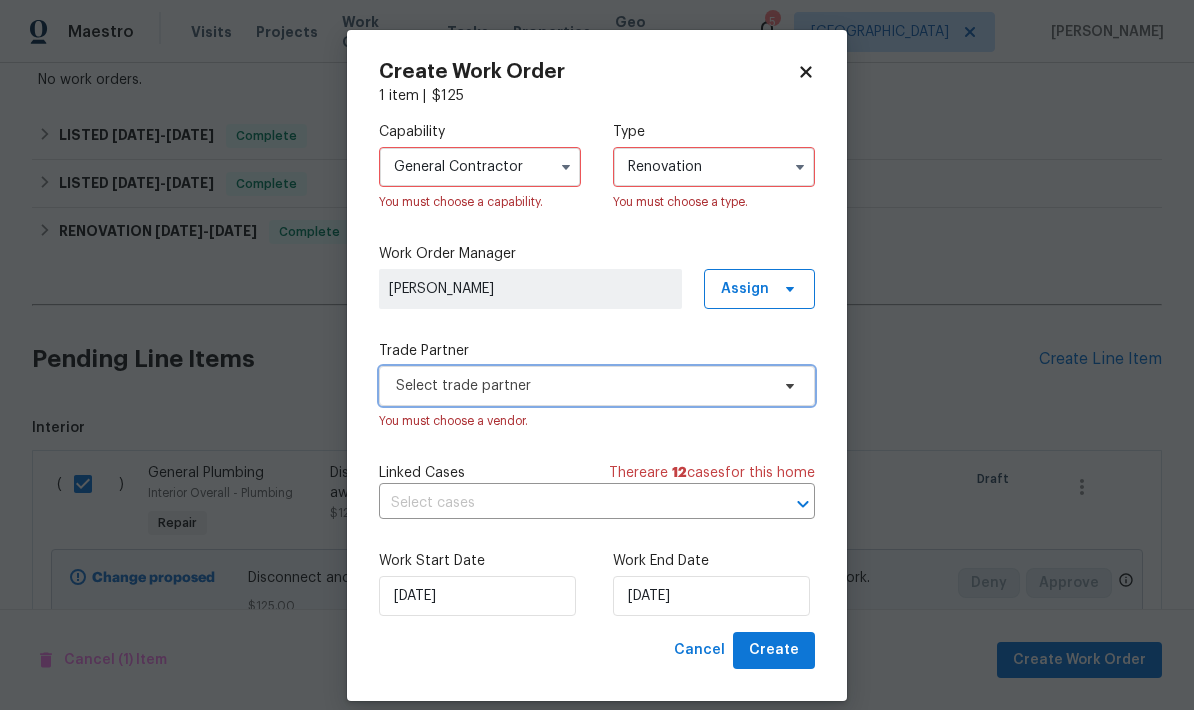 click on "Select trade partner" at bounding box center [582, 386] 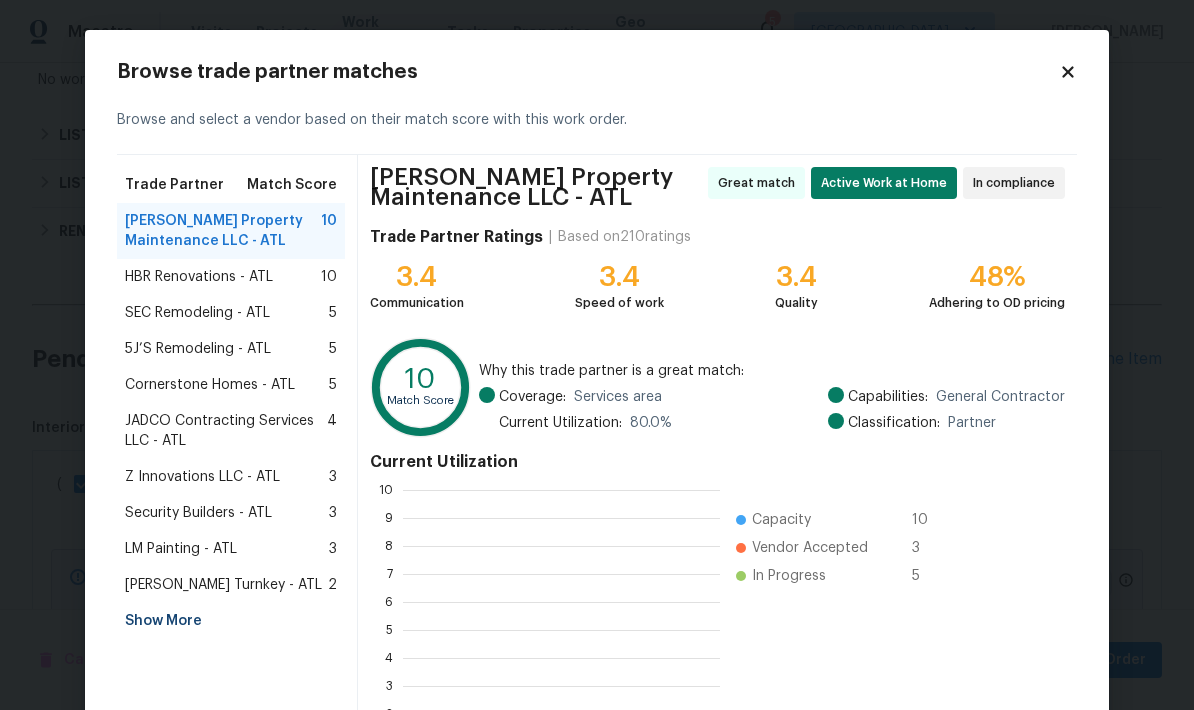 scroll, scrollTop: 2, scrollLeft: 2, axis: both 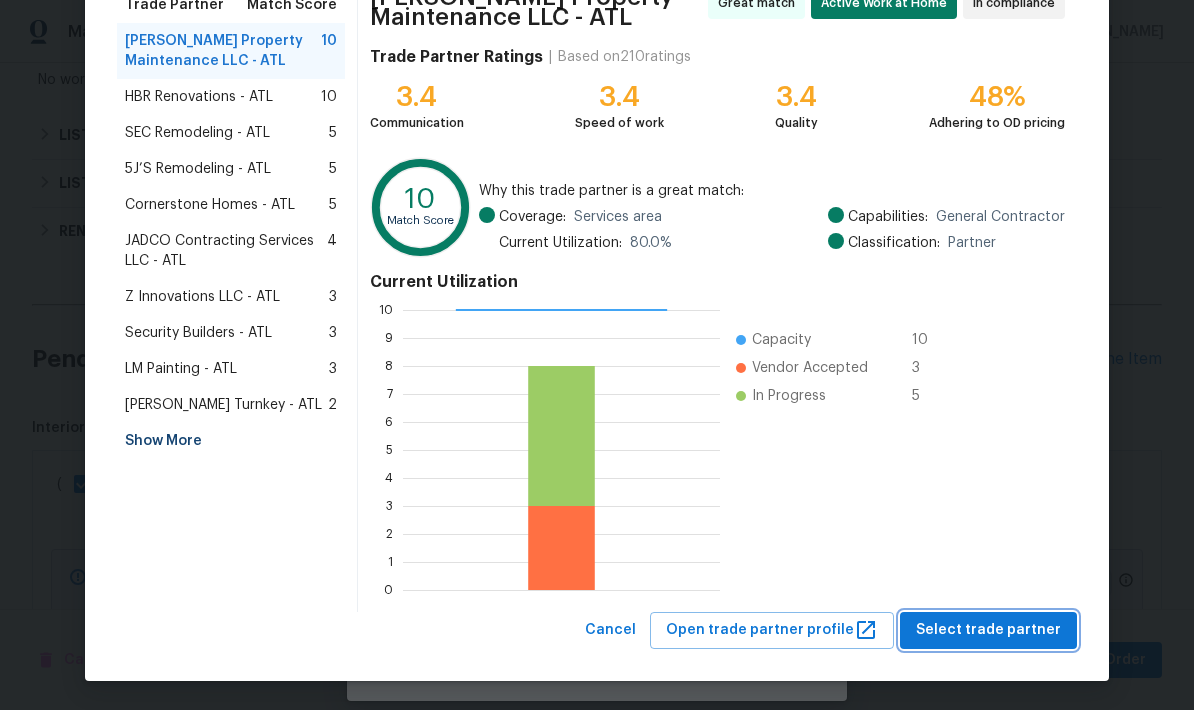 click on "Select trade partner" at bounding box center [988, 630] 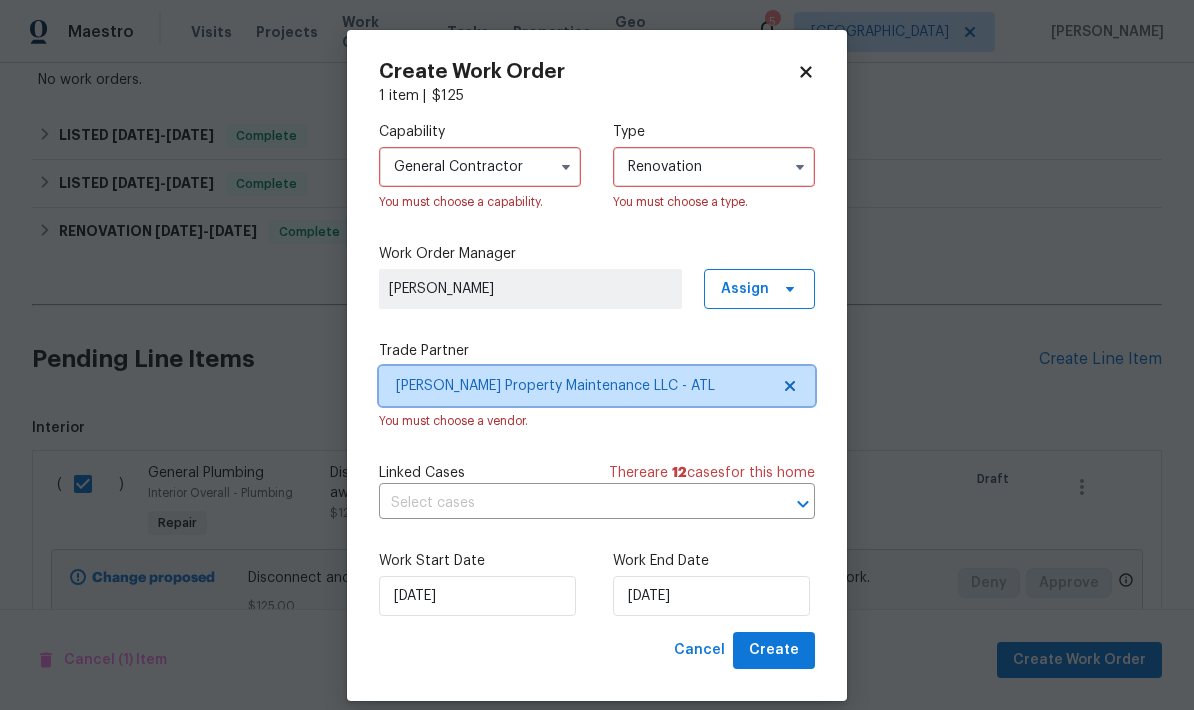 scroll, scrollTop: 0, scrollLeft: 0, axis: both 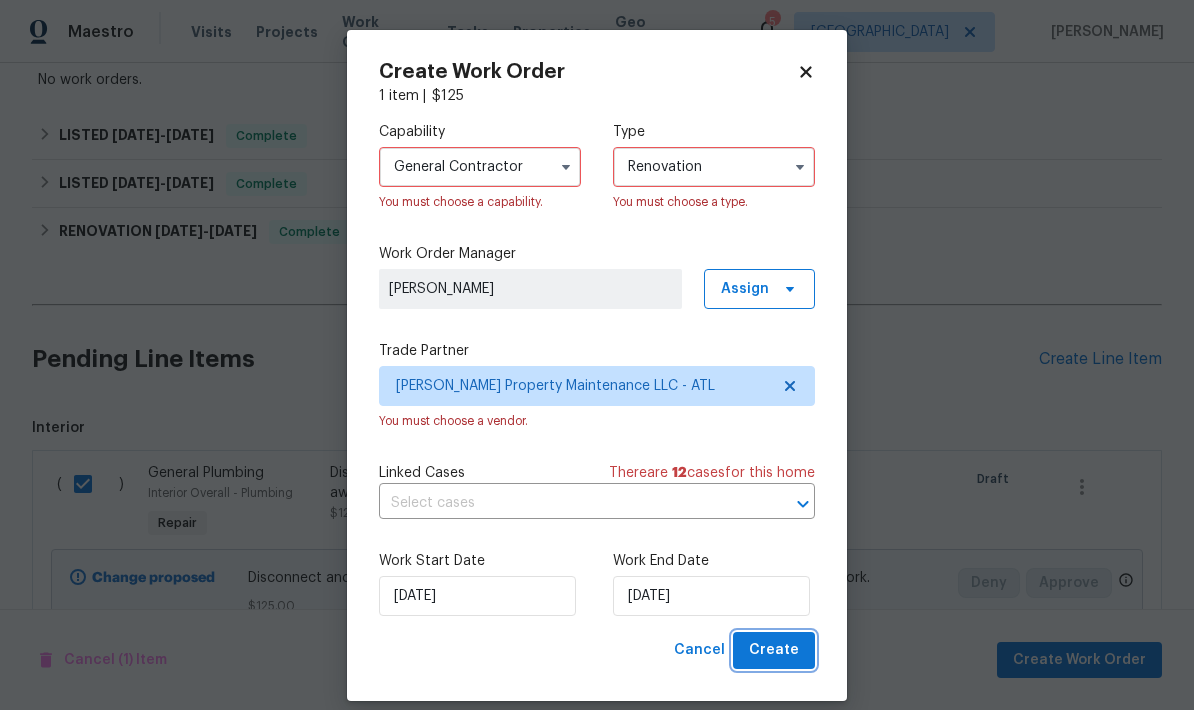 click on "Create" at bounding box center [774, 650] 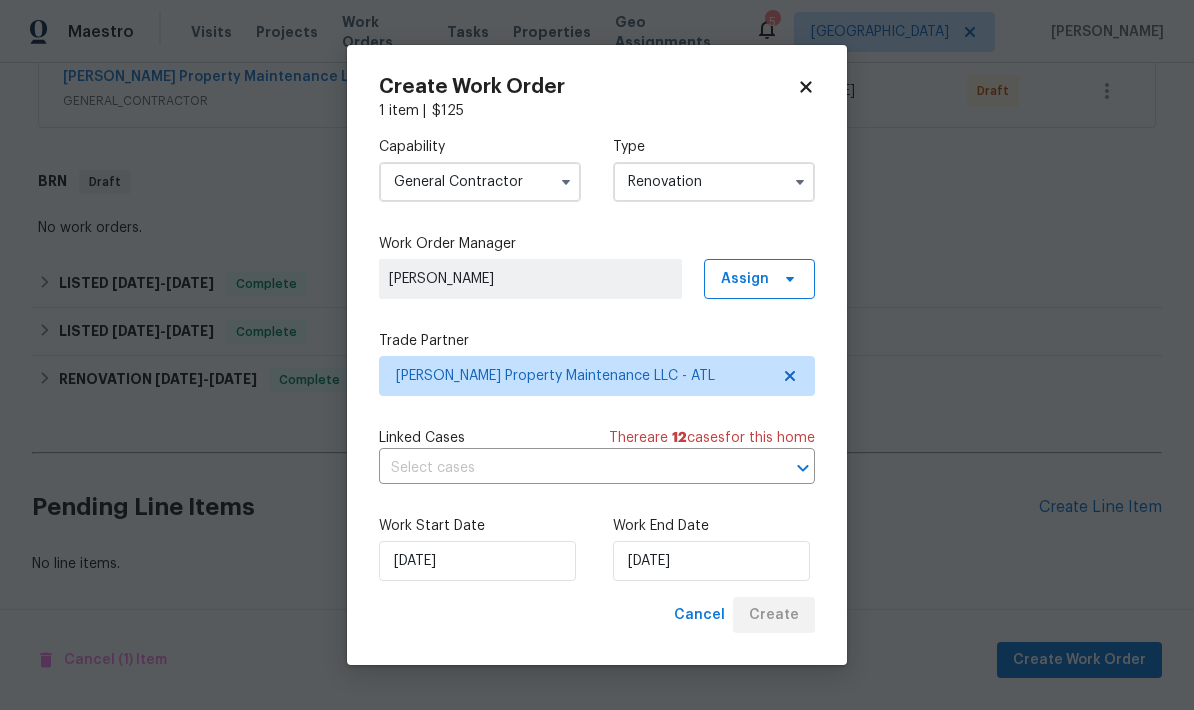 scroll, scrollTop: 384, scrollLeft: 0, axis: vertical 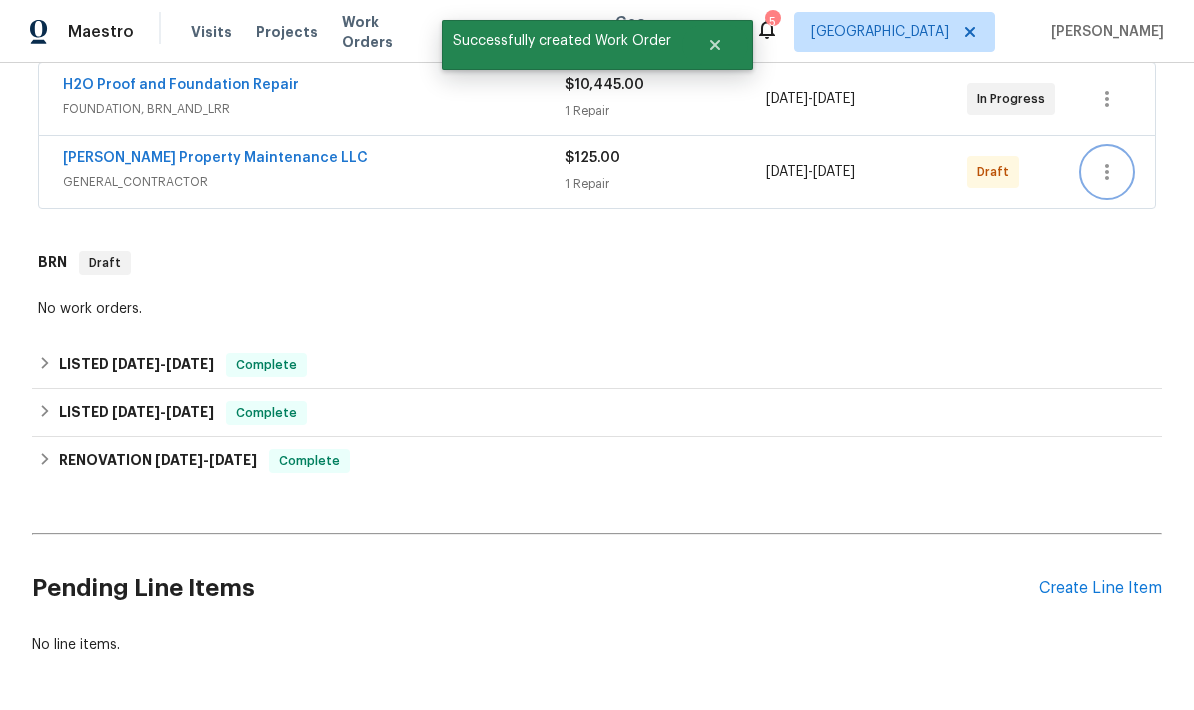 click 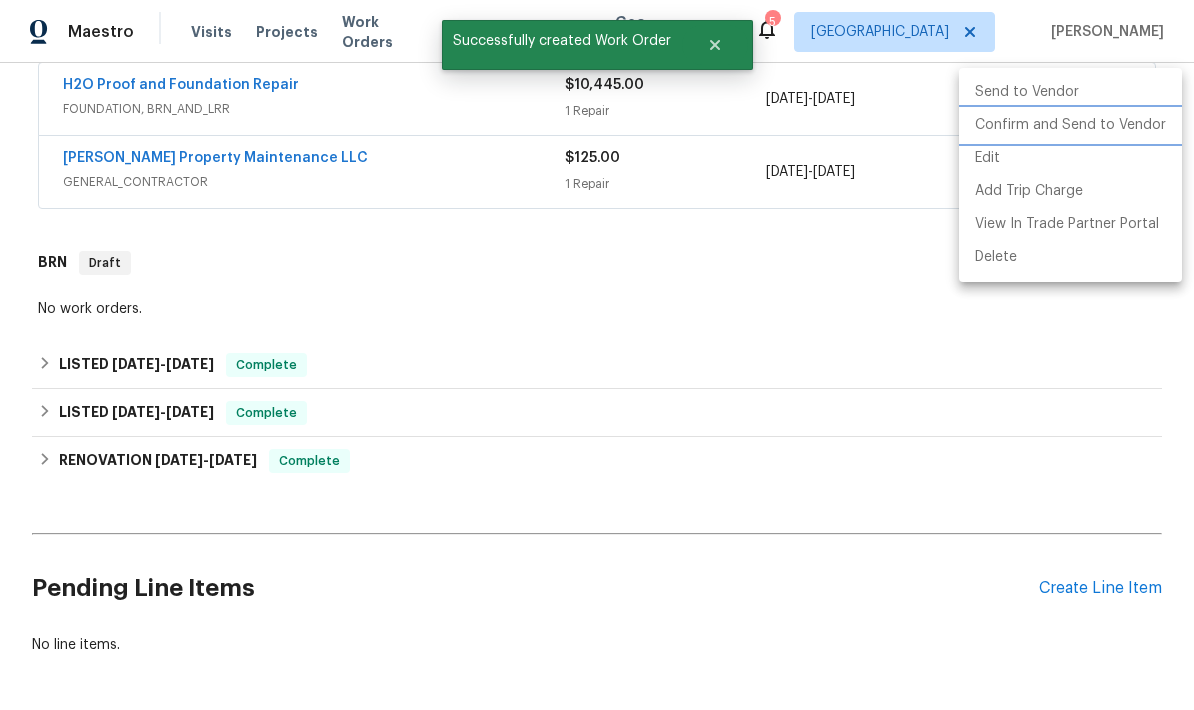 click on "Confirm and Send to Vendor" at bounding box center (1070, 125) 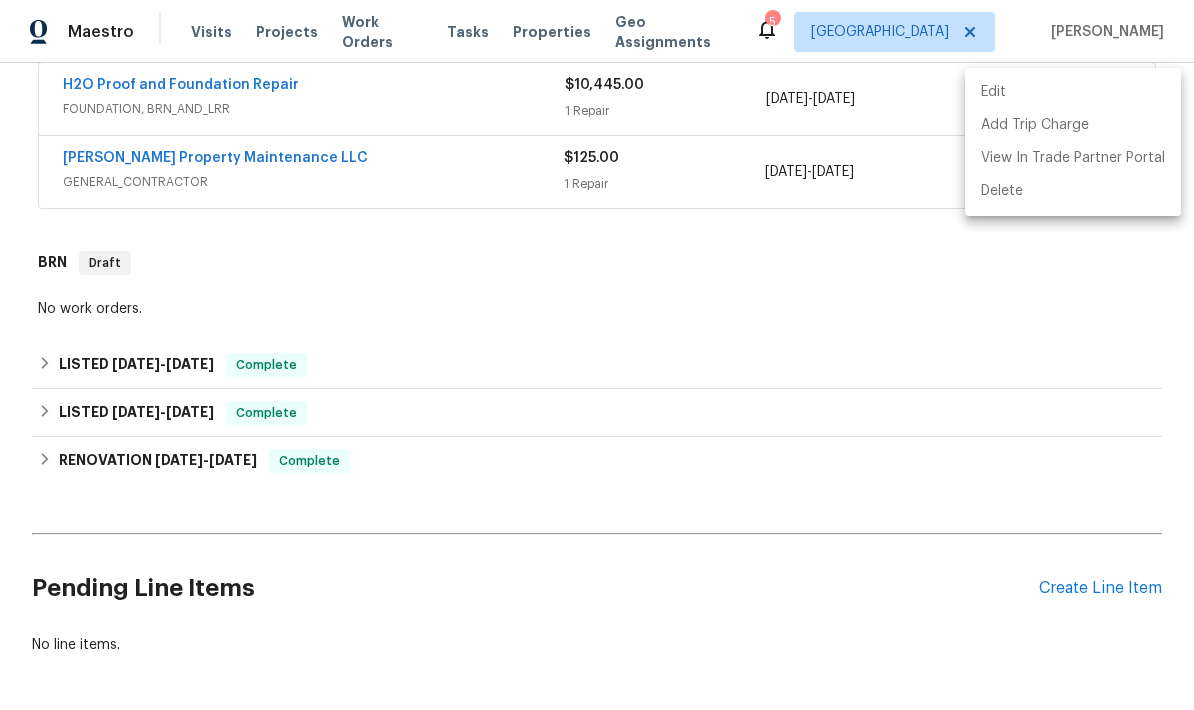 click at bounding box center [597, 355] 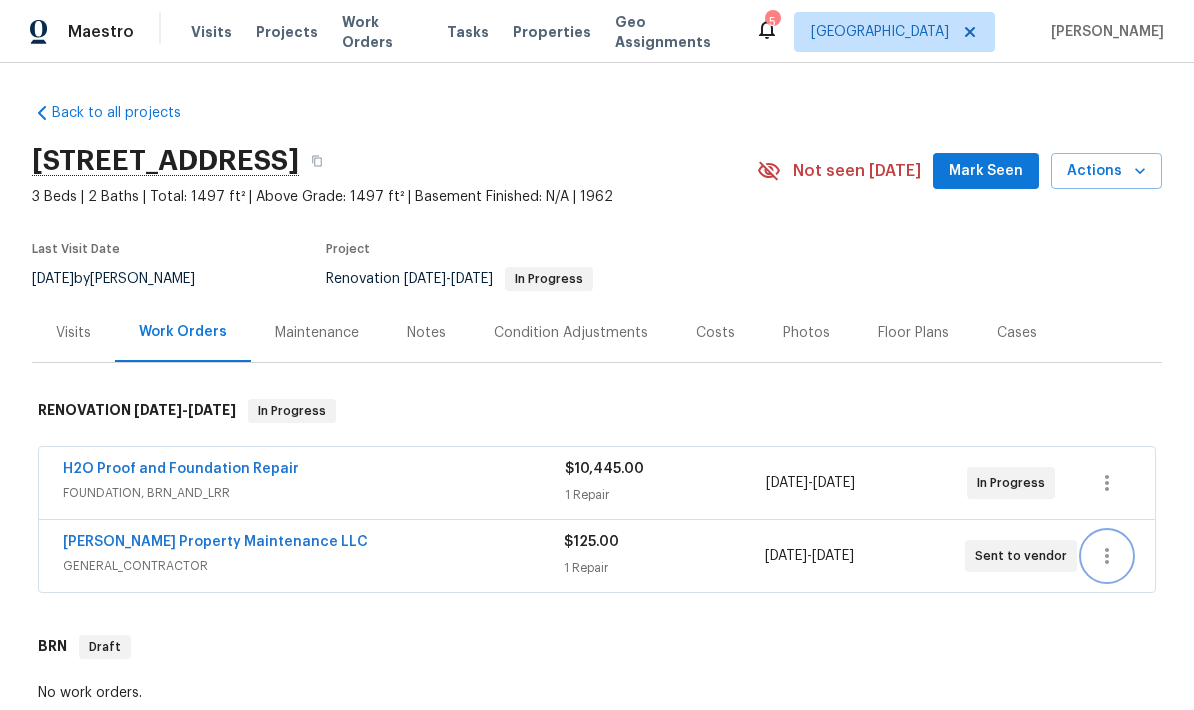 scroll, scrollTop: 0, scrollLeft: 0, axis: both 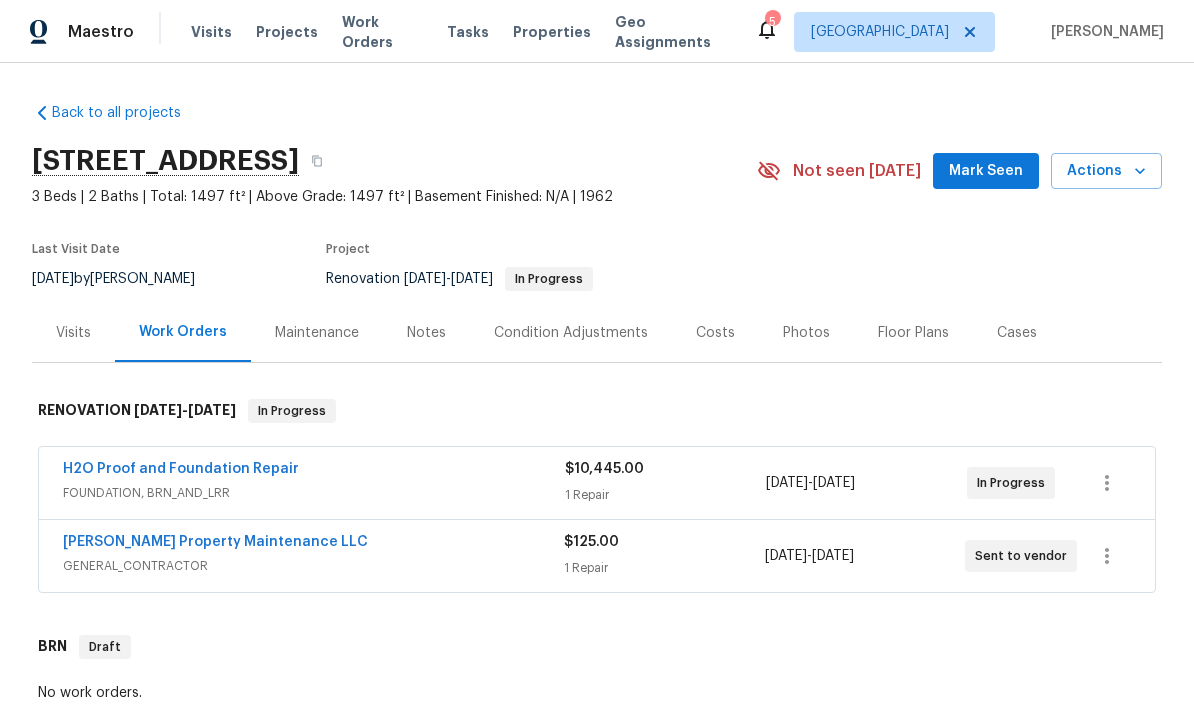 click on "Visits" at bounding box center (73, 333) 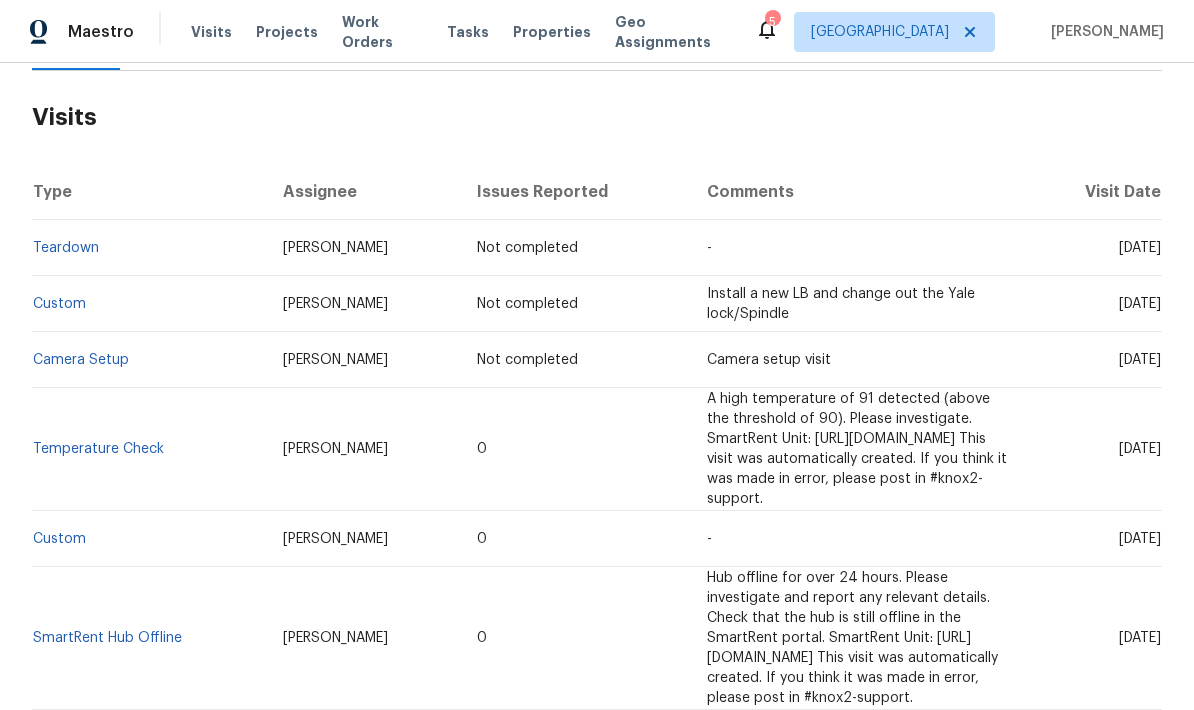 scroll, scrollTop: 285, scrollLeft: 0, axis: vertical 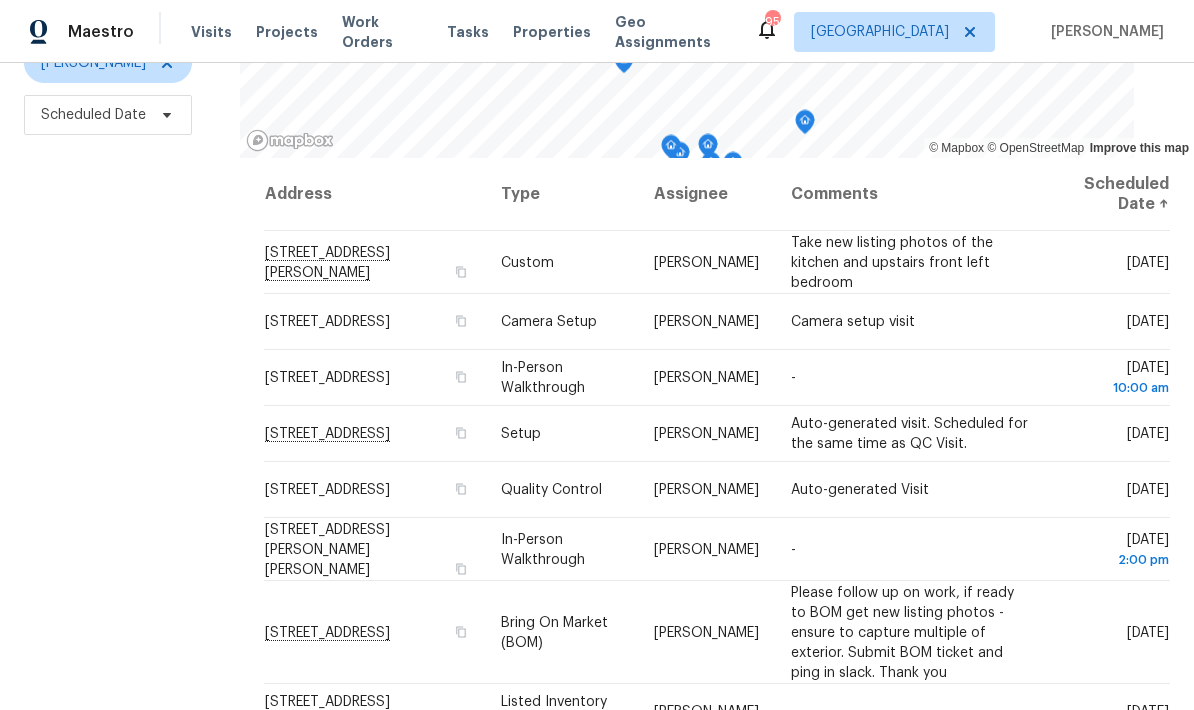 click 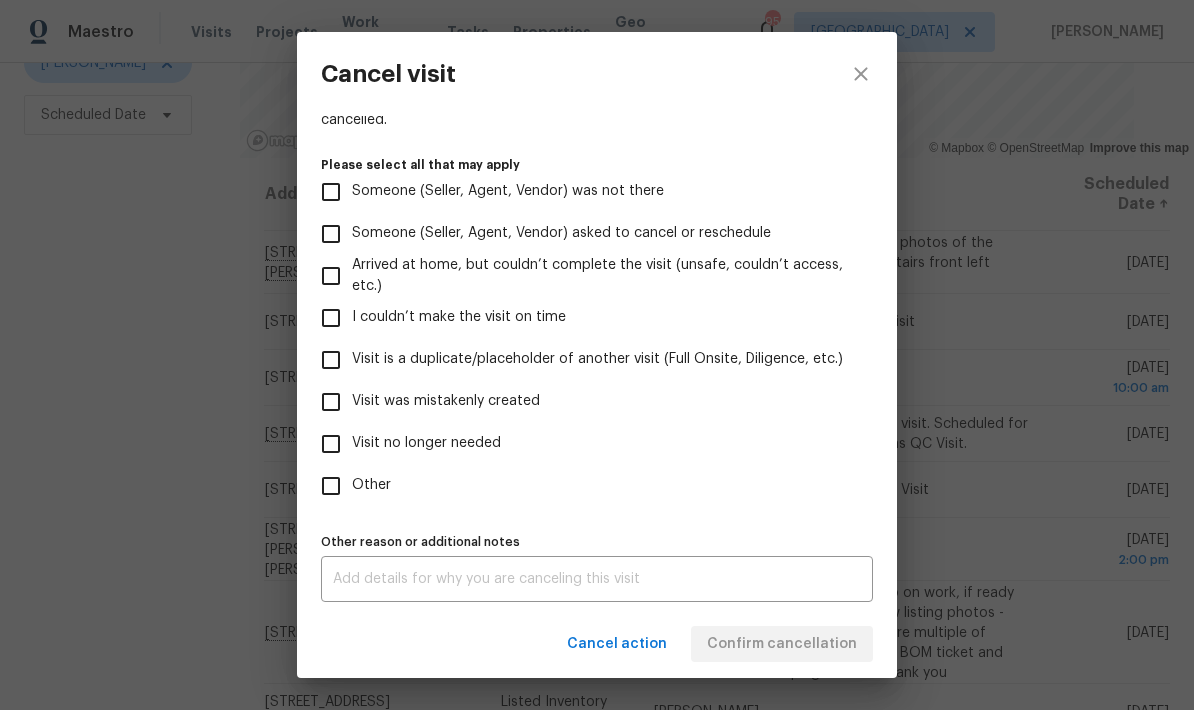 scroll, scrollTop: 183, scrollLeft: 0, axis: vertical 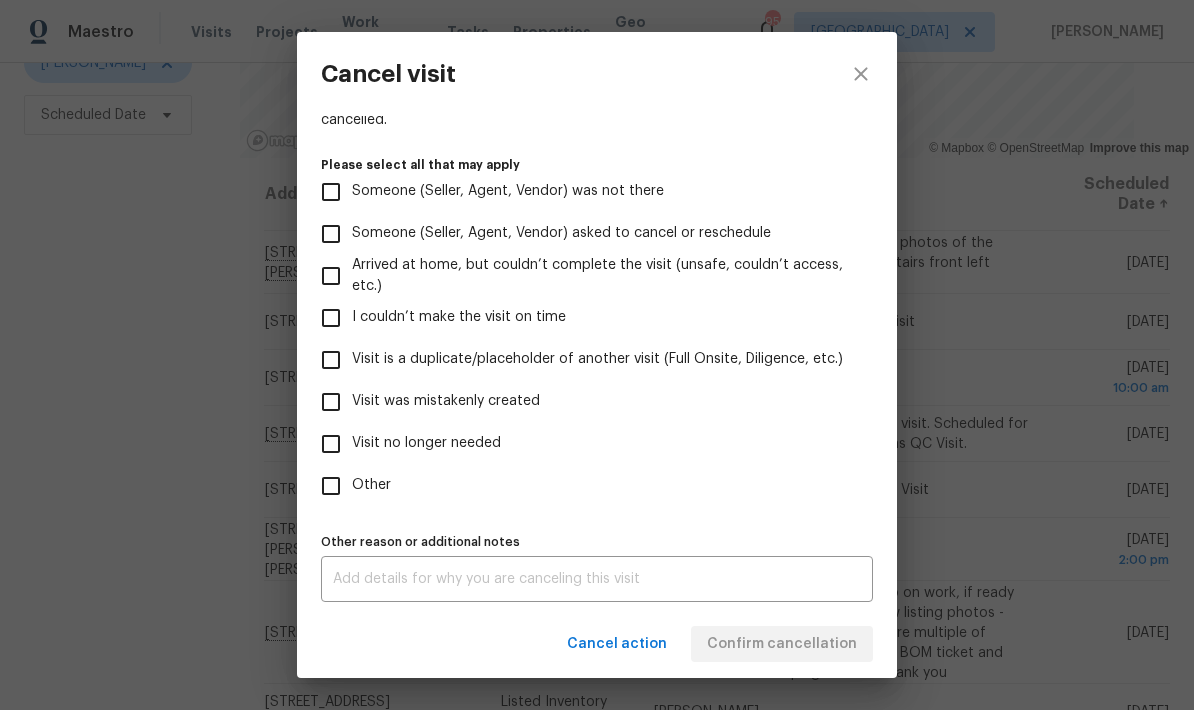 click on "Visit no longer needed" at bounding box center (331, 444) 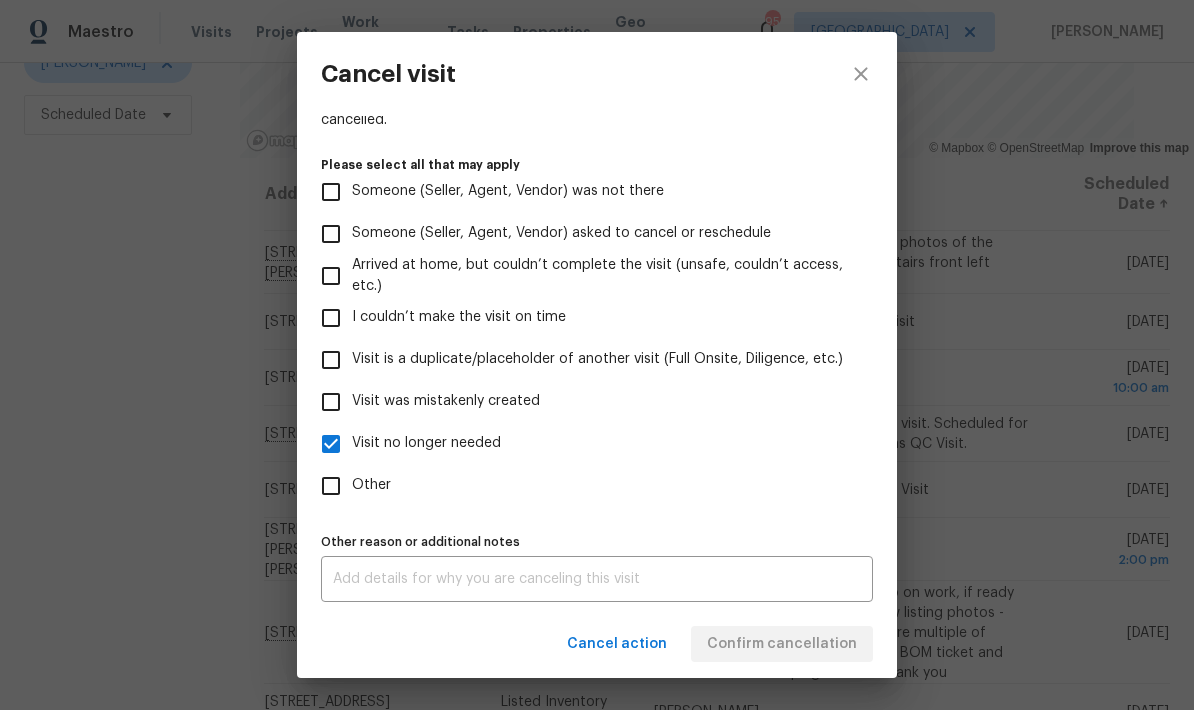 click on "Cancel action Confirm cancellation" at bounding box center (597, 644) 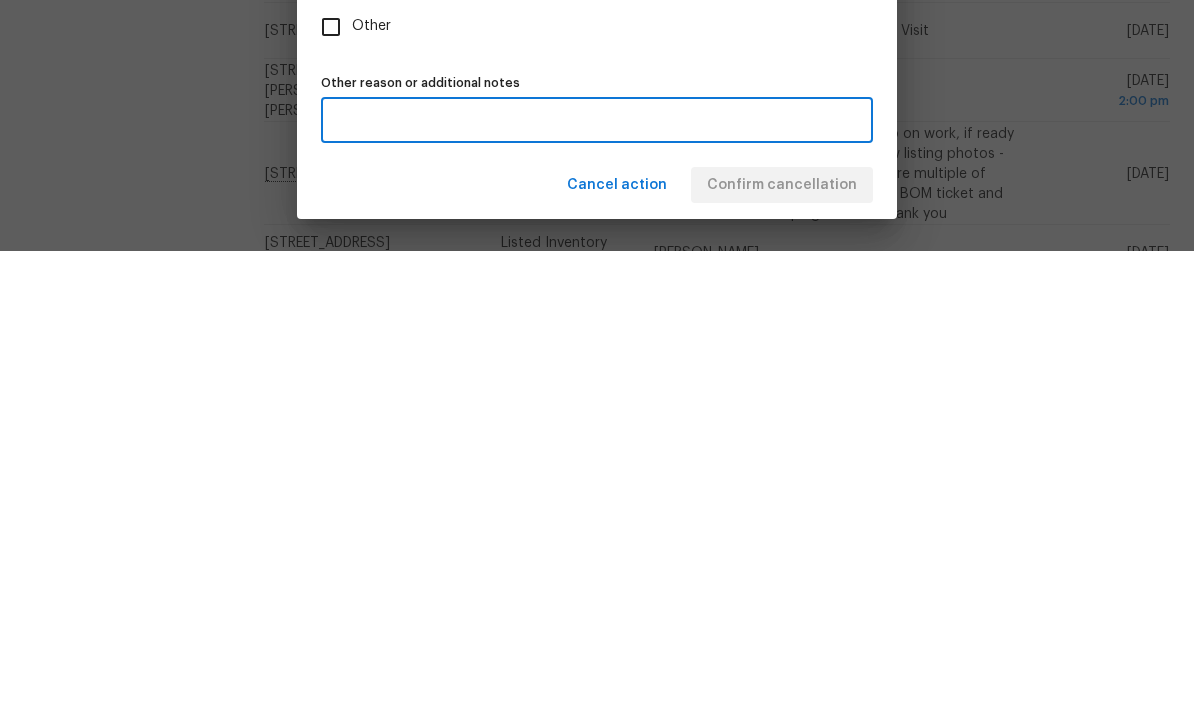 type 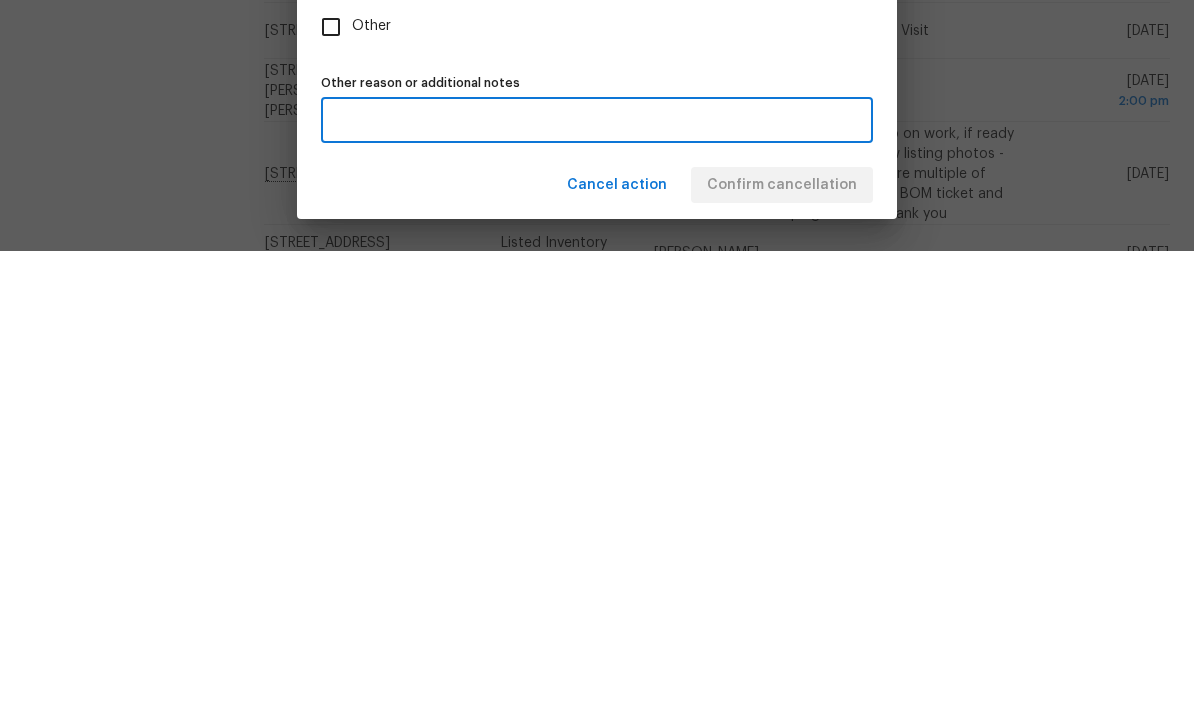 click on "Cancel action Confirm cancellation" at bounding box center [597, 644] 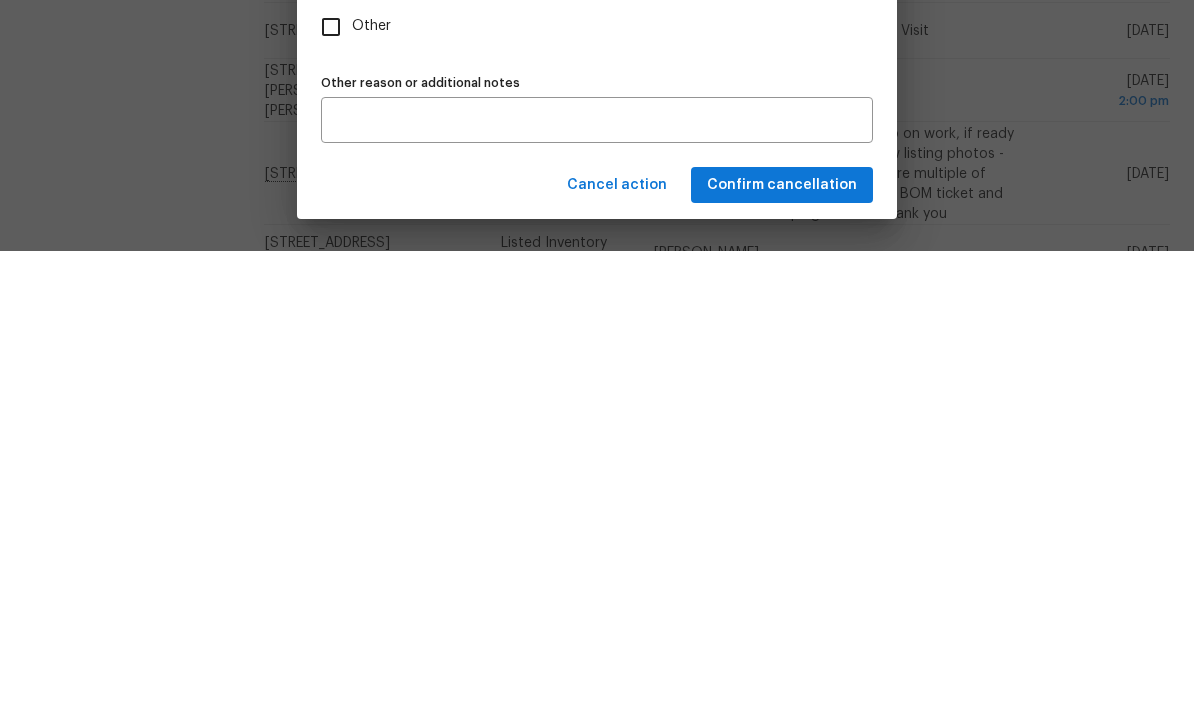 scroll, scrollTop: 80, scrollLeft: 0, axis: vertical 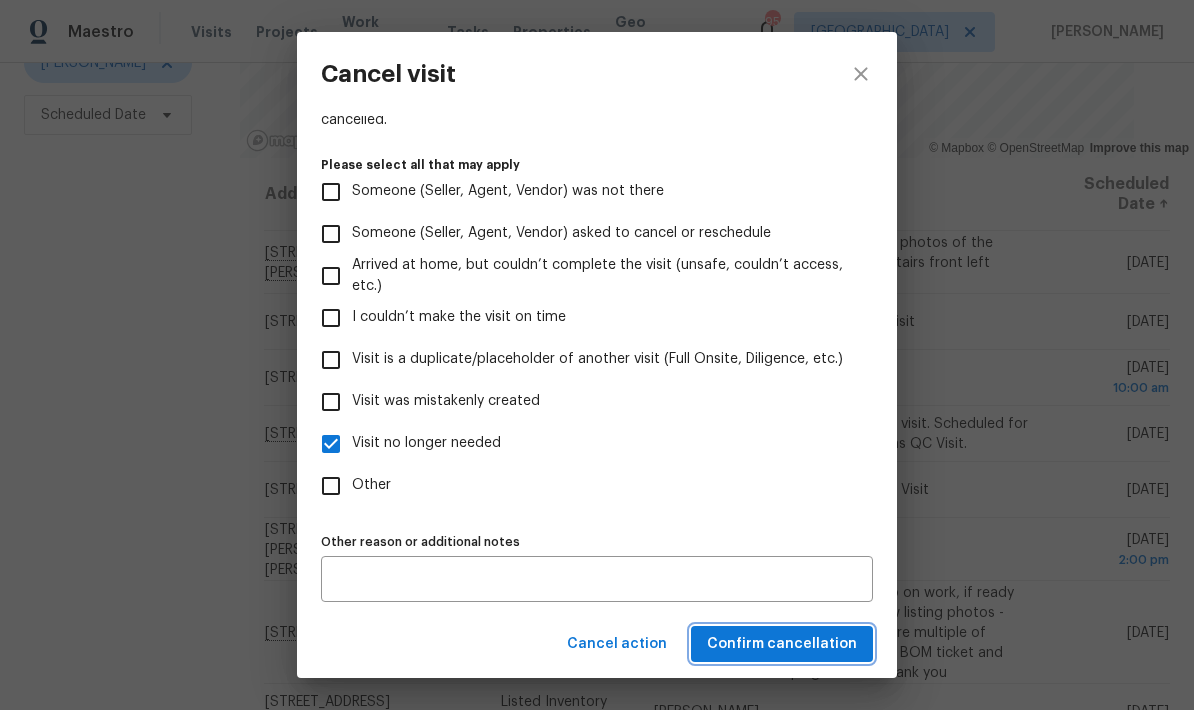 click on "Confirm cancellation" at bounding box center [782, 644] 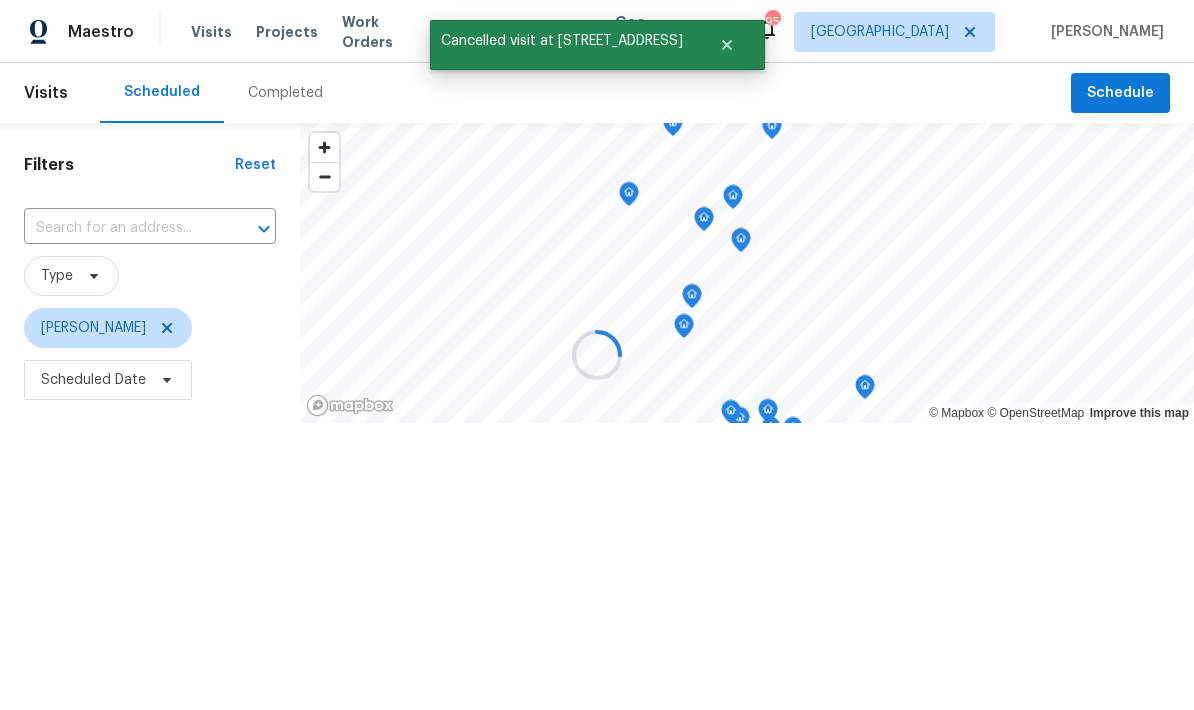 scroll, scrollTop: 0, scrollLeft: 0, axis: both 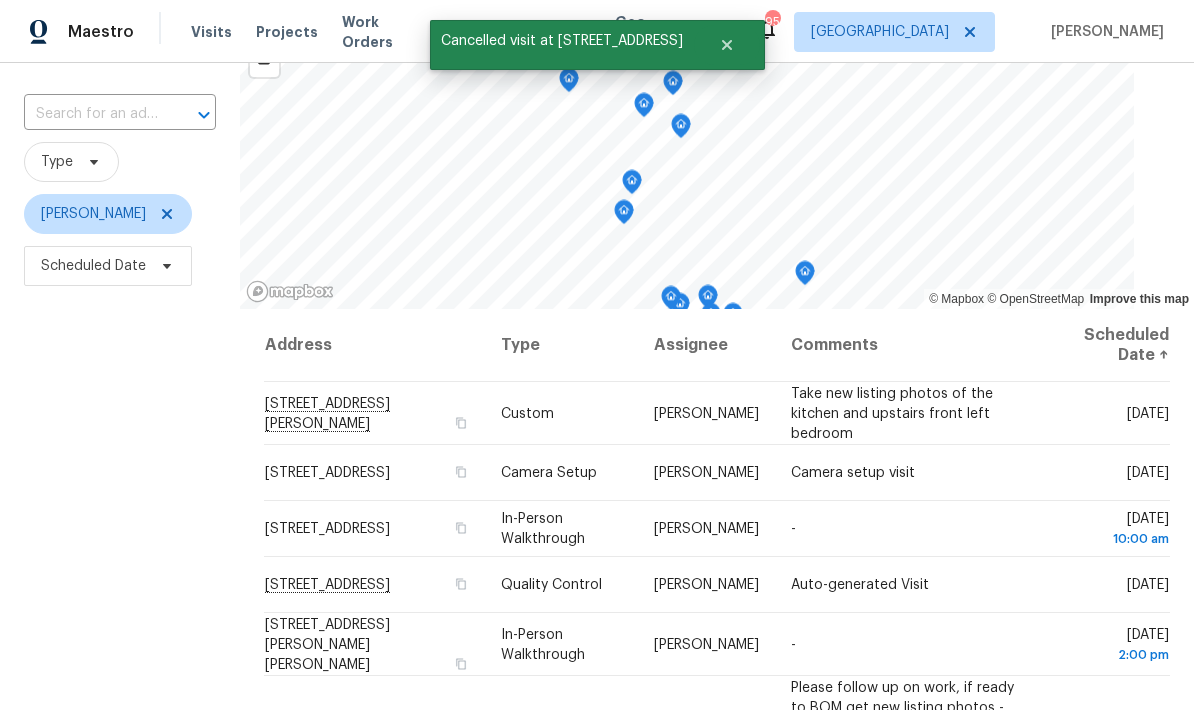 click 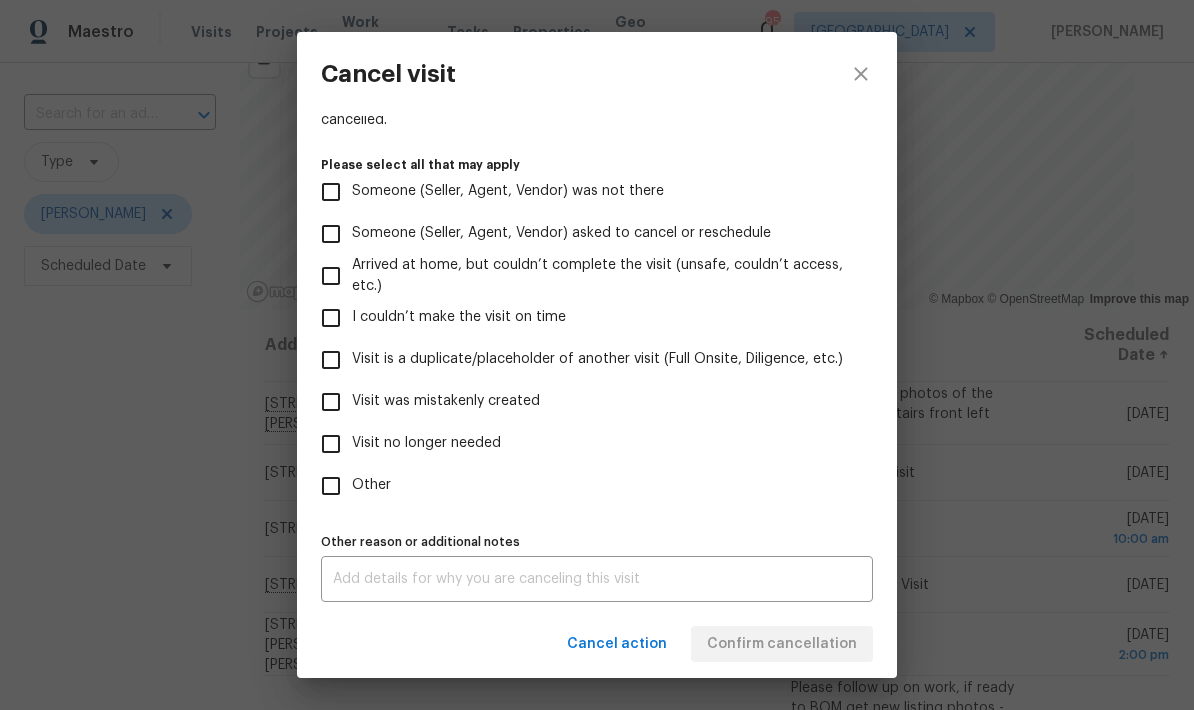 scroll, scrollTop: 183, scrollLeft: 0, axis: vertical 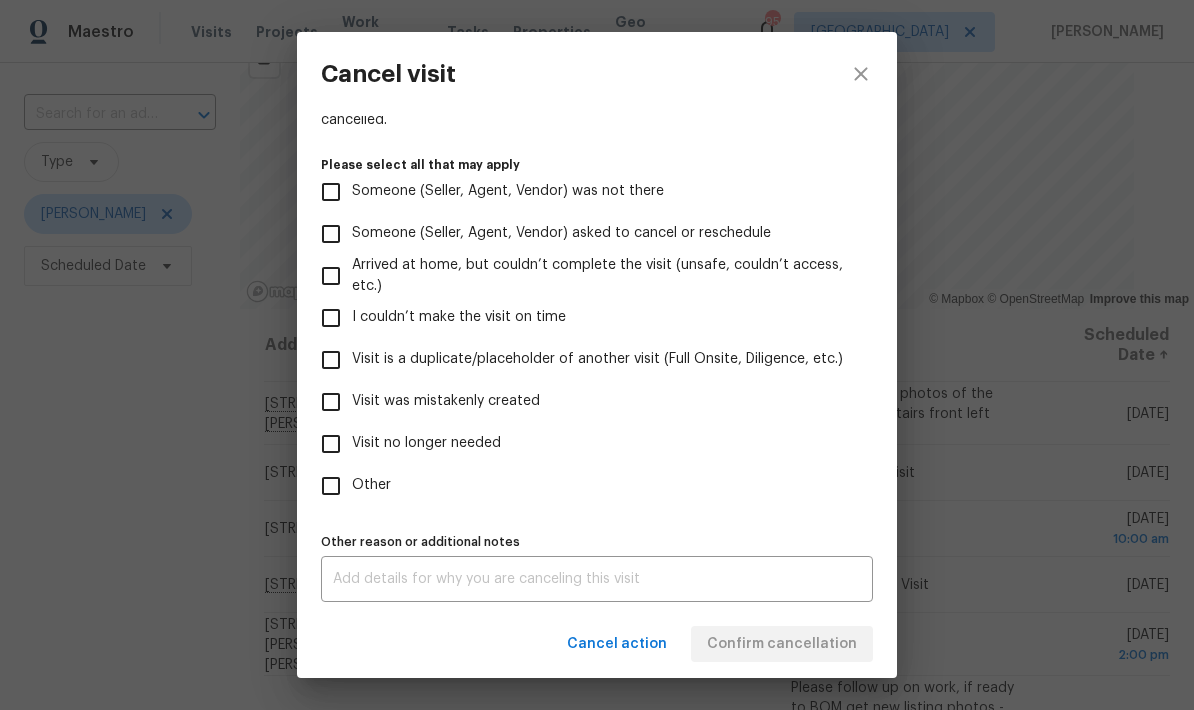 click on "Visit no longer needed" at bounding box center [331, 444] 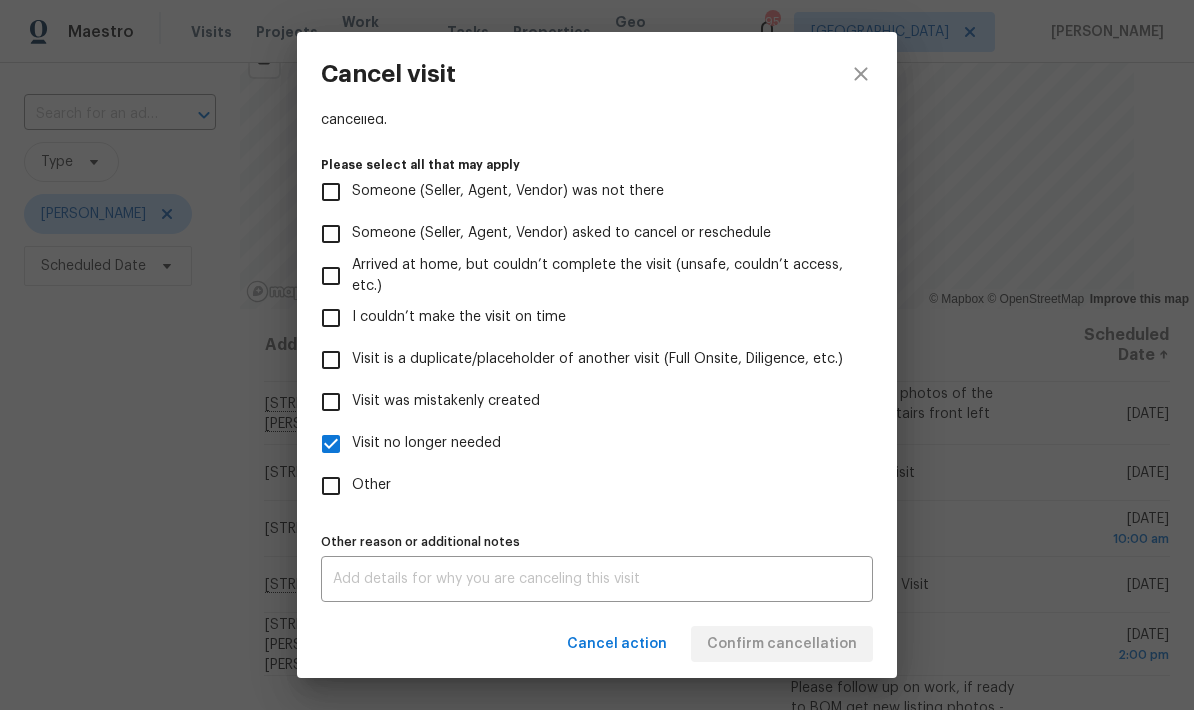 click at bounding box center [597, 579] 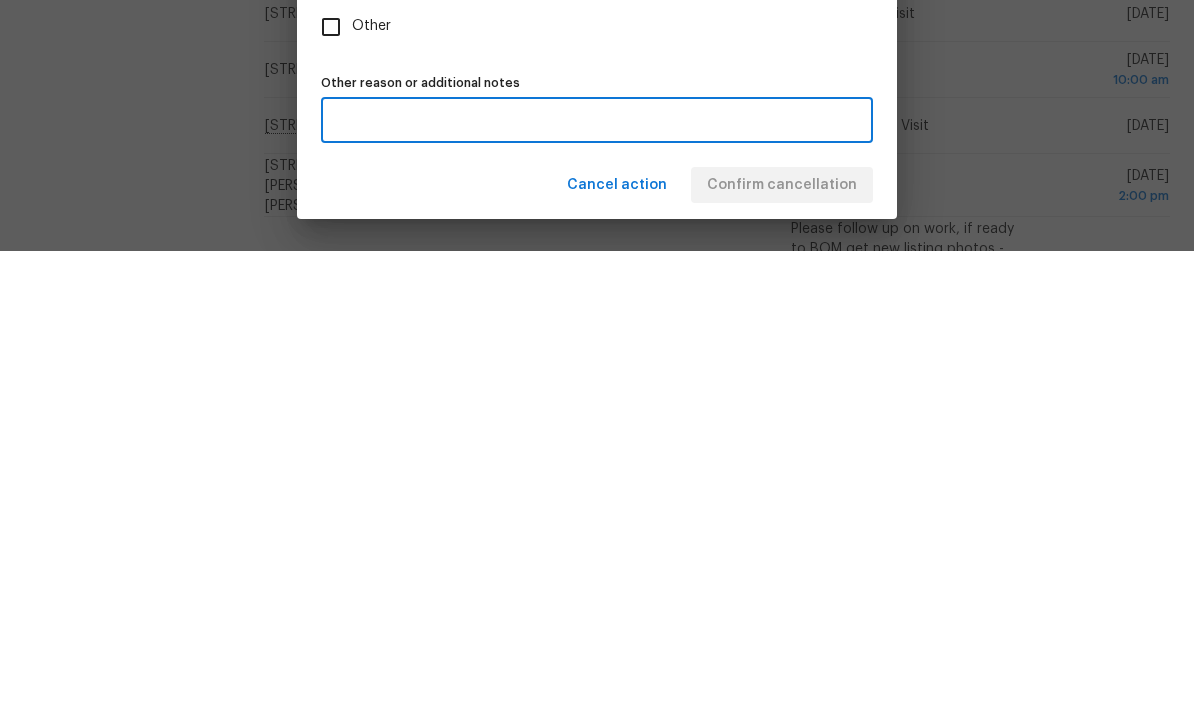 type 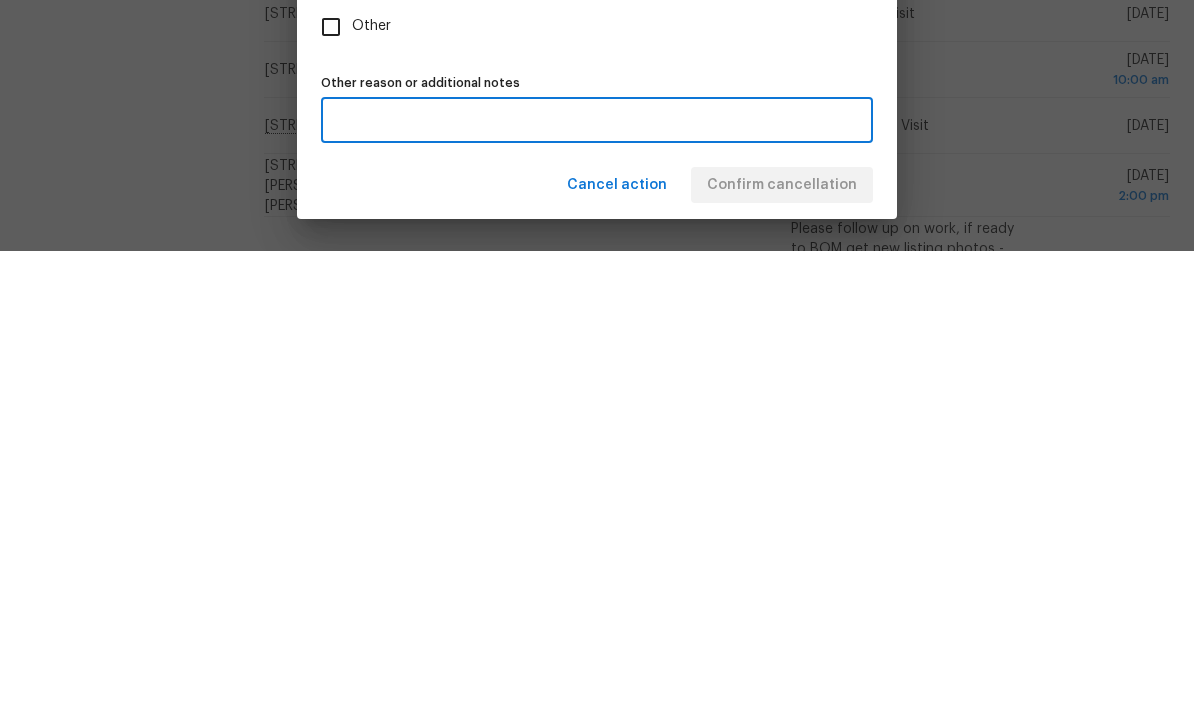 click on "Cancel action Confirm cancellation" at bounding box center (597, 644) 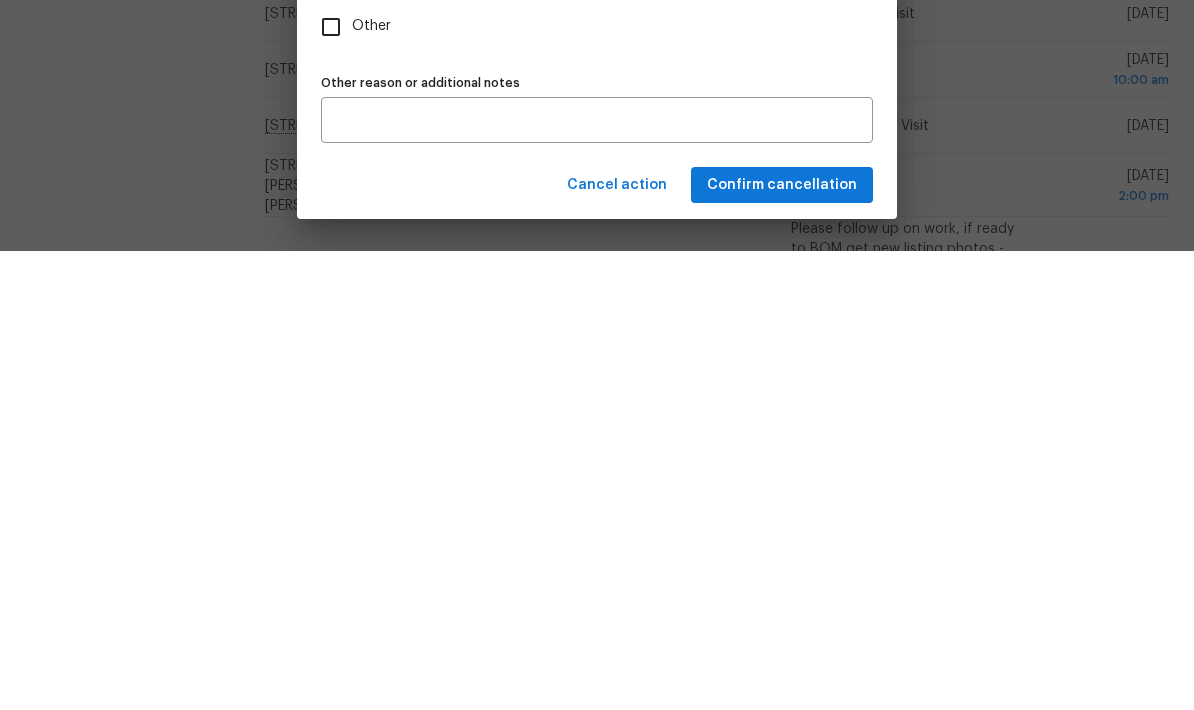 scroll, scrollTop: 80, scrollLeft: 0, axis: vertical 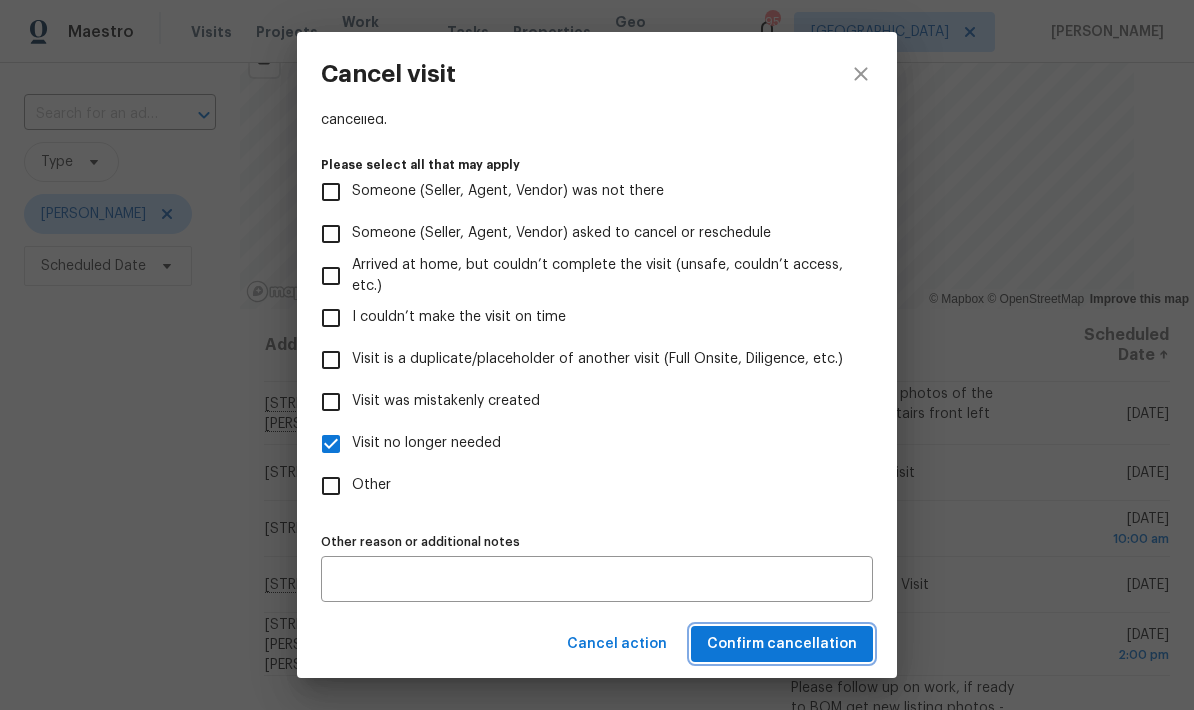 click on "Confirm cancellation" at bounding box center [782, 644] 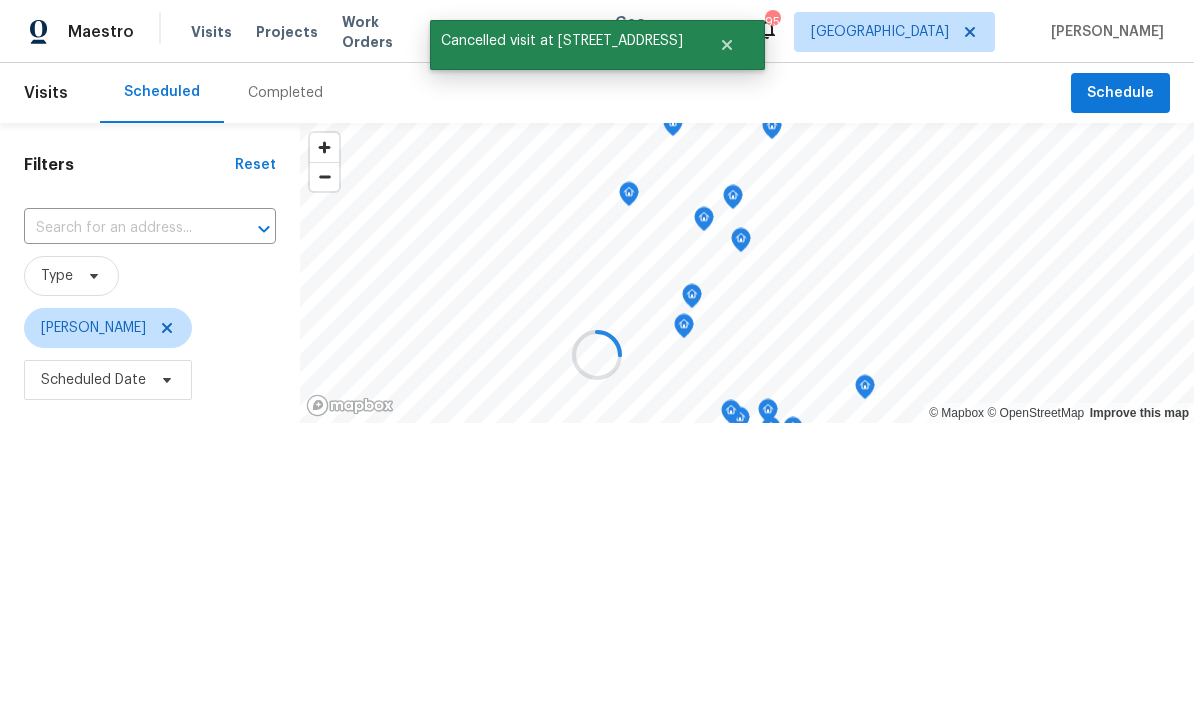 scroll, scrollTop: 0, scrollLeft: 0, axis: both 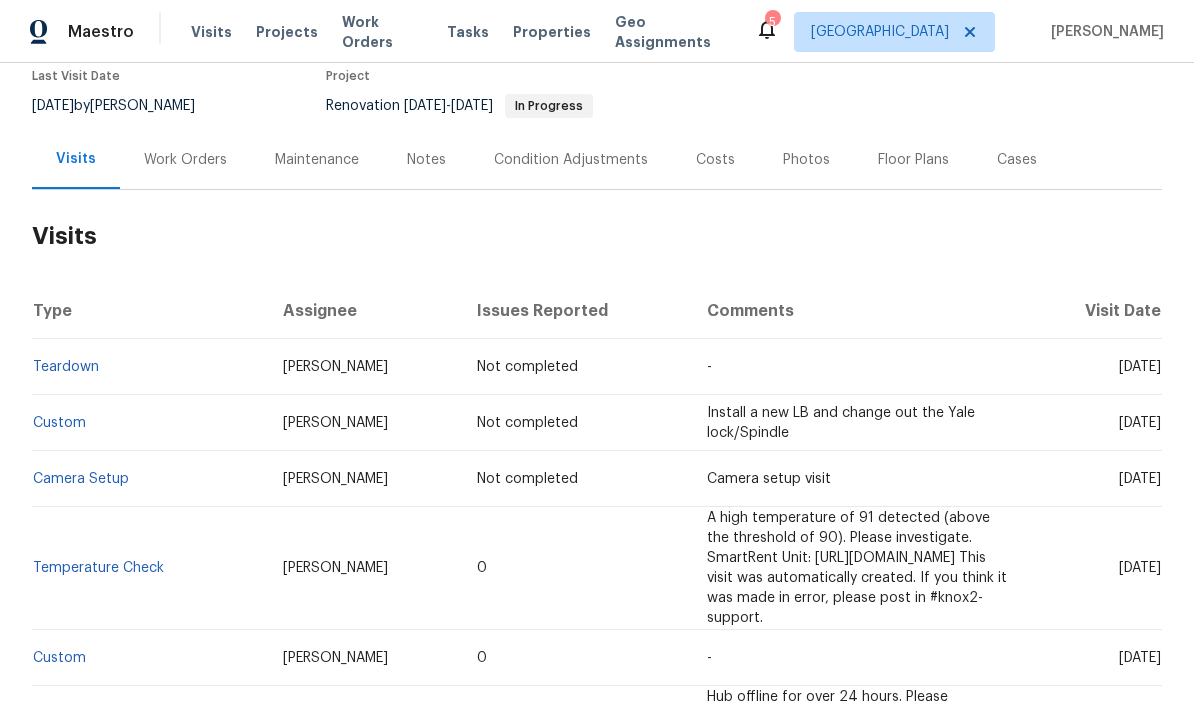 click on "Work Orders" at bounding box center (185, 159) 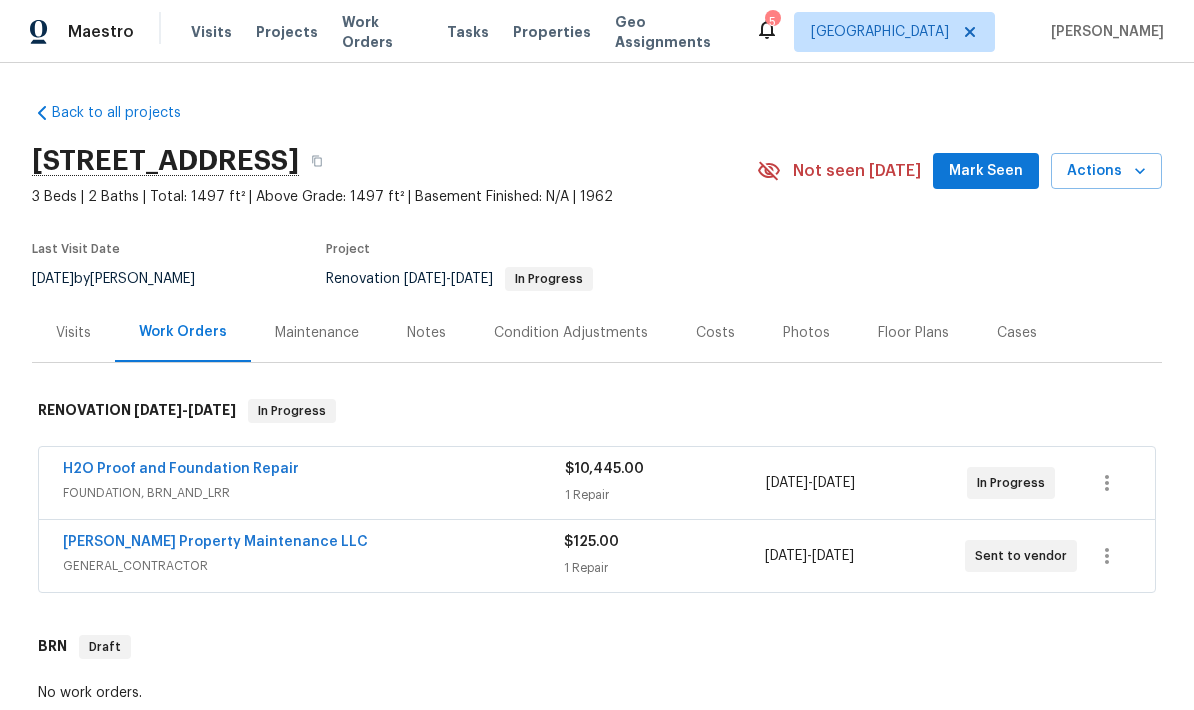 scroll, scrollTop: 0, scrollLeft: 0, axis: both 